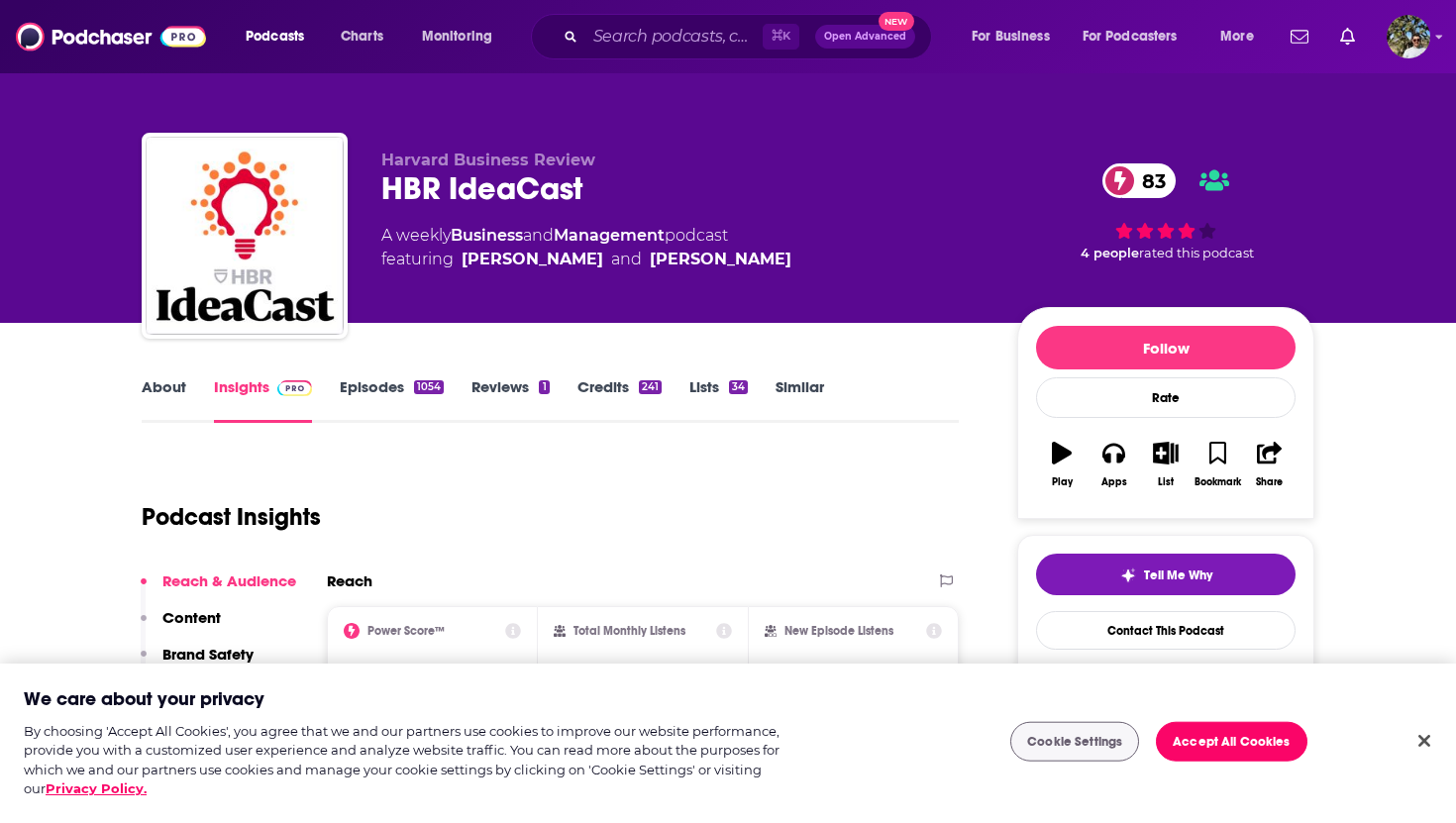 scroll, scrollTop: 0, scrollLeft: 0, axis: both 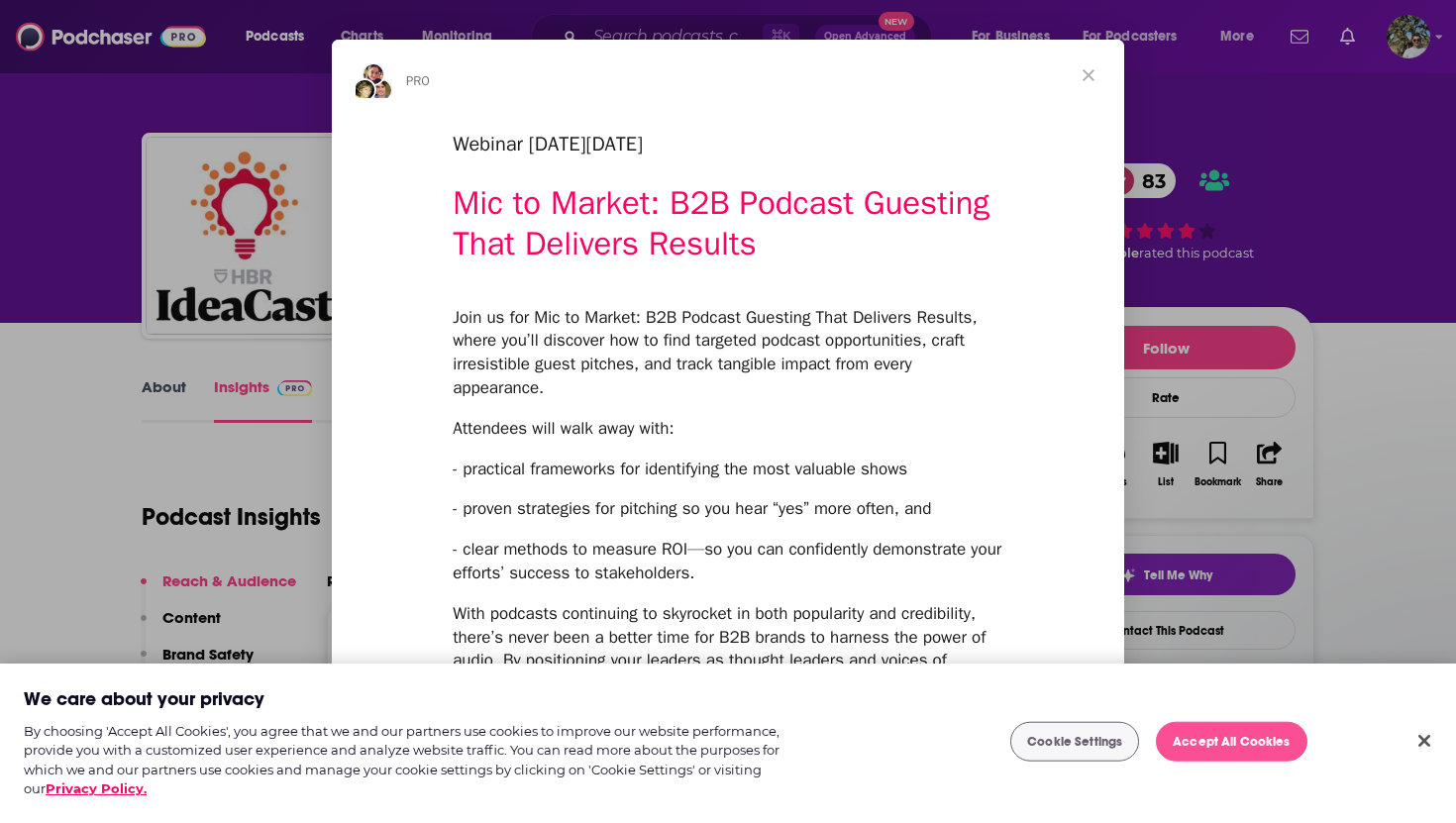 click on "Accept All Cookies" at bounding box center [1231, 742] 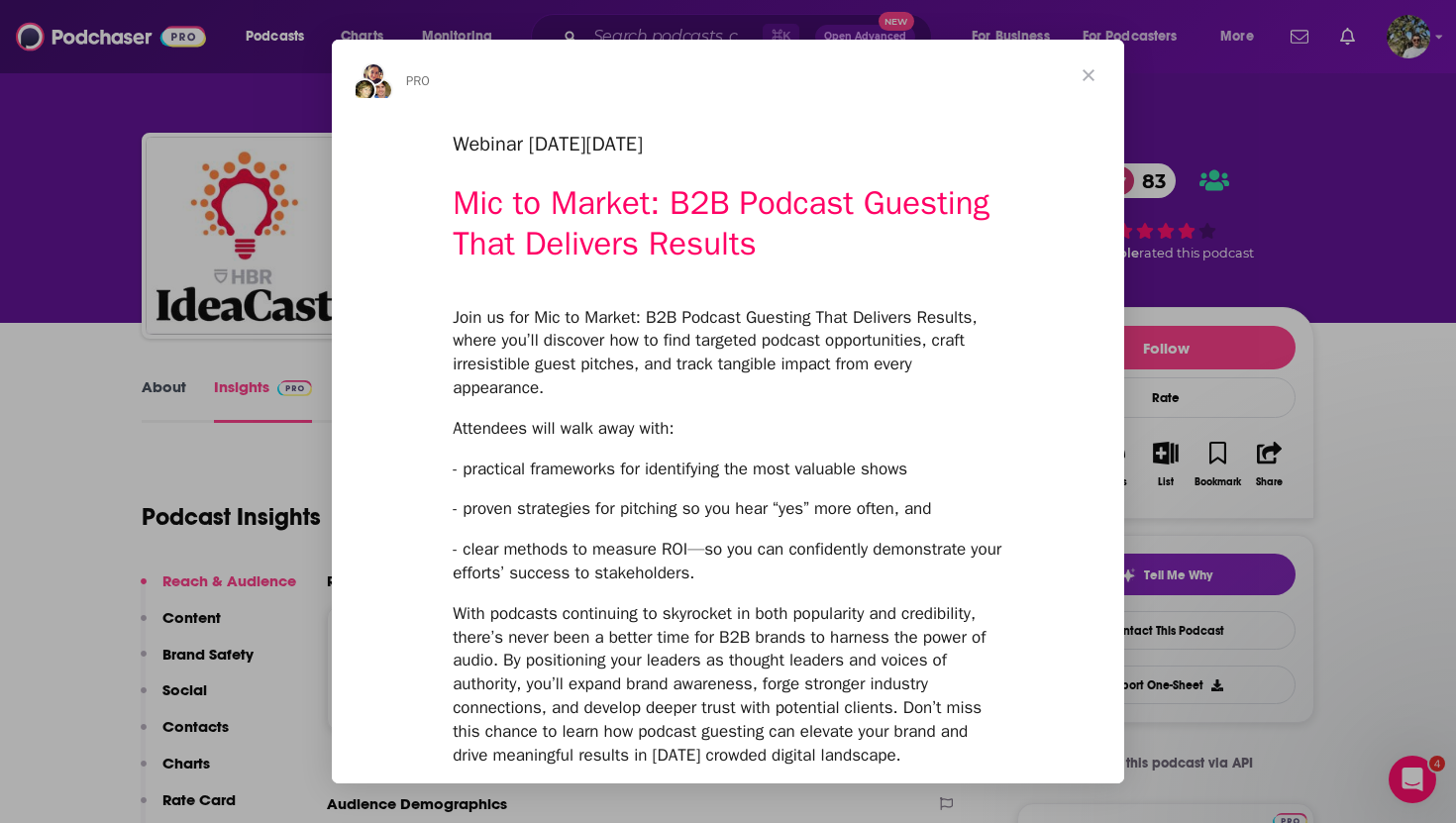 click at bounding box center (1089, 75) 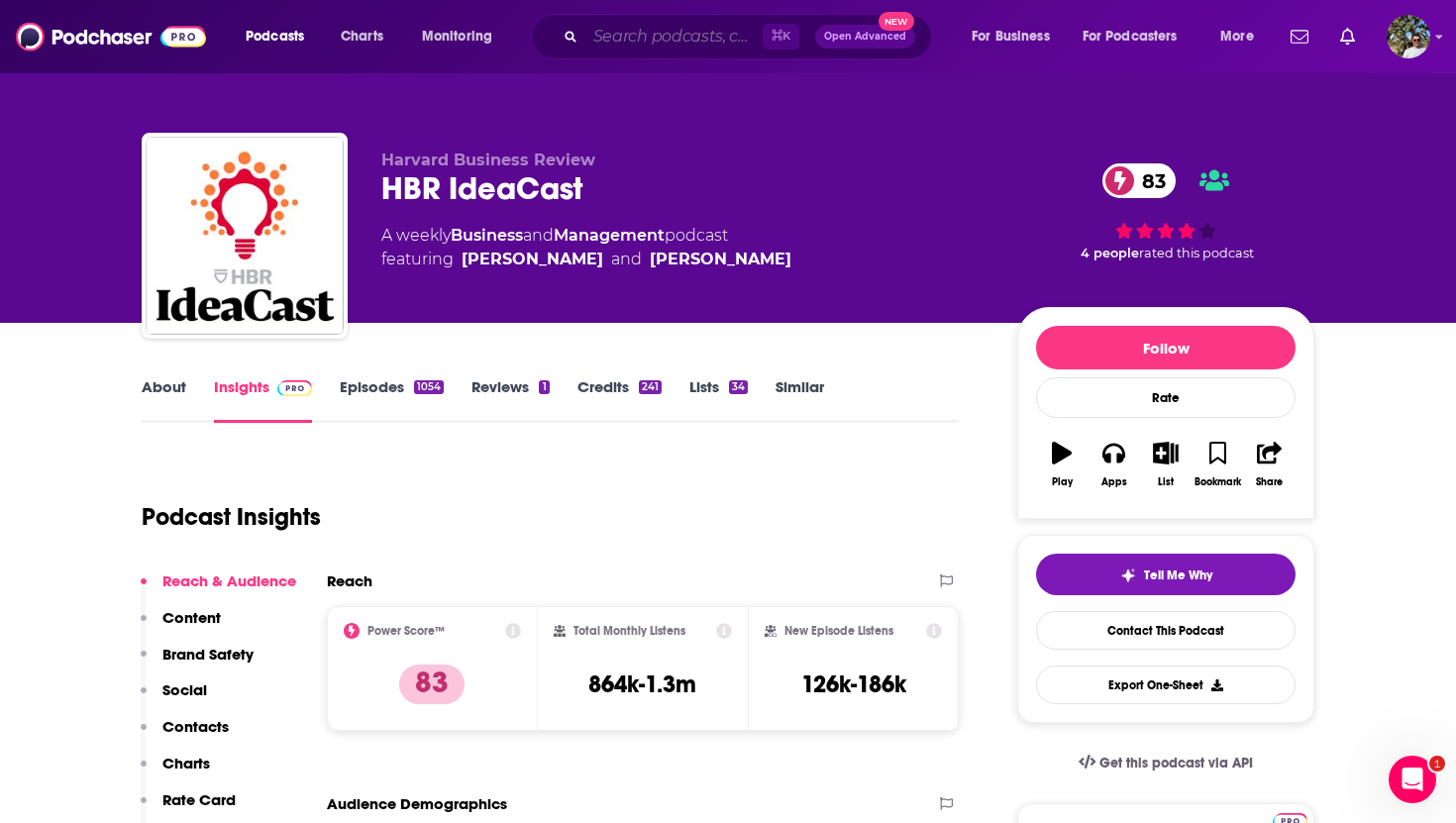 click at bounding box center (674, 37) 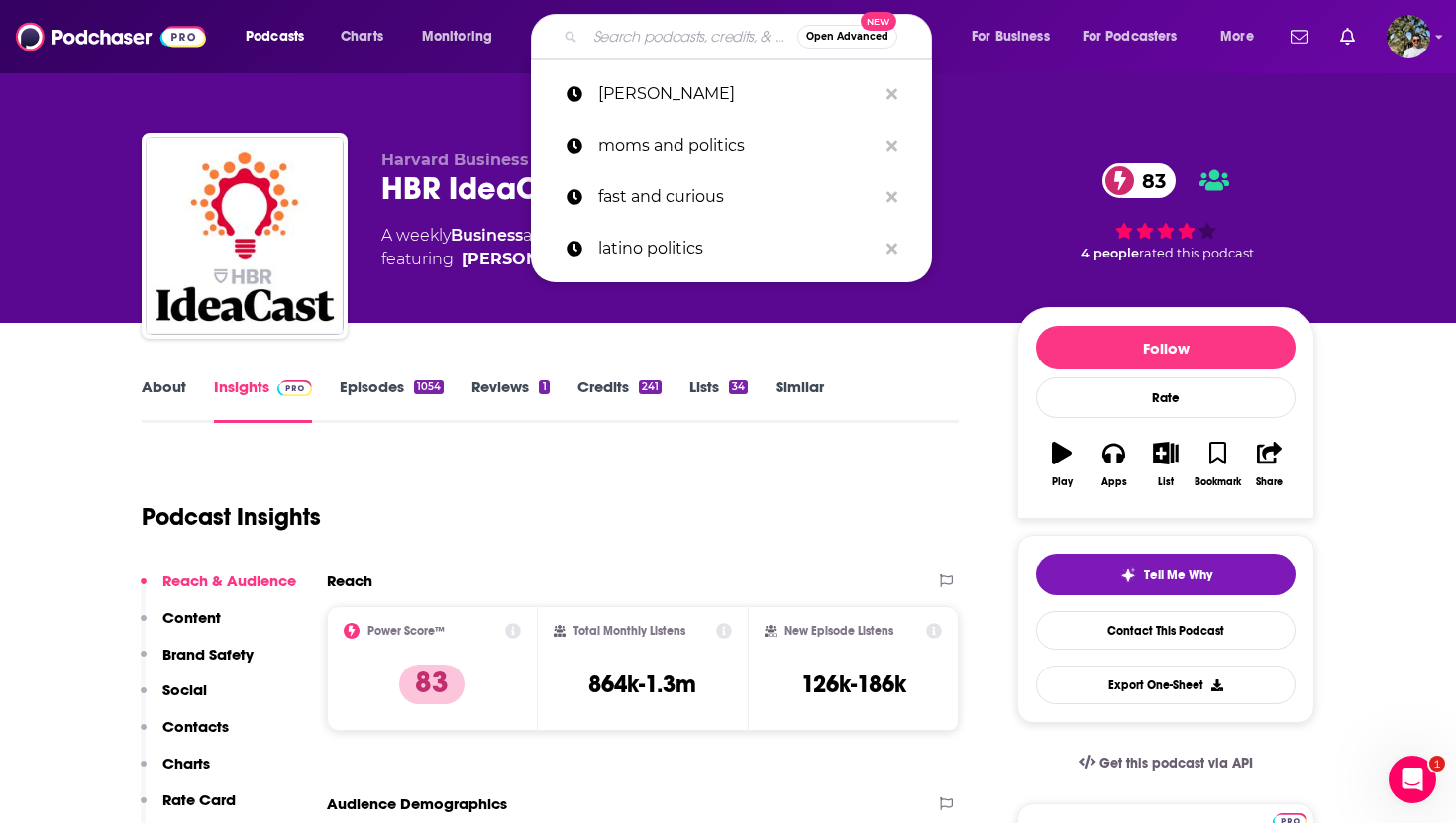 paste on "[URL][DOMAIN_NAME][PERSON_NAME]" 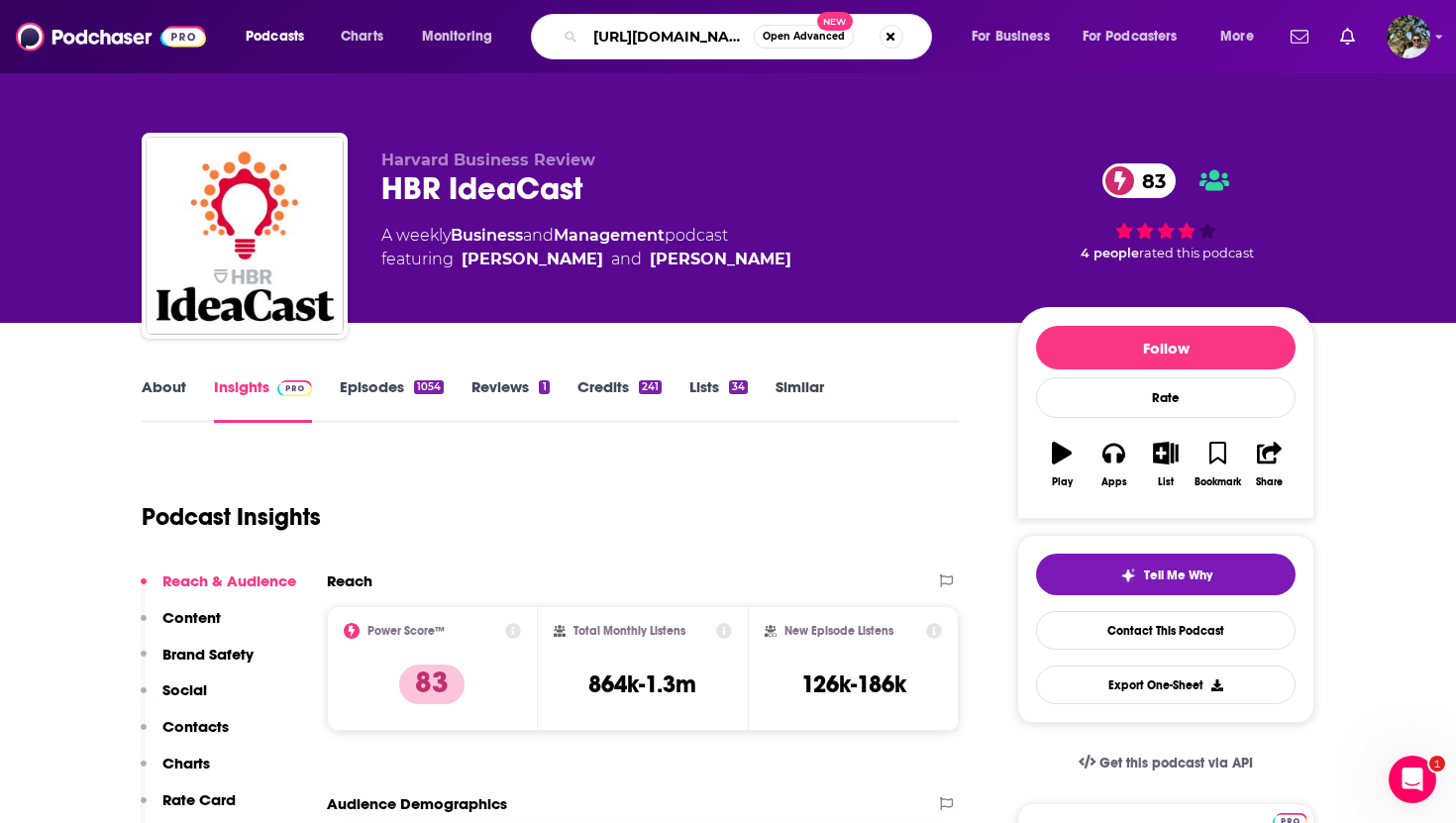 scroll, scrollTop: 0, scrollLeft: 255, axis: horizontal 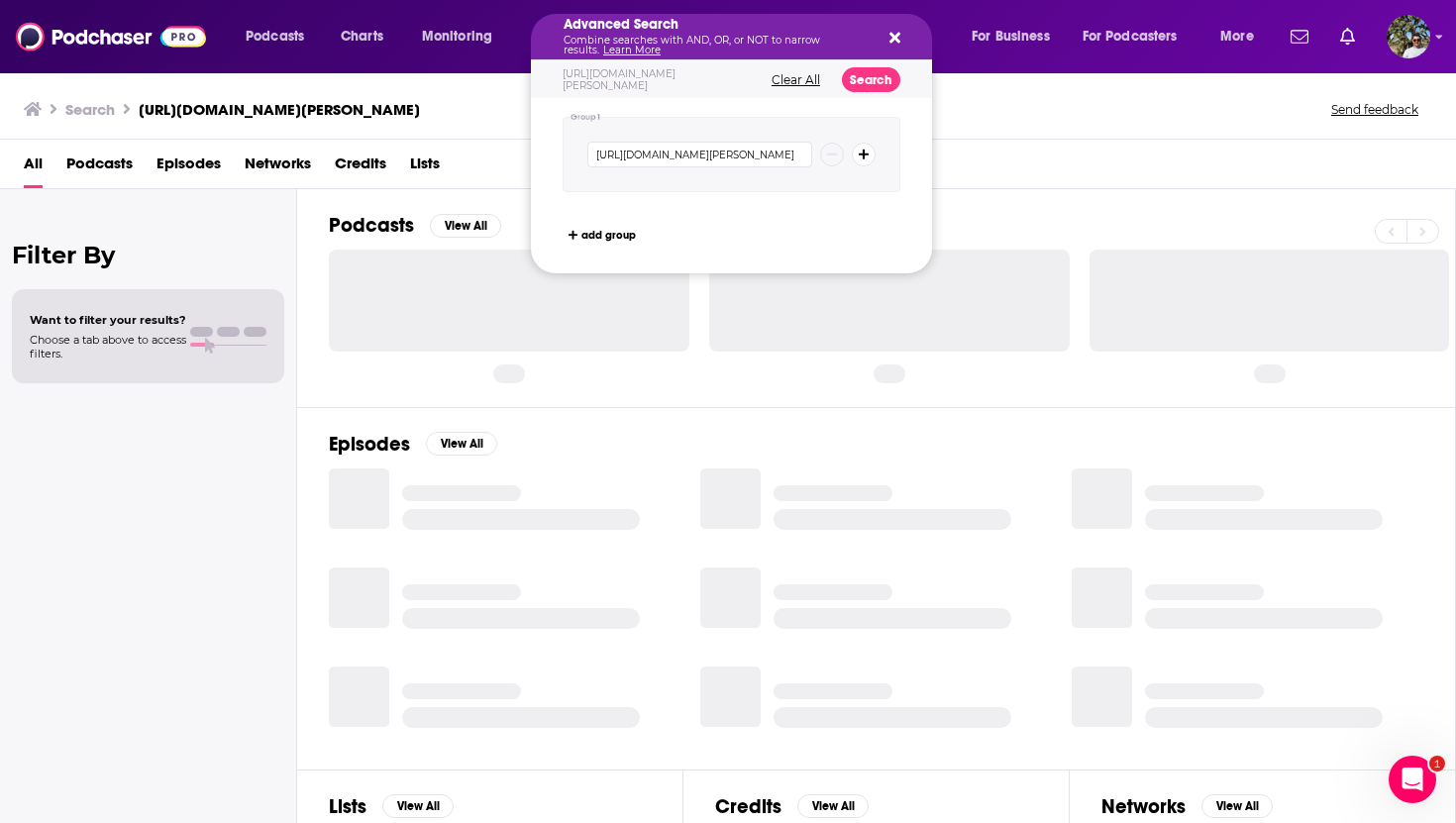 click on "Combine searches with AND, OR, or NOT to narrow results. Learn More" at bounding box center [715, 46] 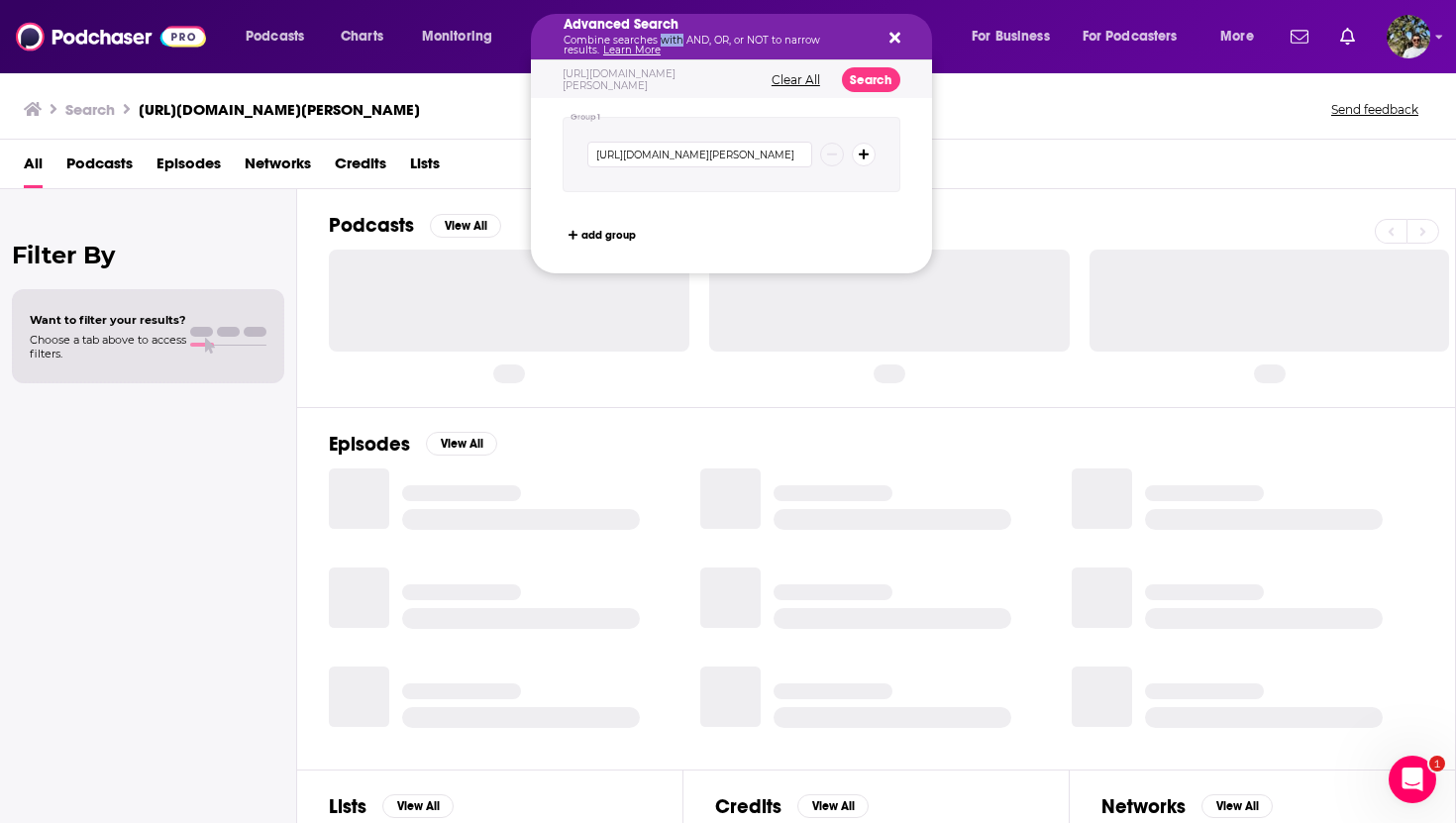 click on "Combine searches with AND, OR, or NOT to narrow results. Learn More" at bounding box center [715, 46] 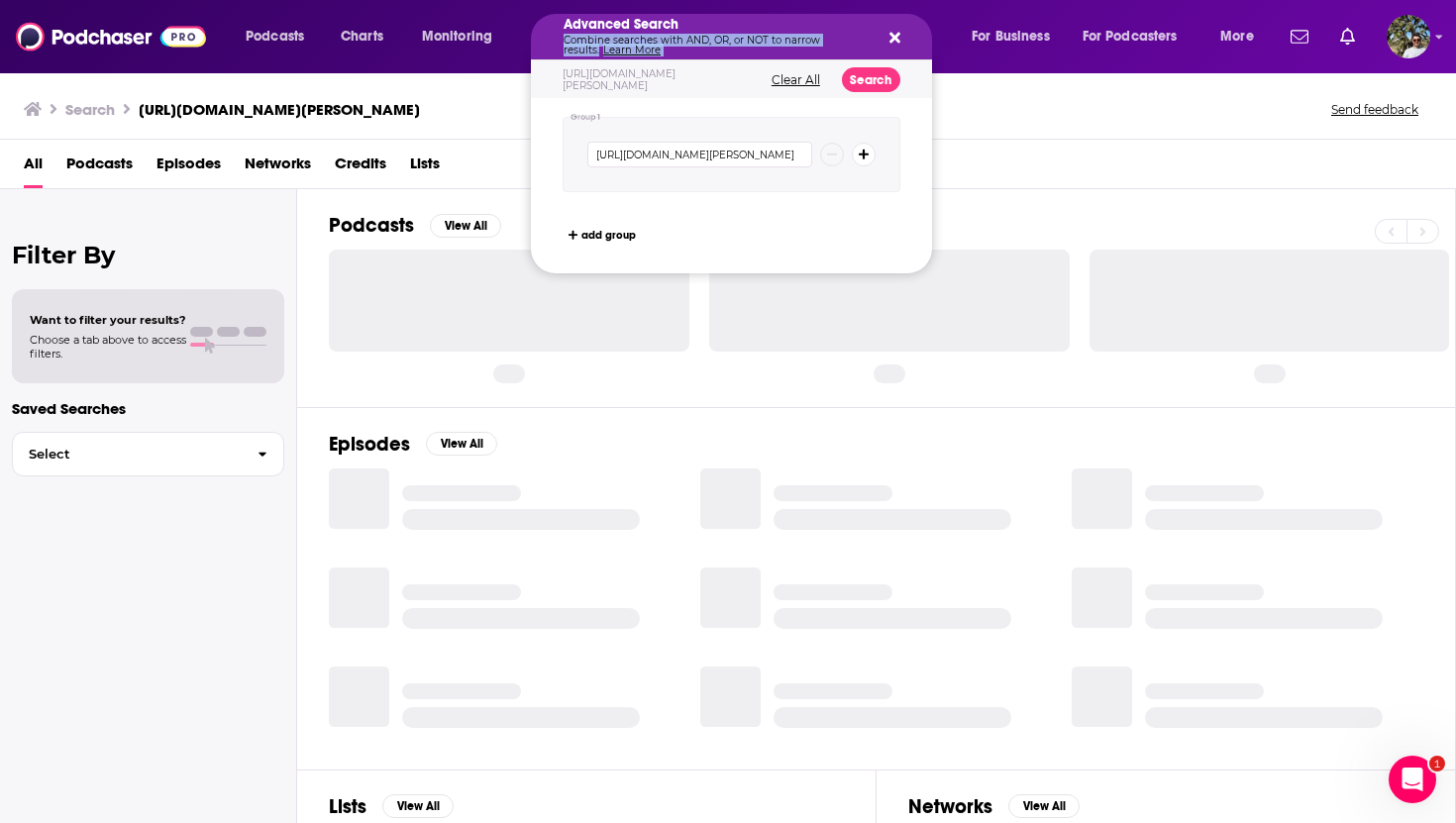 click 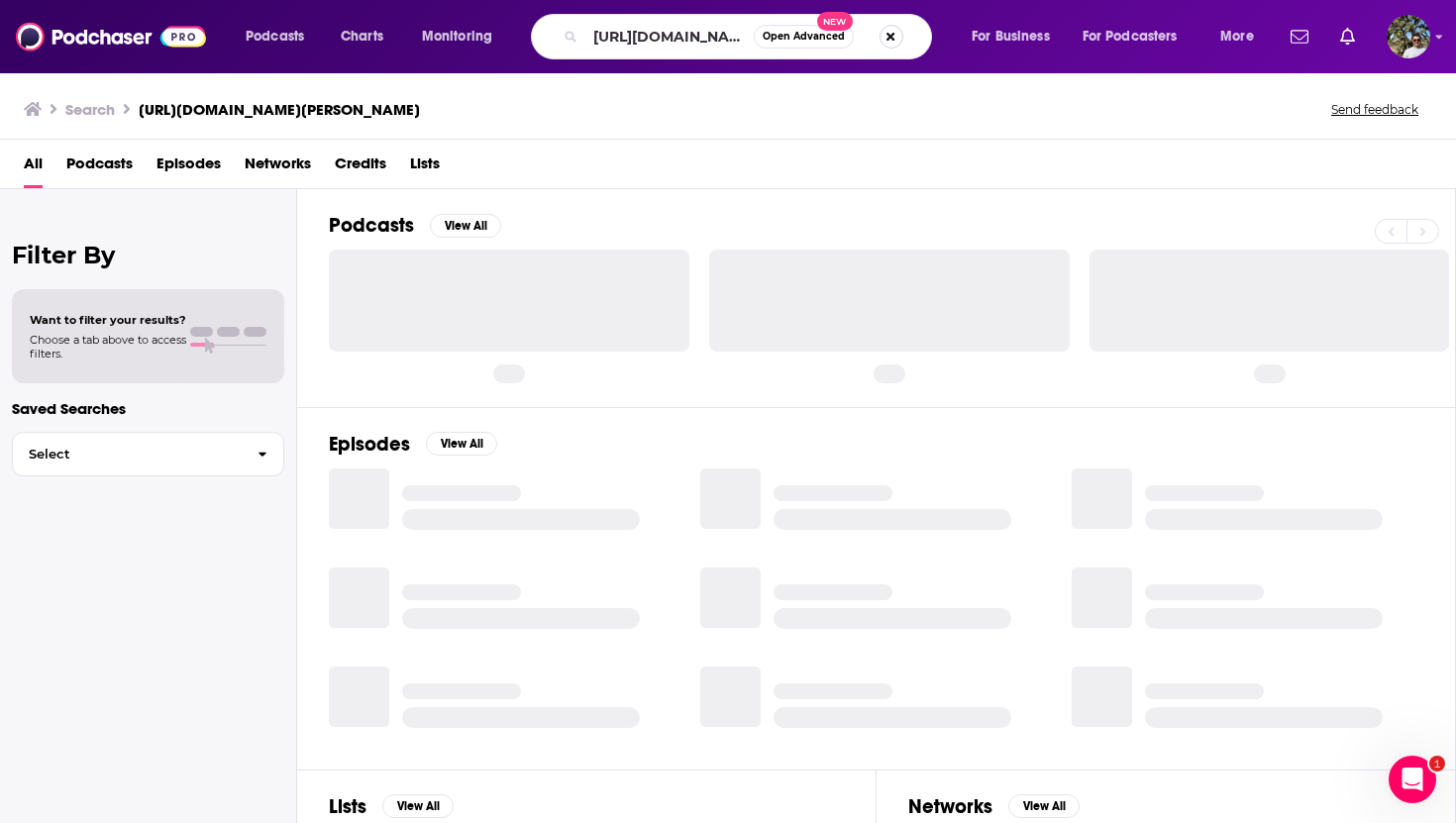 click at bounding box center [891, 37] 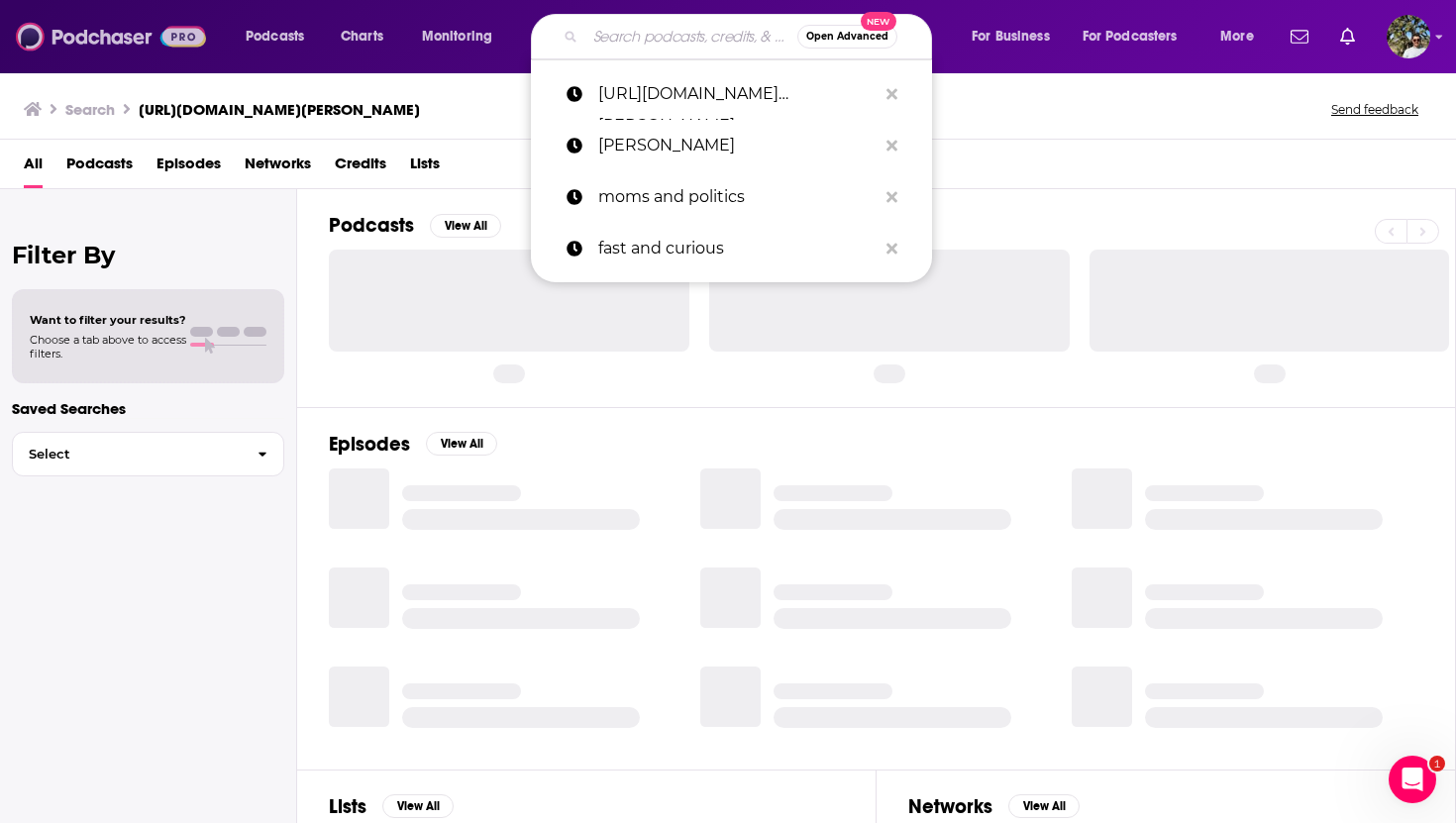click at bounding box center (111, 37) 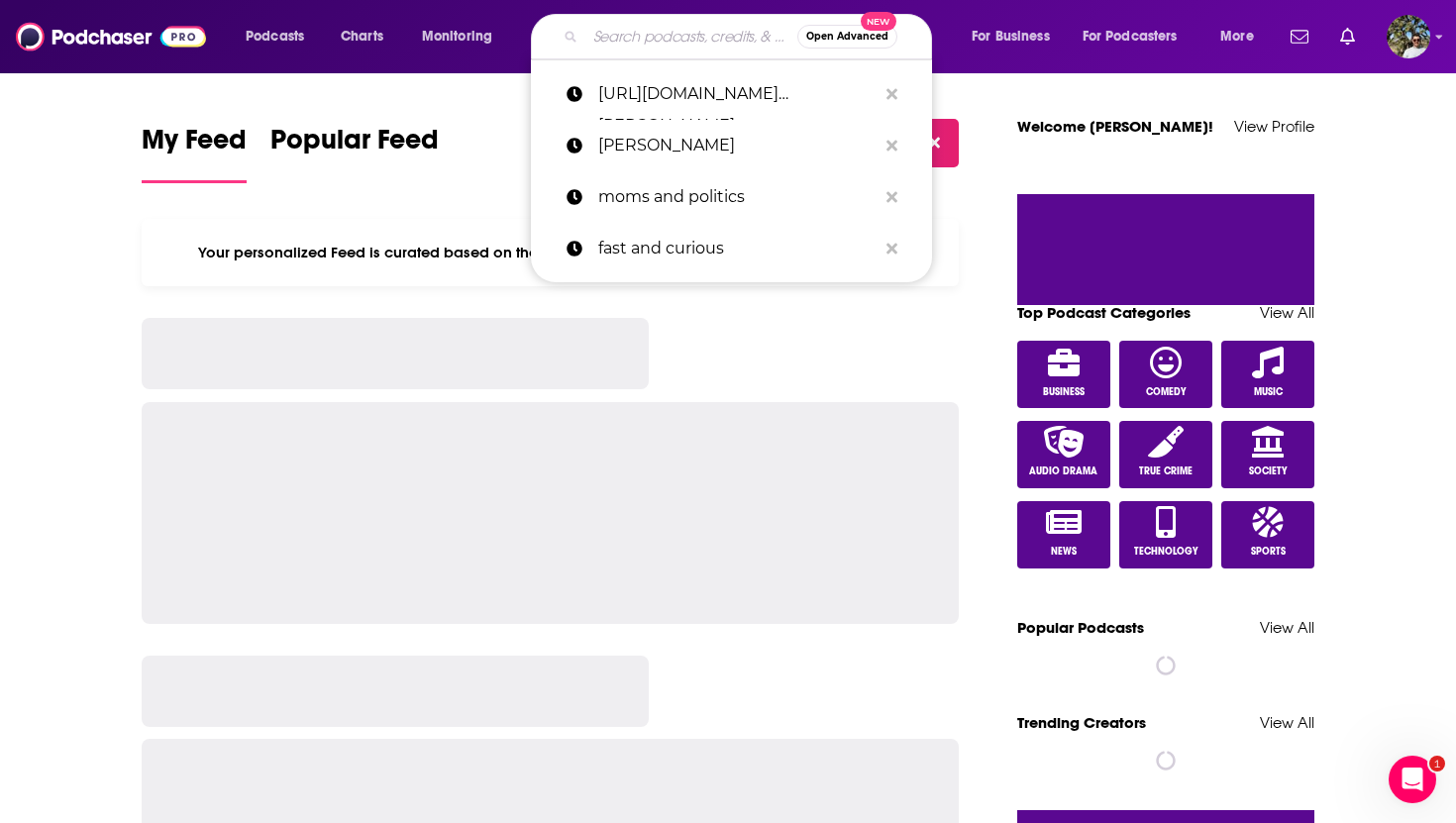 click at bounding box center (691, 37) 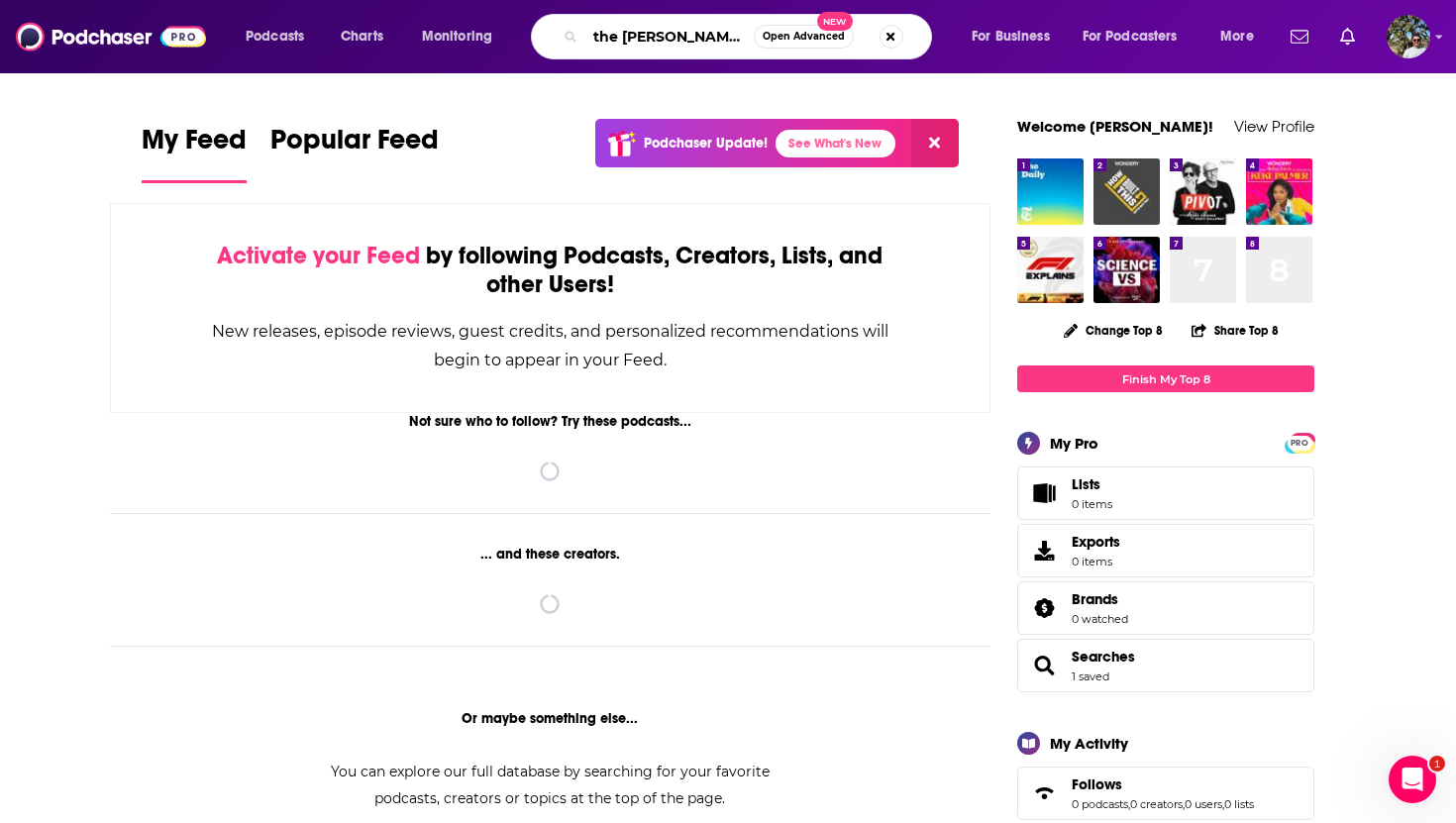 type on "the [PERSON_NAME] show" 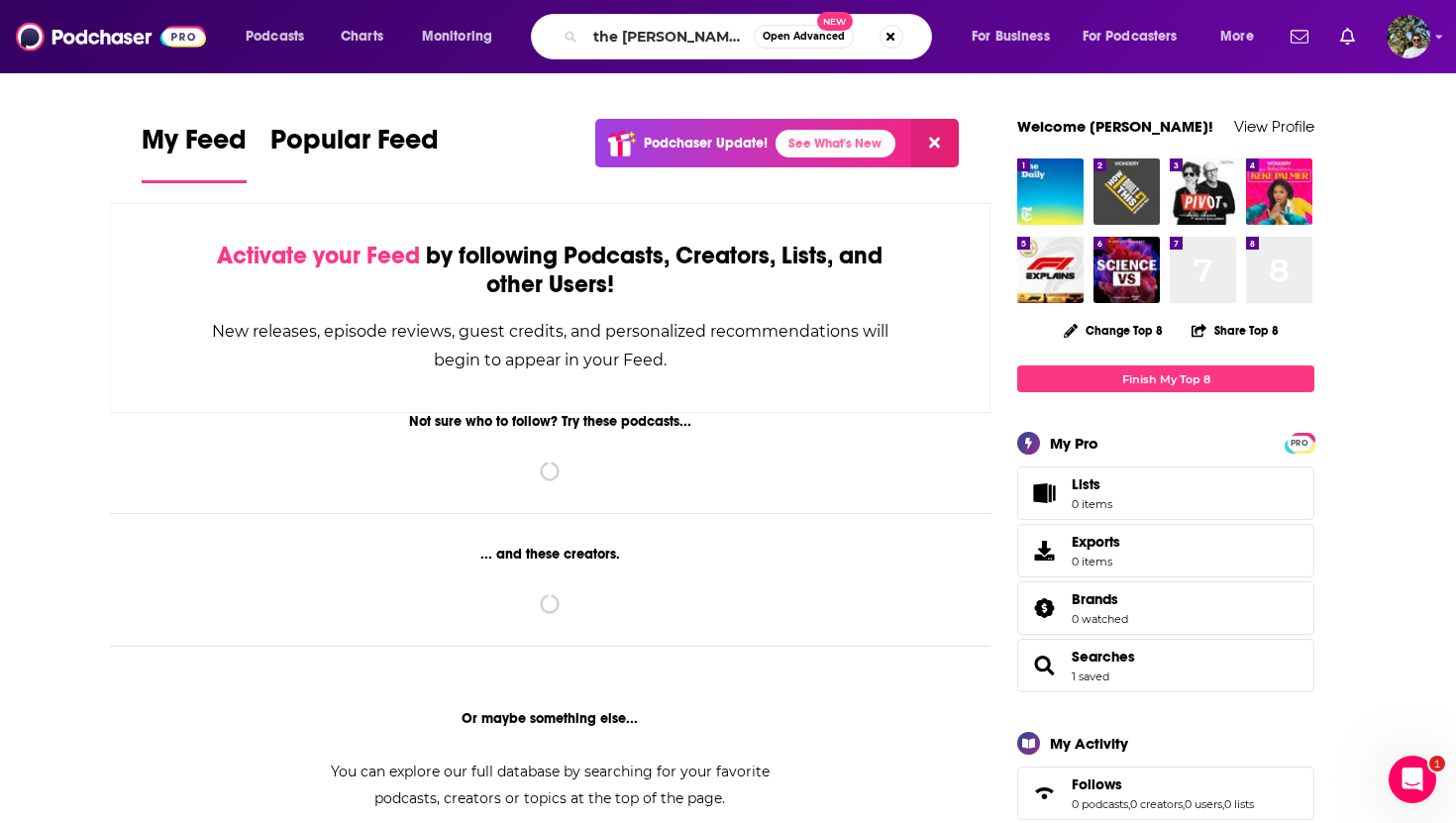 scroll, scrollTop: 0, scrollLeft: 0, axis: both 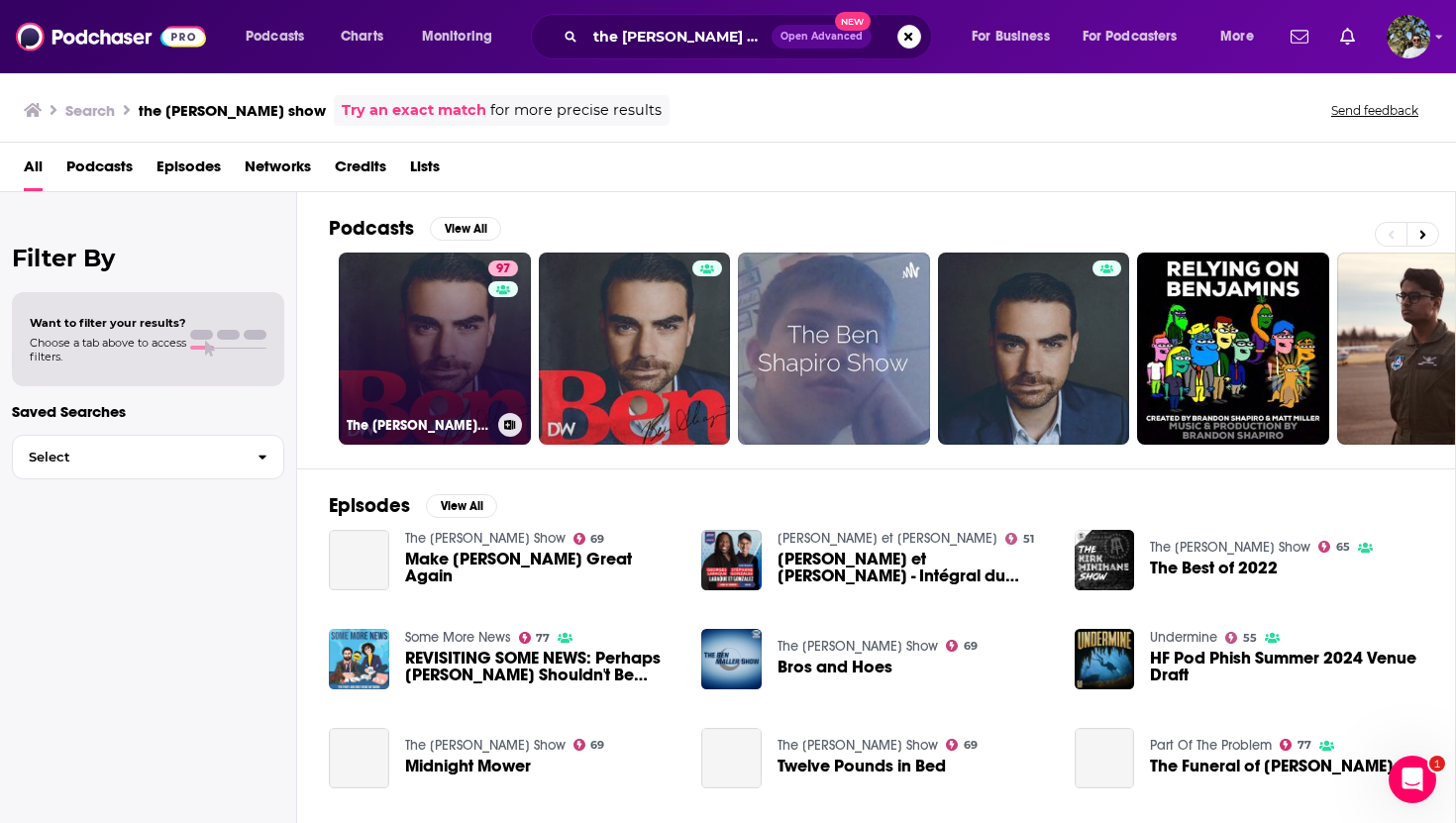 click on "97 The [PERSON_NAME] Show" at bounding box center (435, 349) 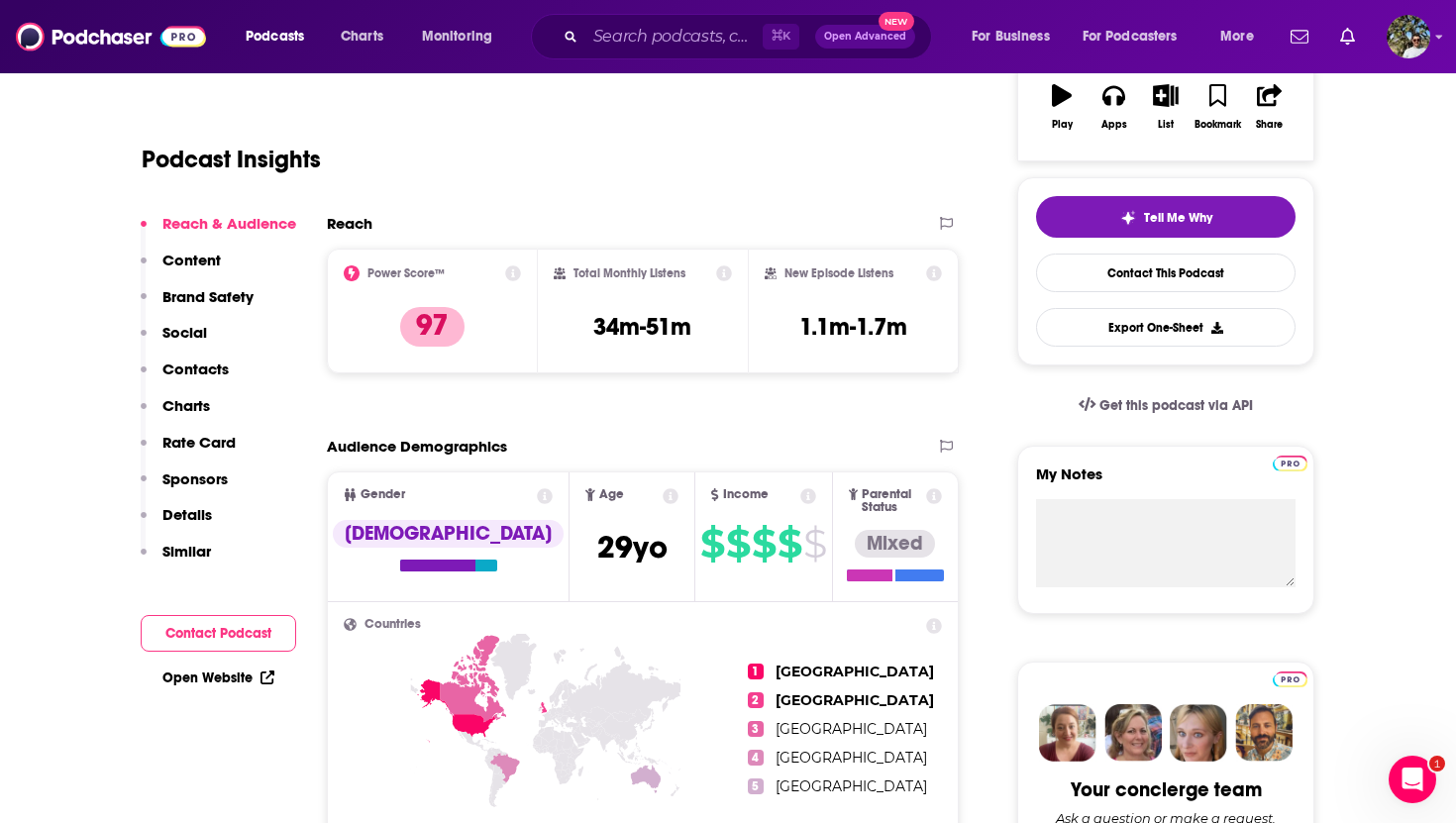 scroll, scrollTop: 242, scrollLeft: 0, axis: vertical 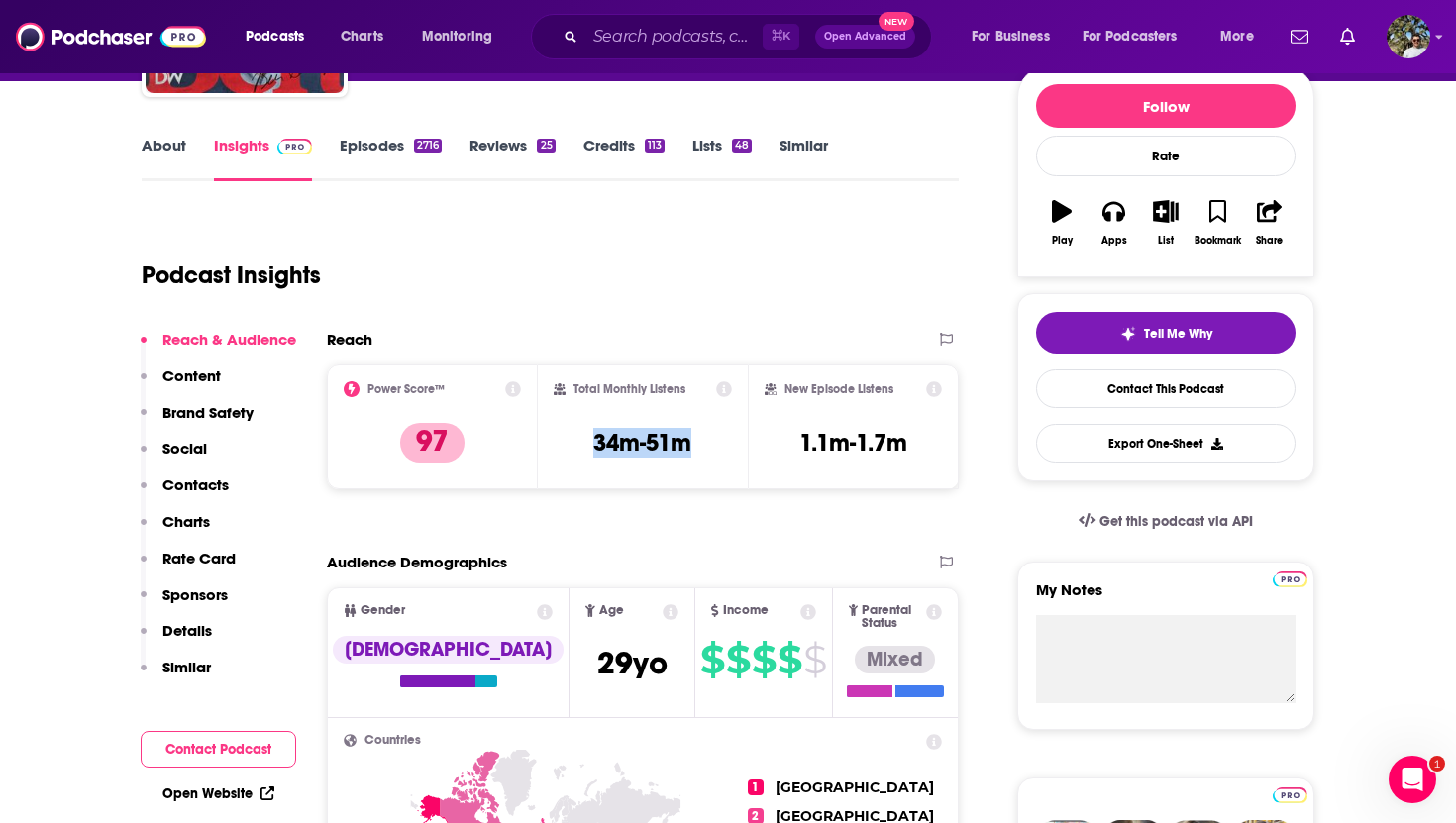 drag, startPoint x: 709, startPoint y: 447, endPoint x: 588, endPoint y: 444, distance: 121.03718 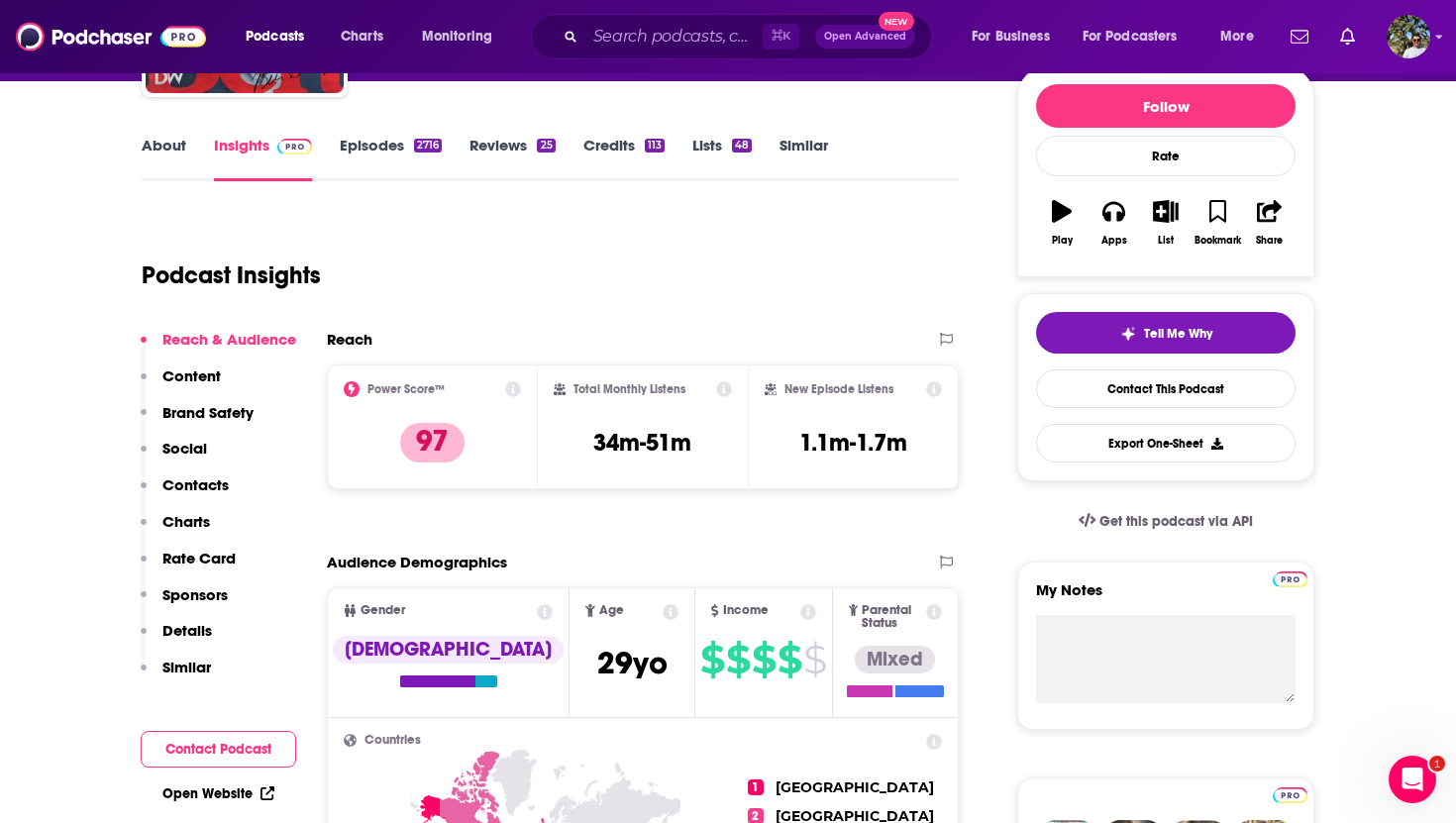 click on "About Insights Episodes 2716 Reviews 25 Credits 113 Lists 48 Similar Podcast Insights Reach & Audience Content Brand Safety Social Contacts Charts Rate Card Sponsors Details Similar Contact Podcast Open Website  Reach Power Score™ 97 Total Monthly Listens 34m-51m New Episode Listens 1.1m-1.7m Export One-Sheet Audience Demographics Gender [DEMOGRAPHIC_DATA] Age [DEMOGRAPHIC_DATA] yo Income $ $ $ $ $ Parental Status Mixed Countries 1 [GEOGRAPHIC_DATA] 2 [GEOGRAPHIC_DATA] 3 [GEOGRAPHIC_DATA] 4 [GEOGRAPHIC_DATA] 5 [GEOGRAPHIC_DATA] Top Cities [US_STATE], [GEOGRAPHIC_DATA] , [GEOGRAPHIC_DATA], [GEOGRAPHIC_DATA] , [US_STATE], [GEOGRAPHIC_DATA] , [GEOGRAPHIC_DATA], [GEOGRAPHIC_DATA] , [GEOGRAPHIC_DATA], [GEOGRAPHIC_DATA] , [GEOGRAPHIC_DATA], [GEOGRAPHIC_DATA] Interests American football , Radio , News , Baseball , Sports , Nonfiction Jobs Directors , Principals/Owners , Attorneys/Lawyers , Managers , Software Engineers , Pastors/Ministers Ethnicities White / [DEMOGRAPHIC_DATA] , [DEMOGRAPHIC_DATA] , [DEMOGRAPHIC_DATA] , Asian Show More Content Political Skew High Right Brand Safety & Suitability Adult Graphic Profanity Drugs Weapons Criminal Political Inflammatory 0 15 30 45 60 75 100 Safety Summary Political 73 % Graphic 44 %" at bounding box center [564, 6037] 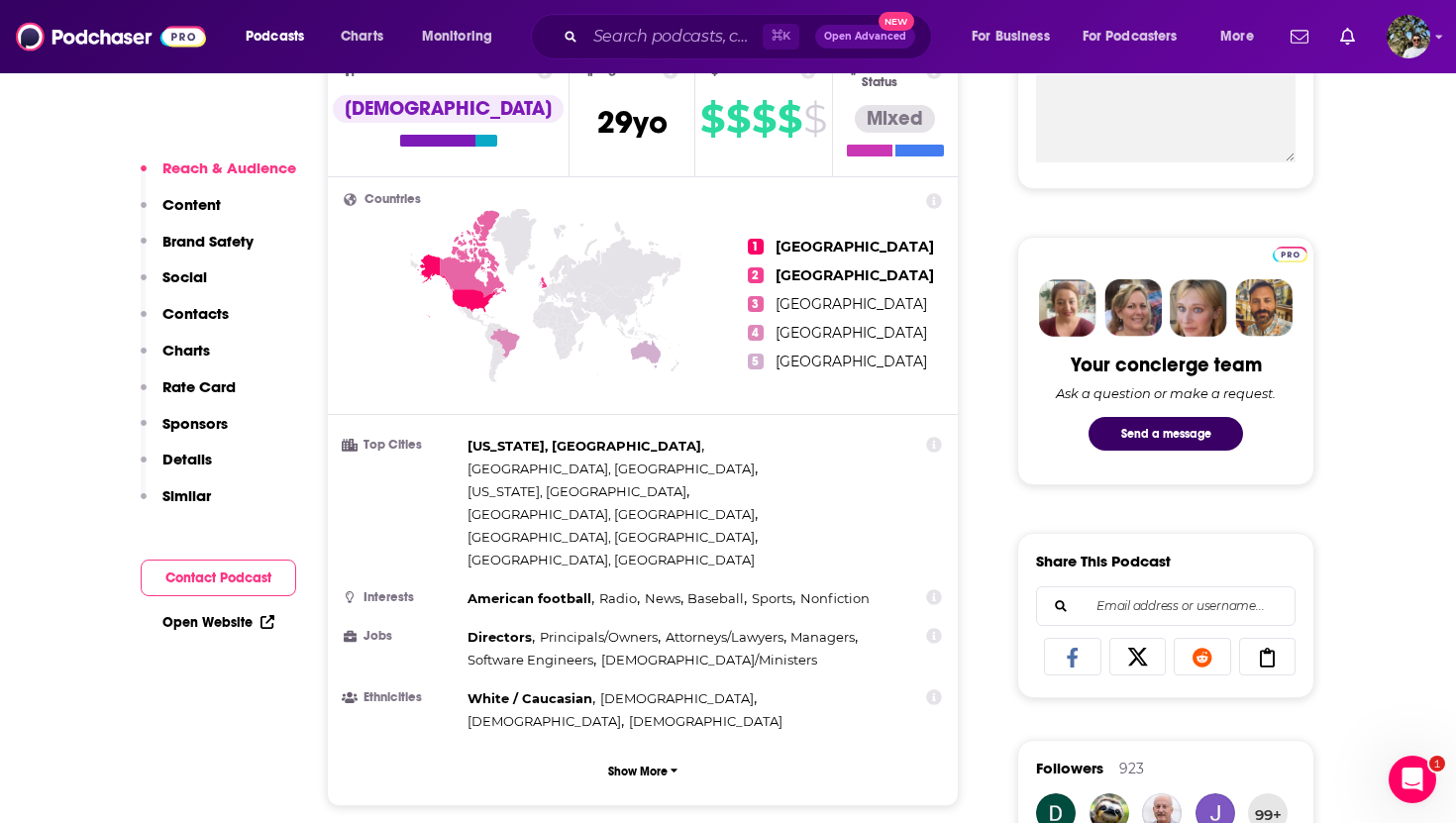 scroll, scrollTop: 788, scrollLeft: 0, axis: vertical 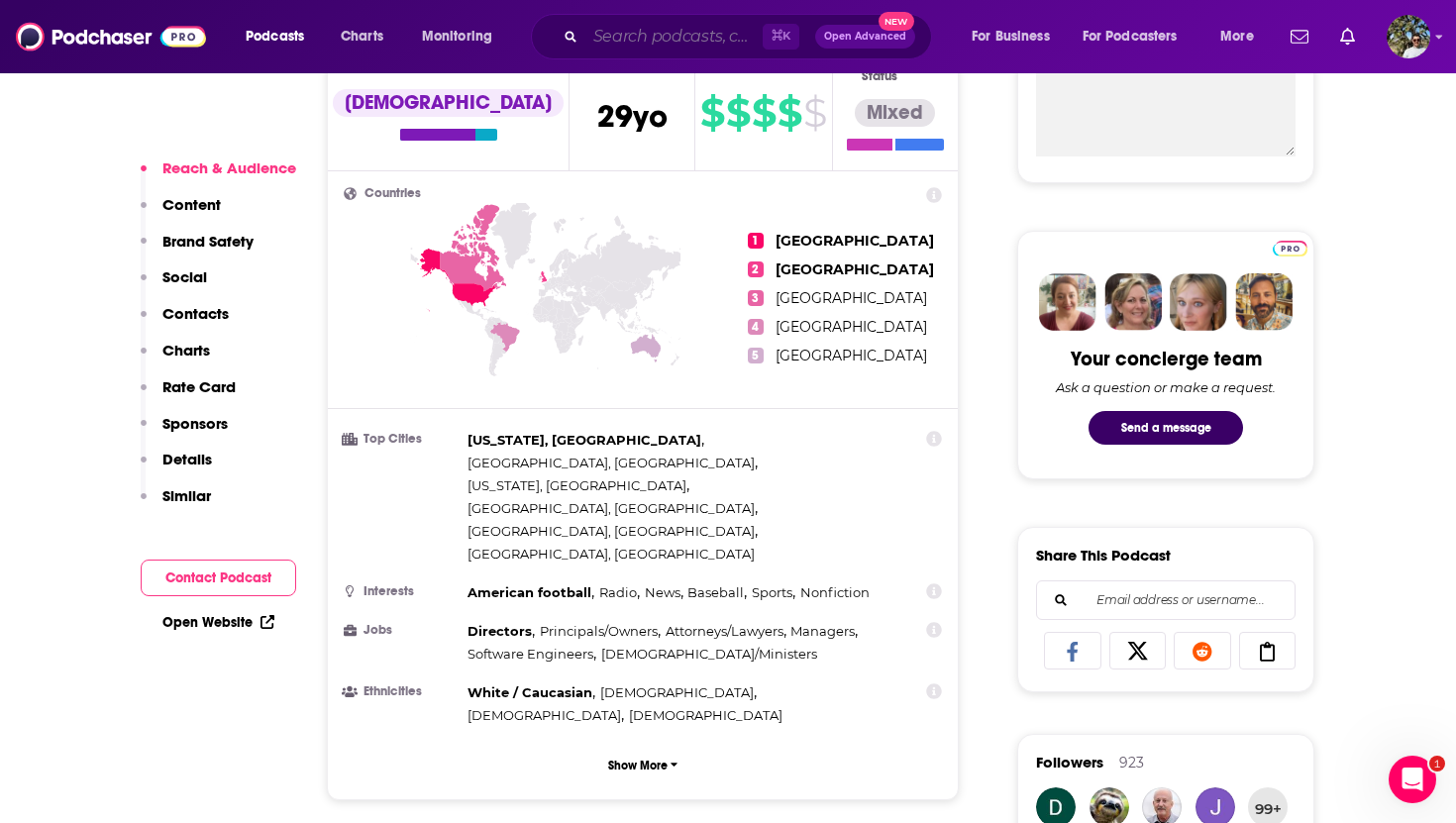 click at bounding box center (674, 37) 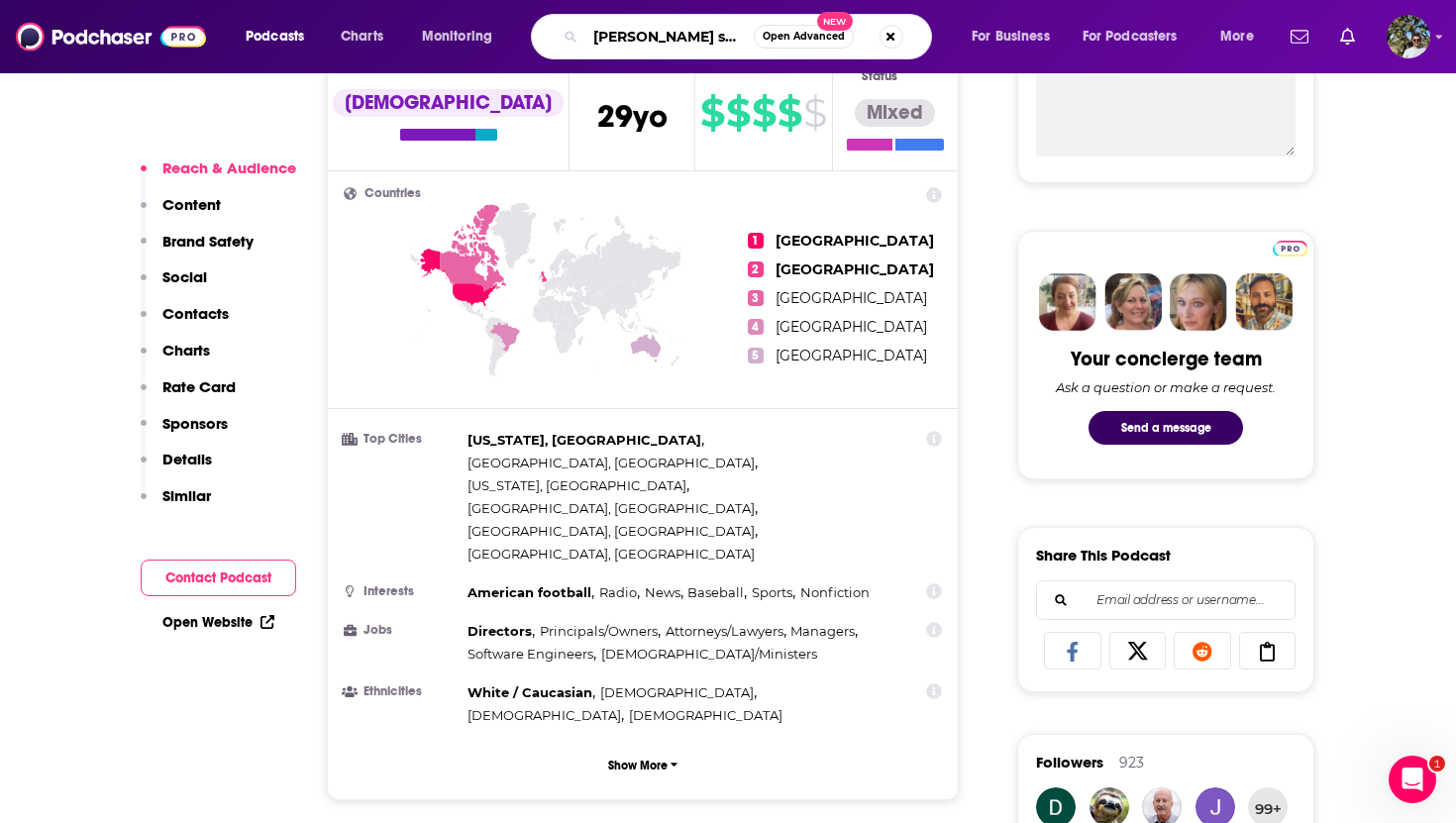 type on "[PERSON_NAME] show" 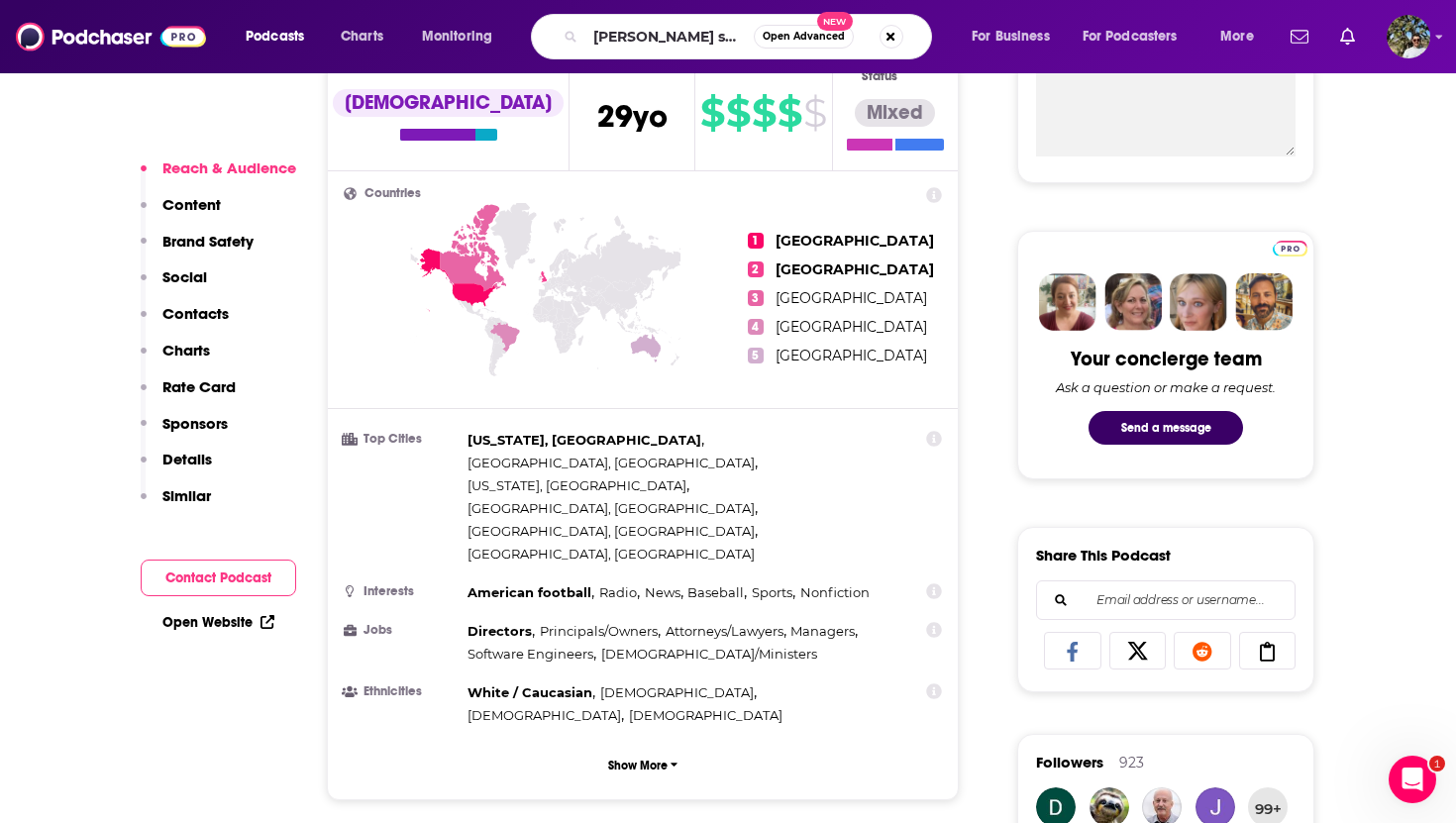 scroll, scrollTop: 0, scrollLeft: 0, axis: both 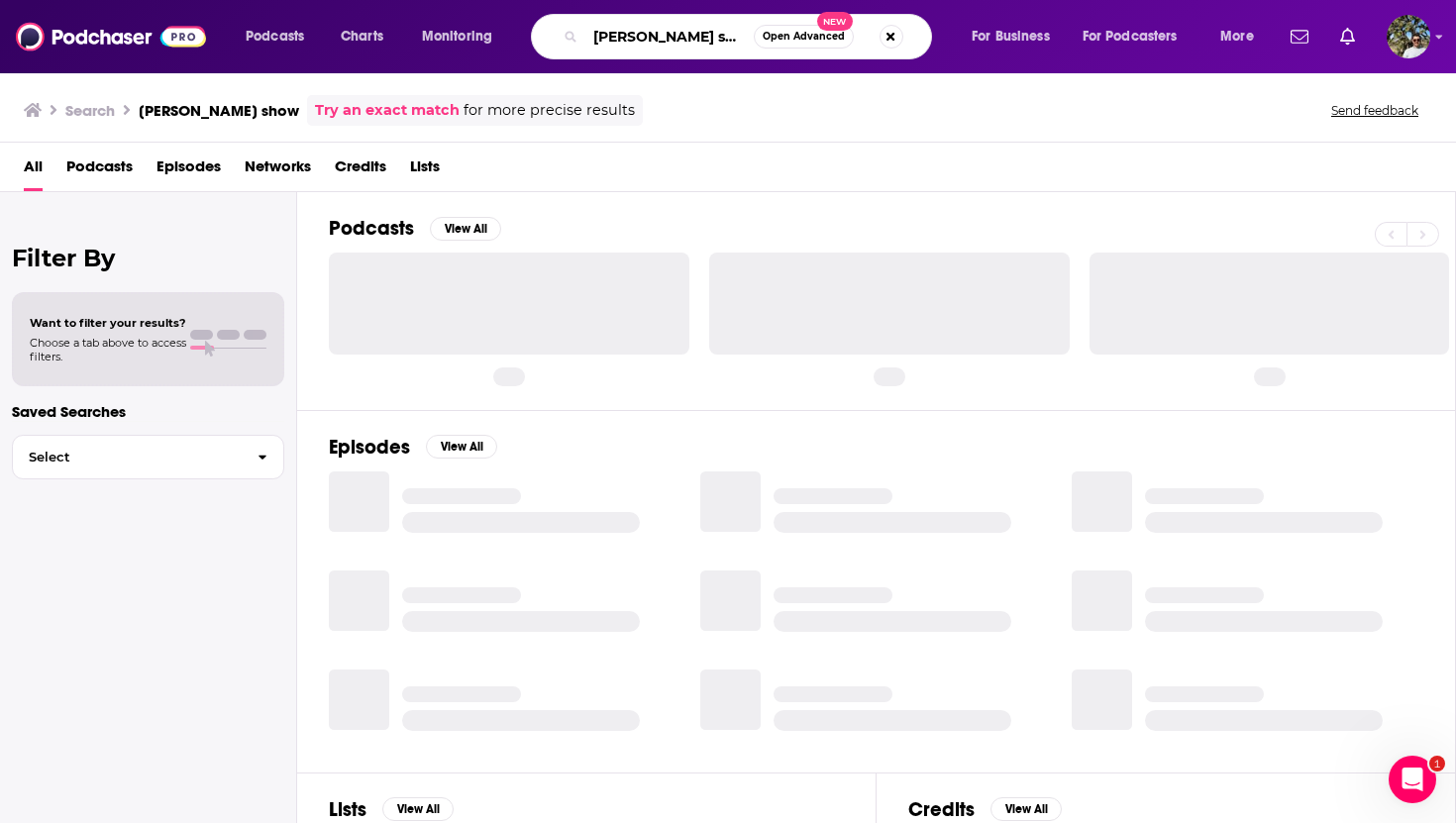 click on "[PERSON_NAME] show" at bounding box center (670, 37) 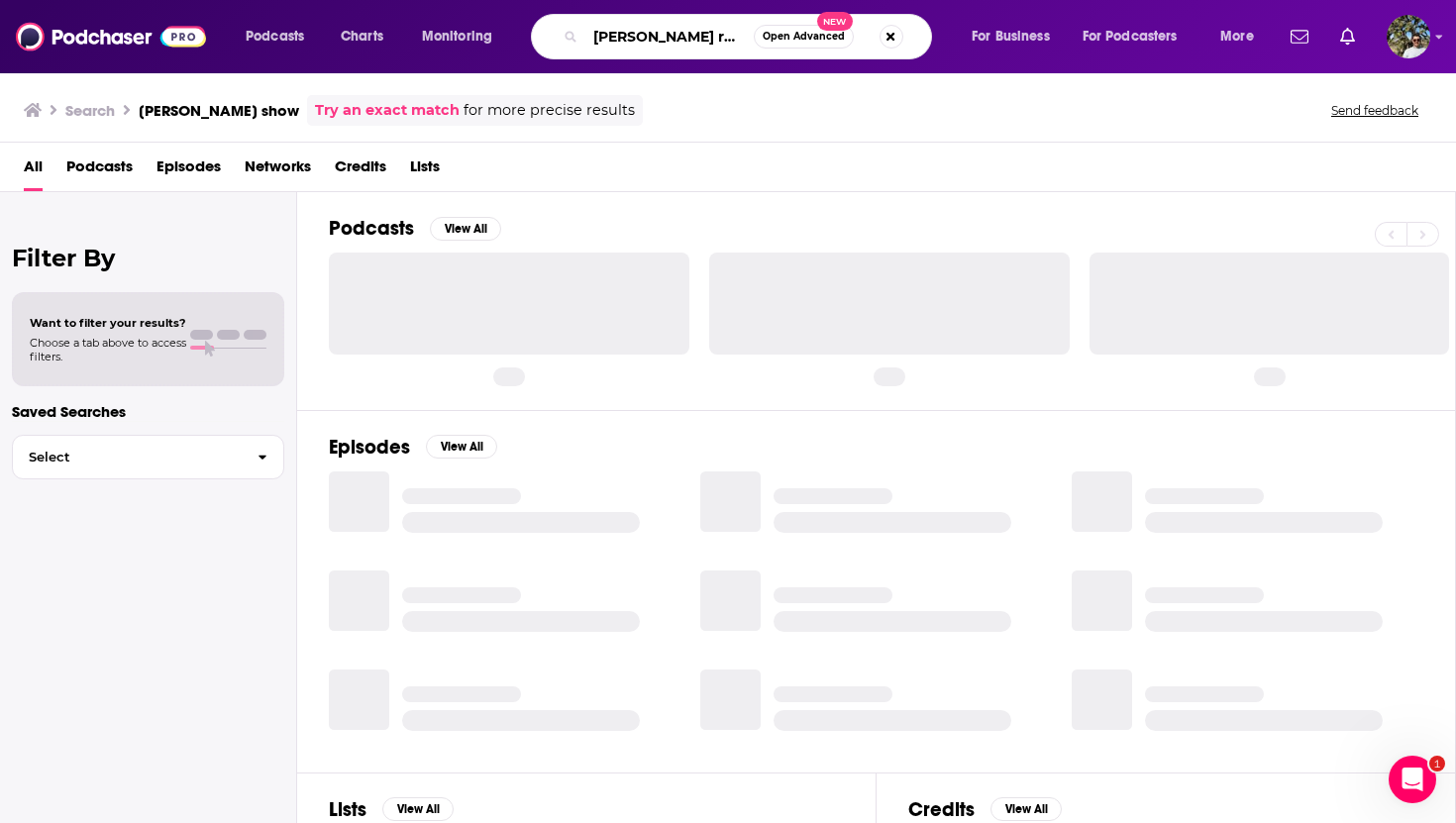 type on "[PERSON_NAME] report" 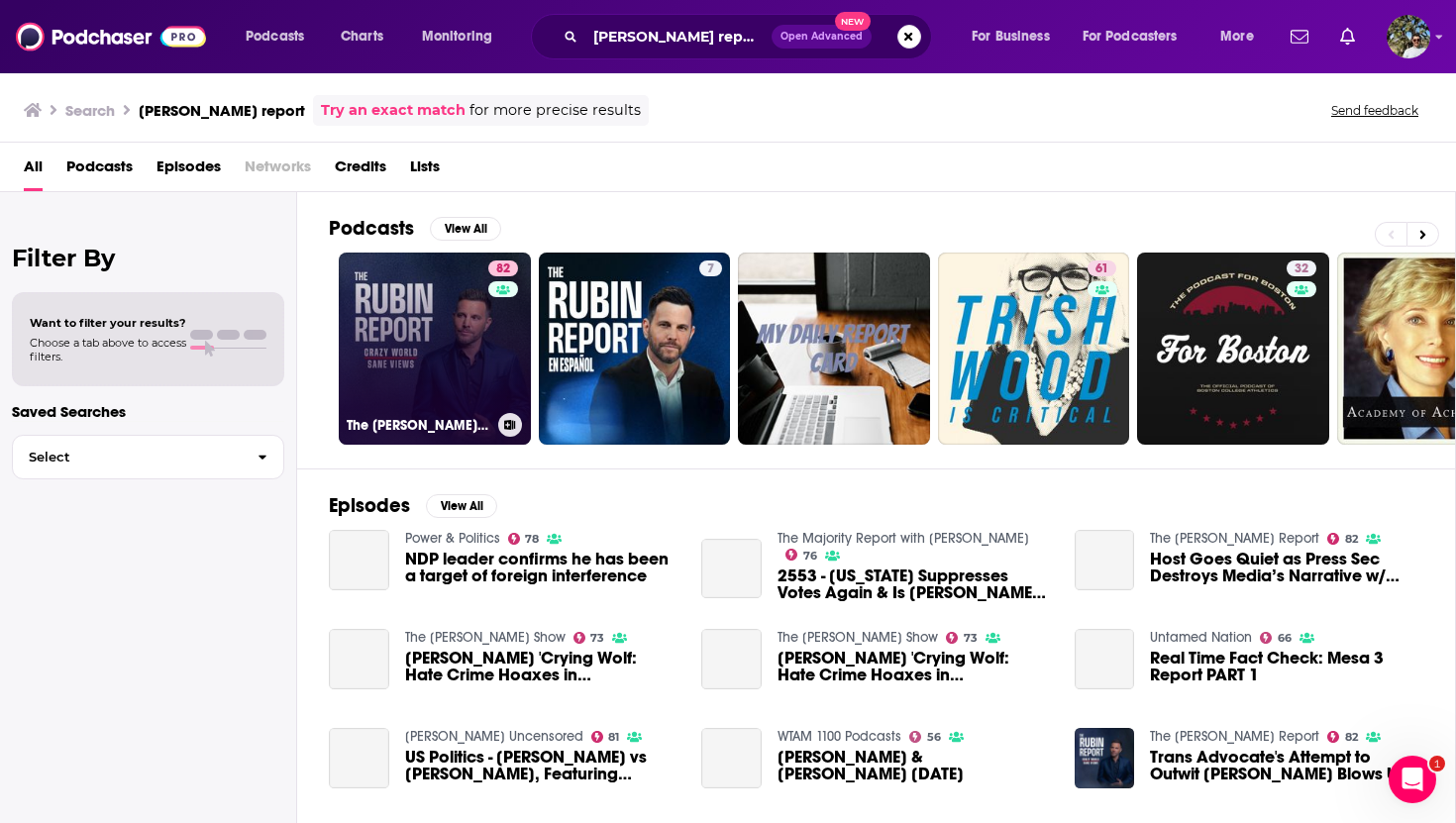click on "82 The [PERSON_NAME] Report" at bounding box center (435, 349) 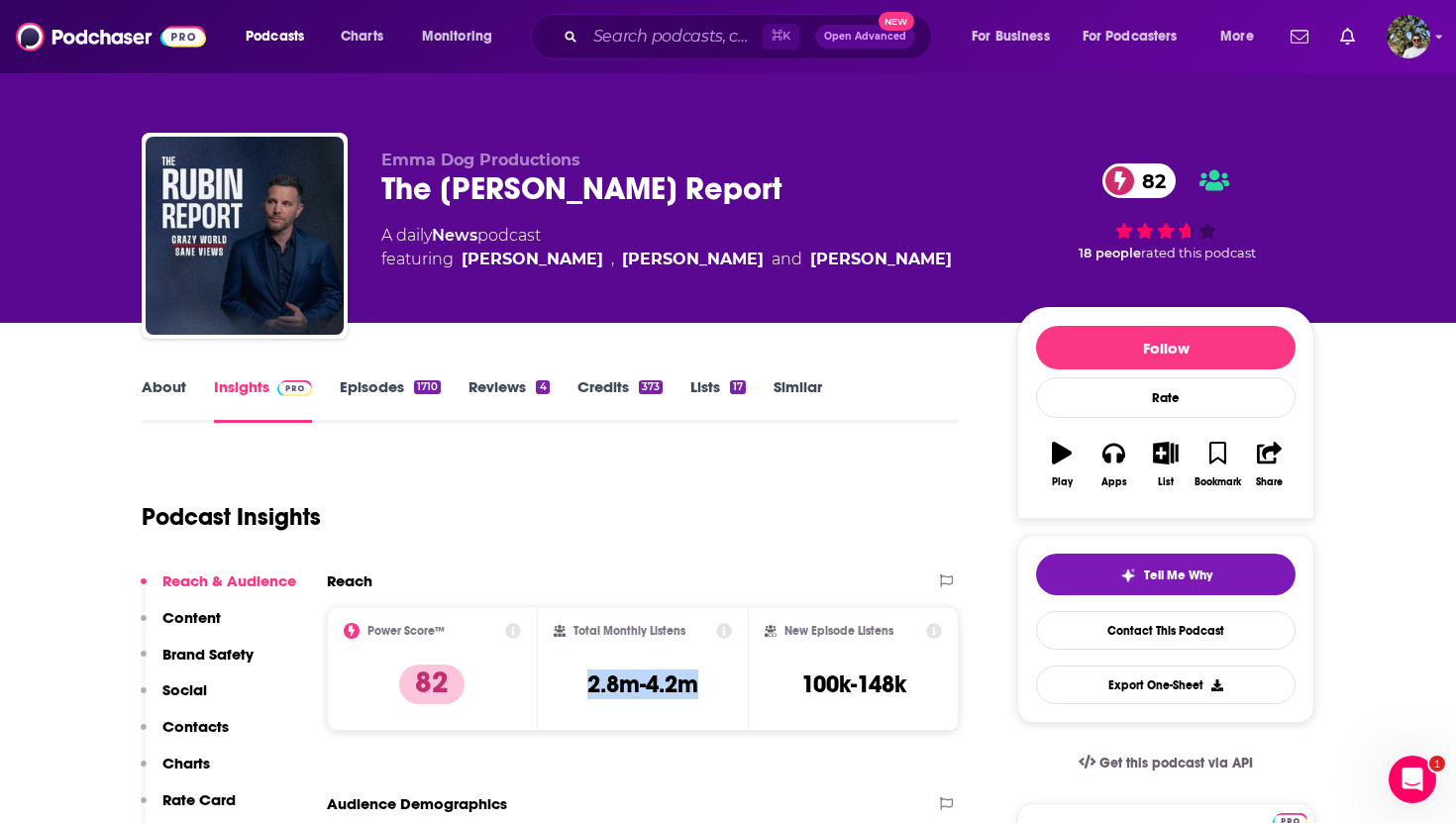 drag, startPoint x: 704, startPoint y: 682, endPoint x: 577, endPoint y: 678, distance: 127.06298 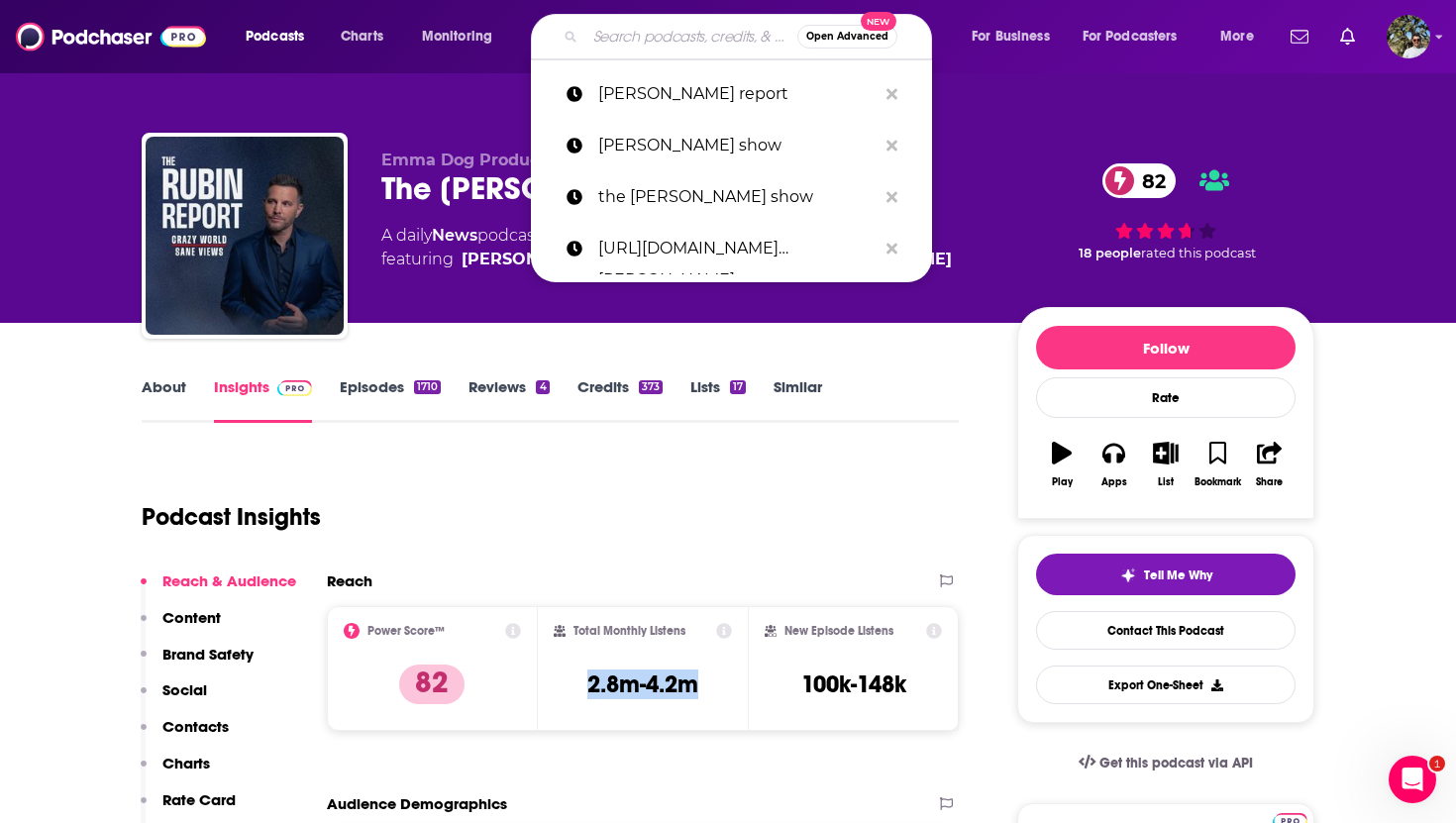 click at bounding box center (691, 37) 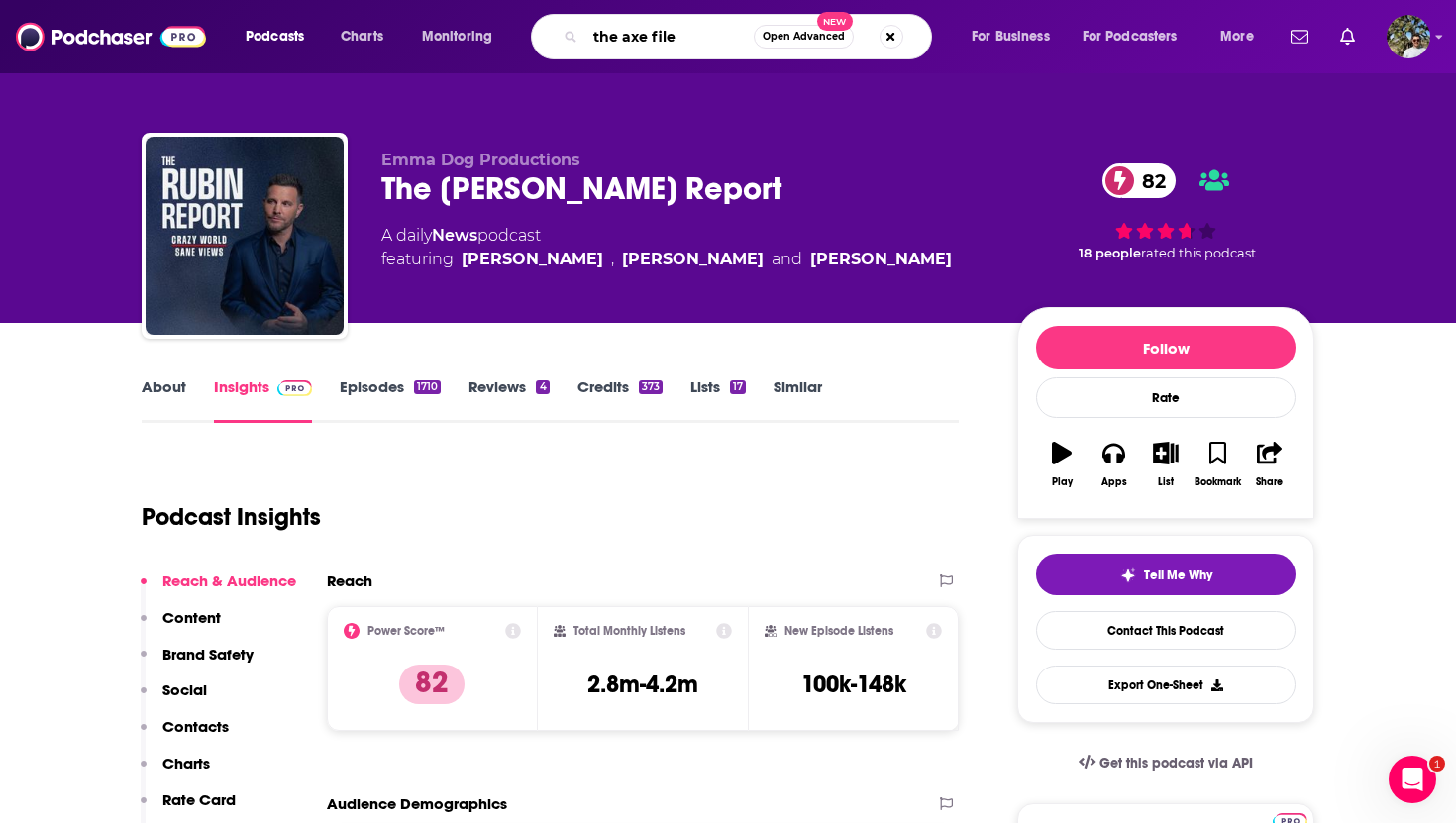 type on "the axe files" 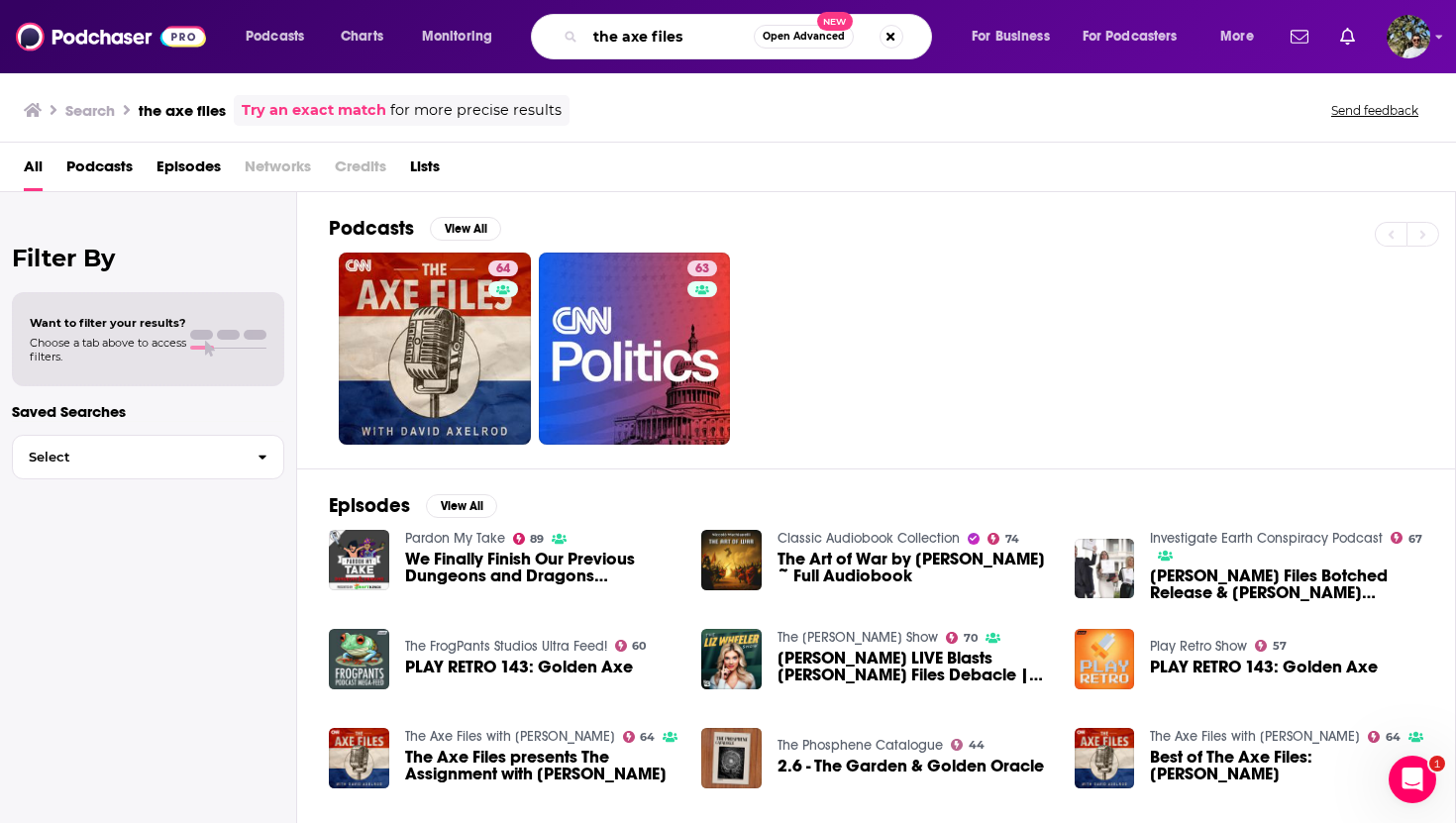 drag, startPoint x: 696, startPoint y: 37, endPoint x: 558, endPoint y: 35, distance: 138.01449 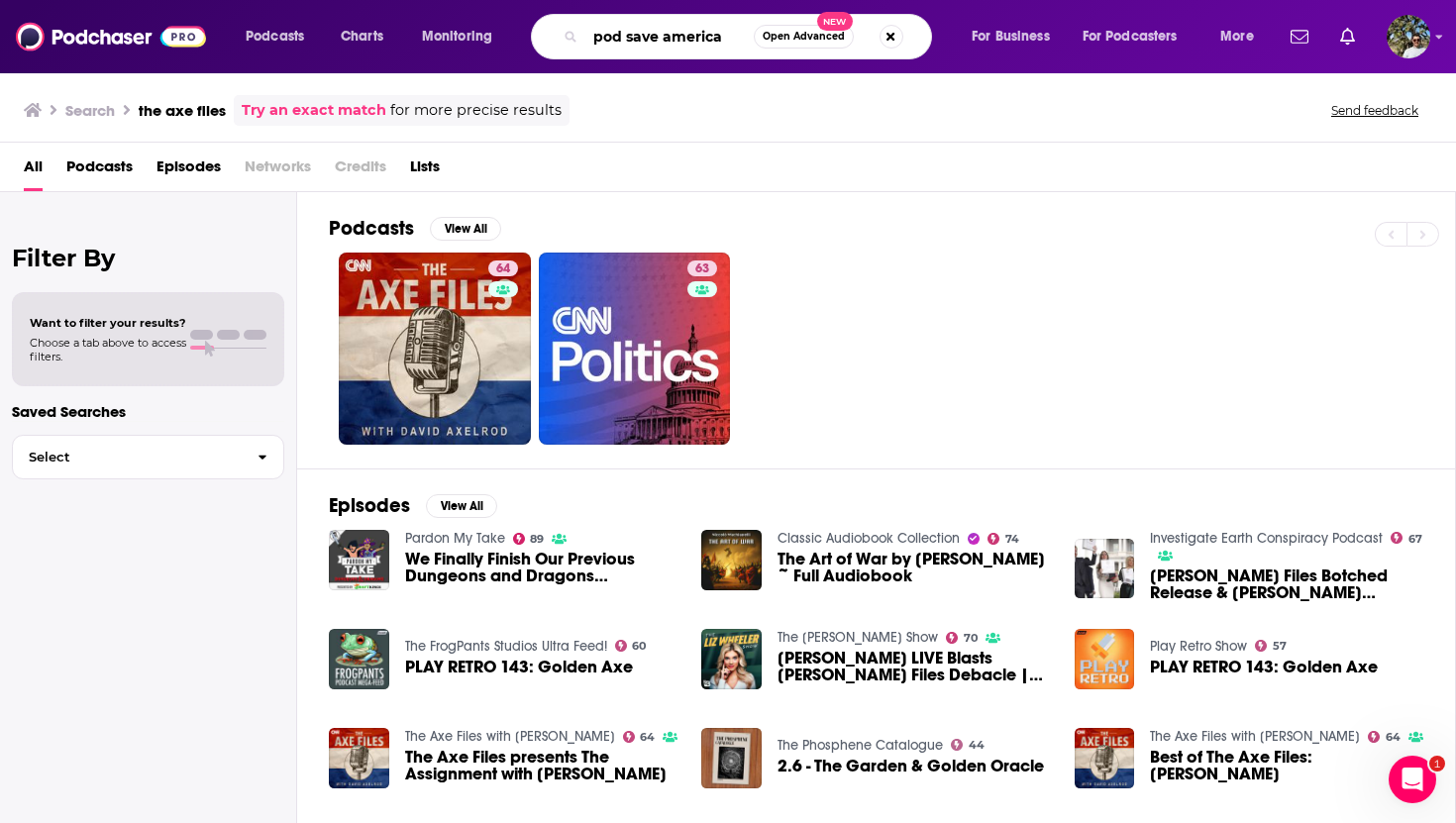 type on "pod save america" 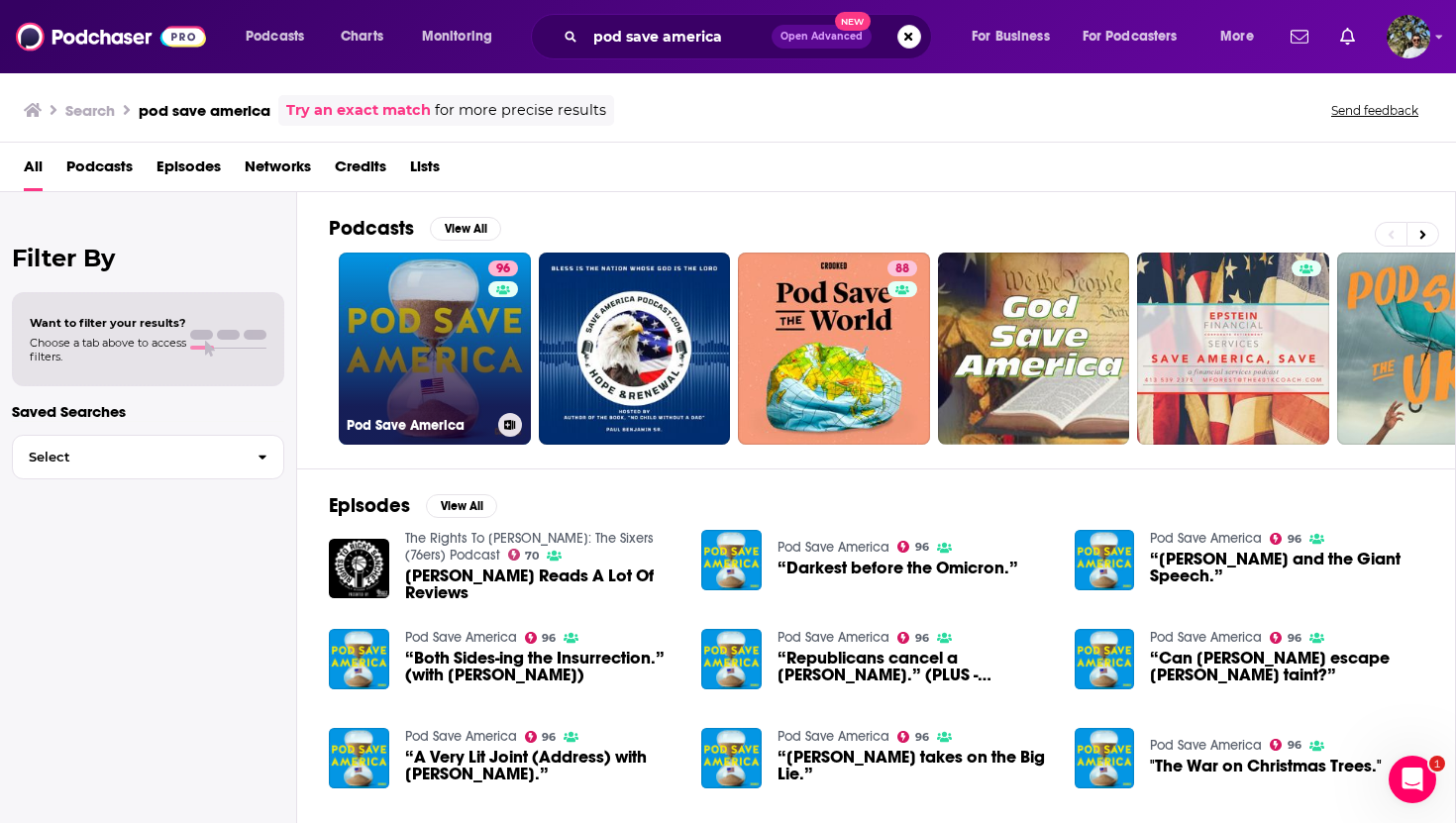 click on "96 Pod Save America" at bounding box center (435, 349) 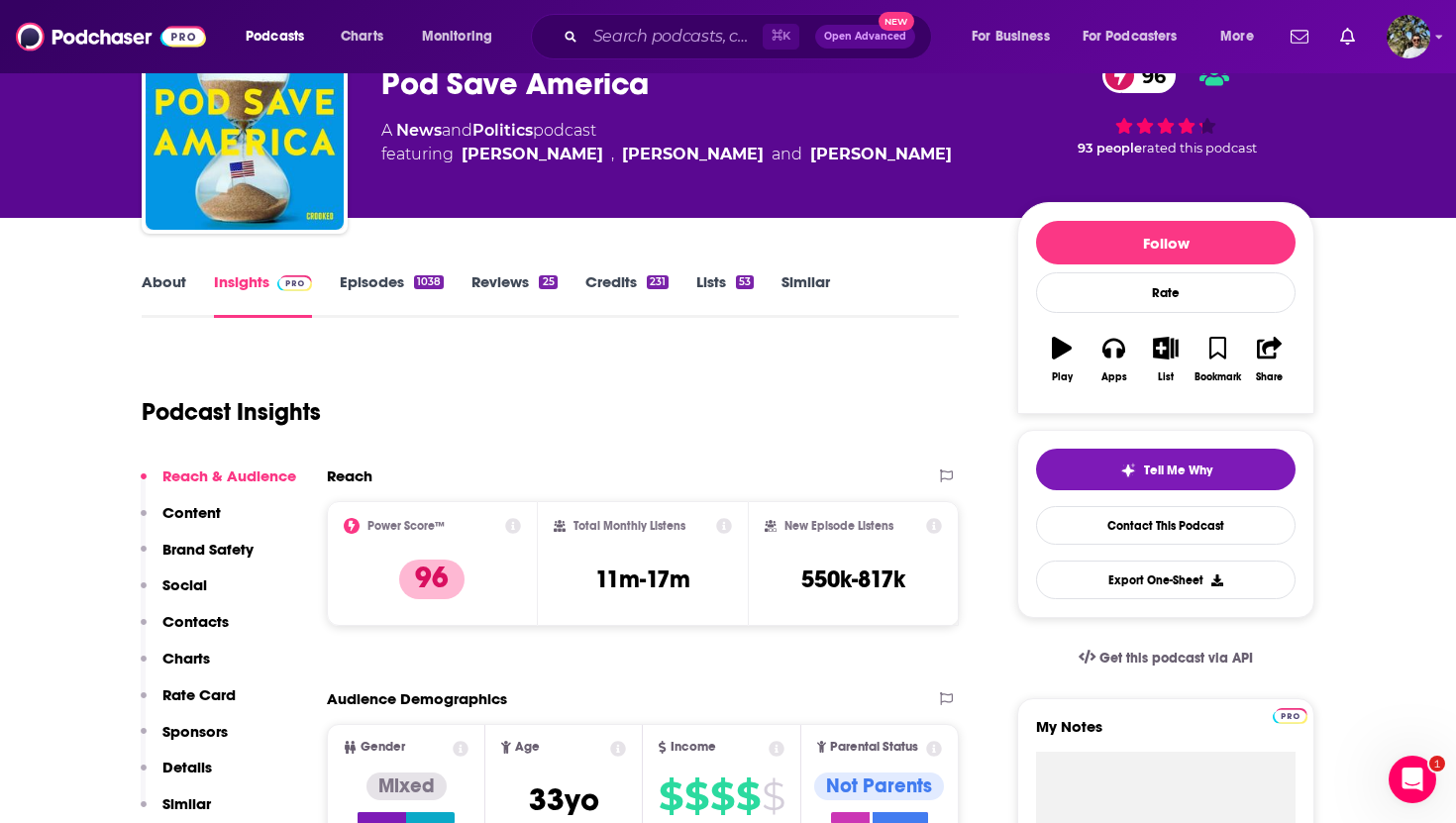 scroll, scrollTop: 120, scrollLeft: 0, axis: vertical 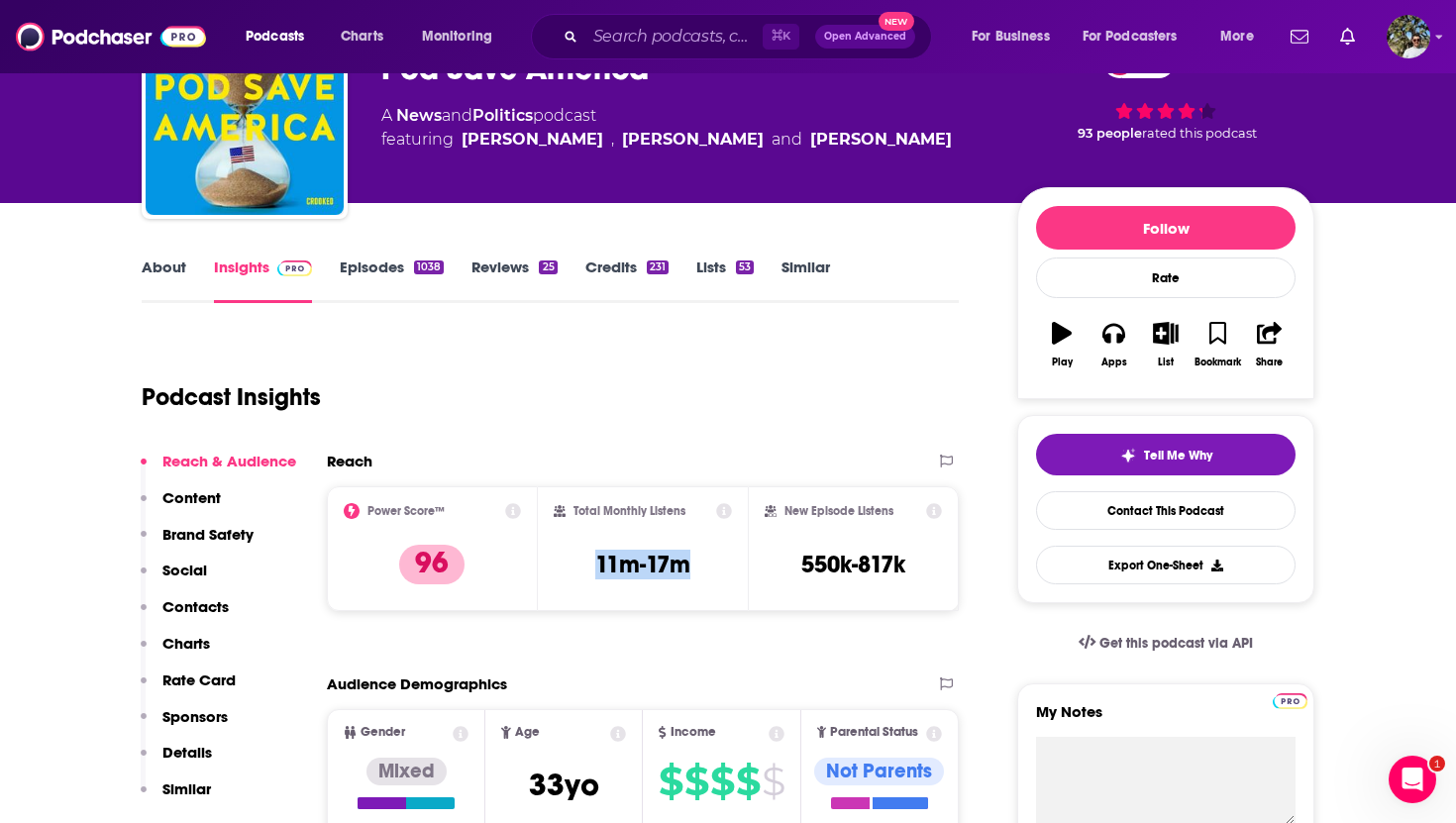 drag, startPoint x: 713, startPoint y: 571, endPoint x: 592, endPoint y: 569, distance: 121.016528 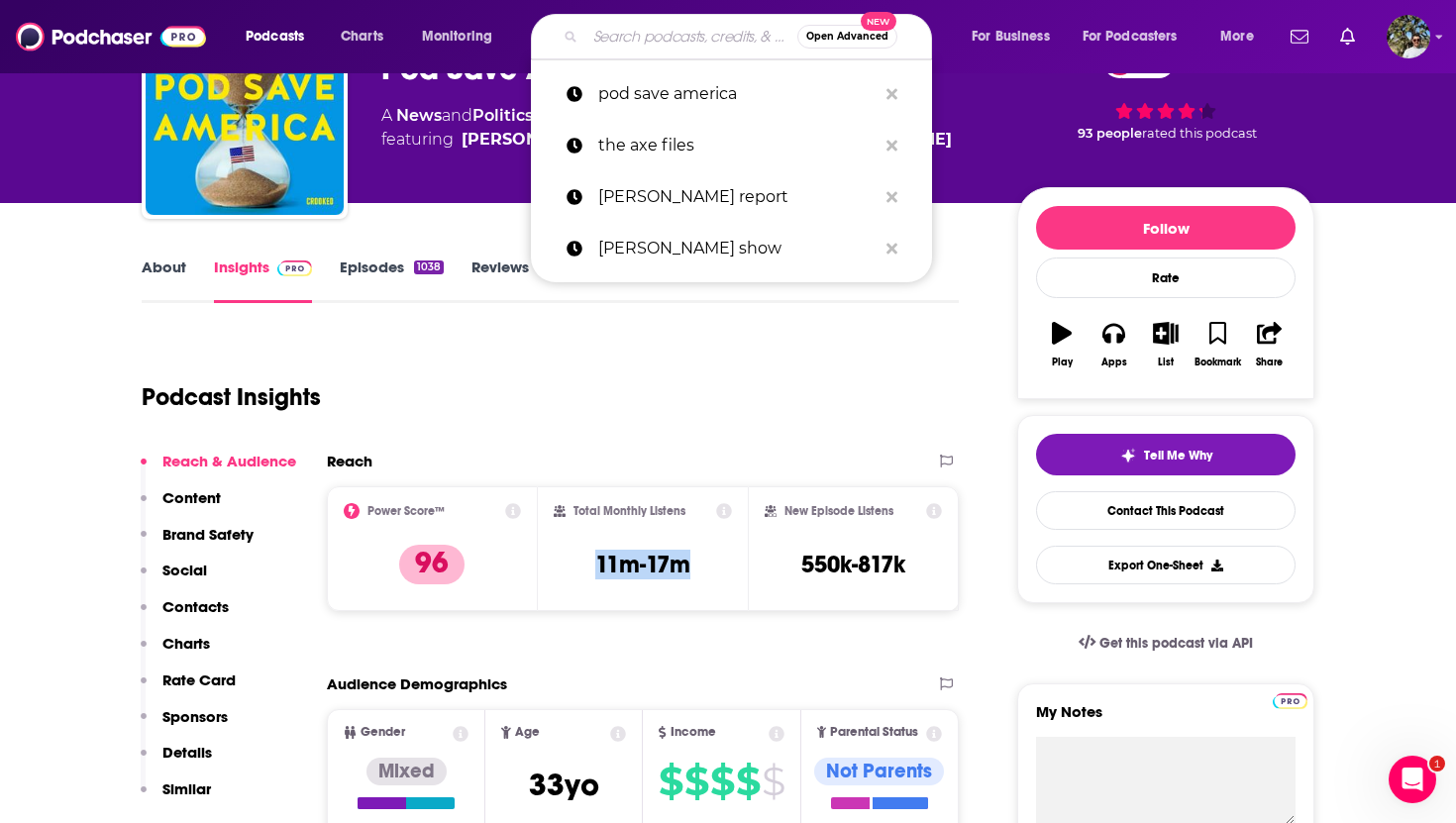 click at bounding box center [691, 37] 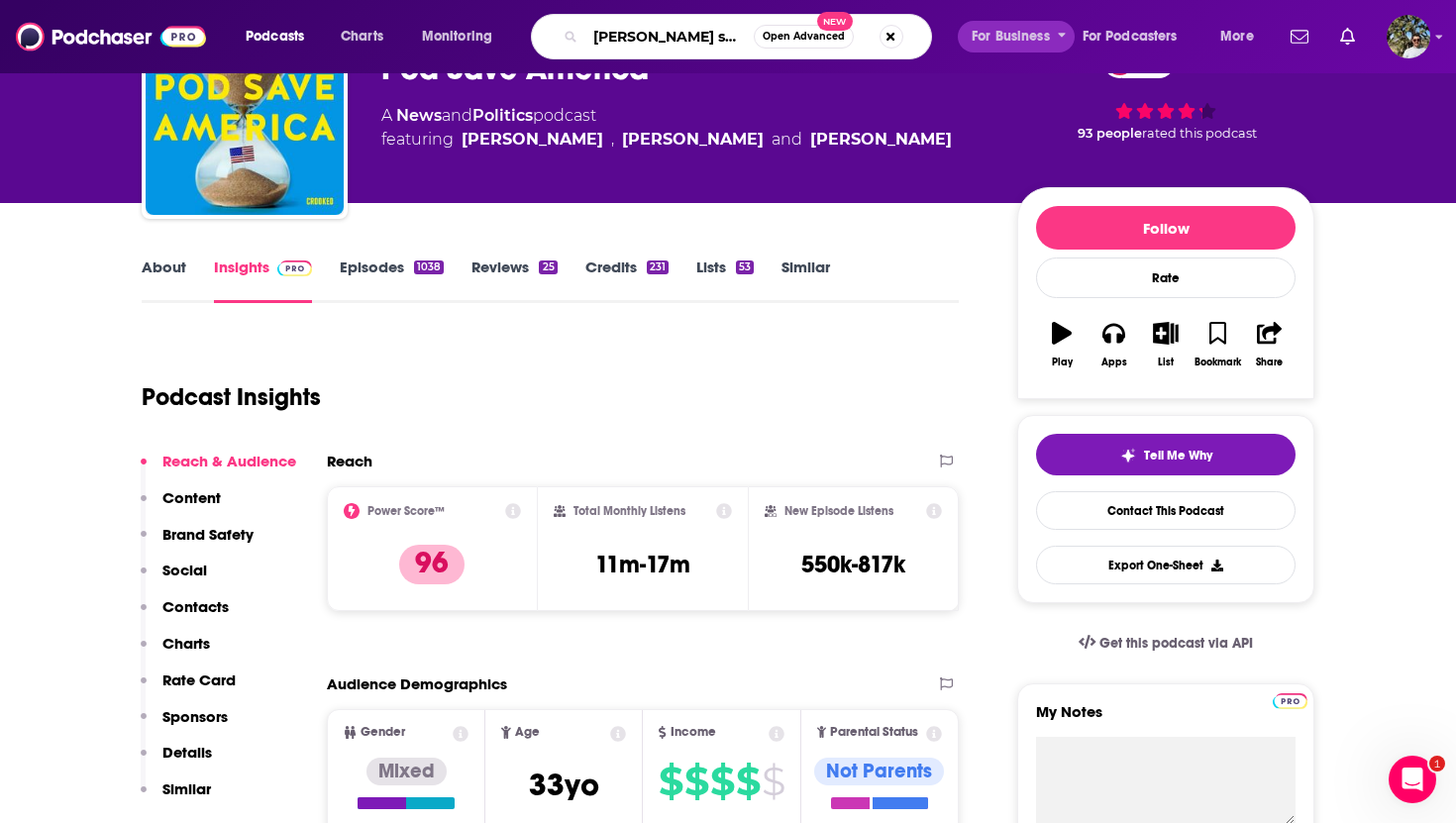 type on "[PERSON_NAME] show" 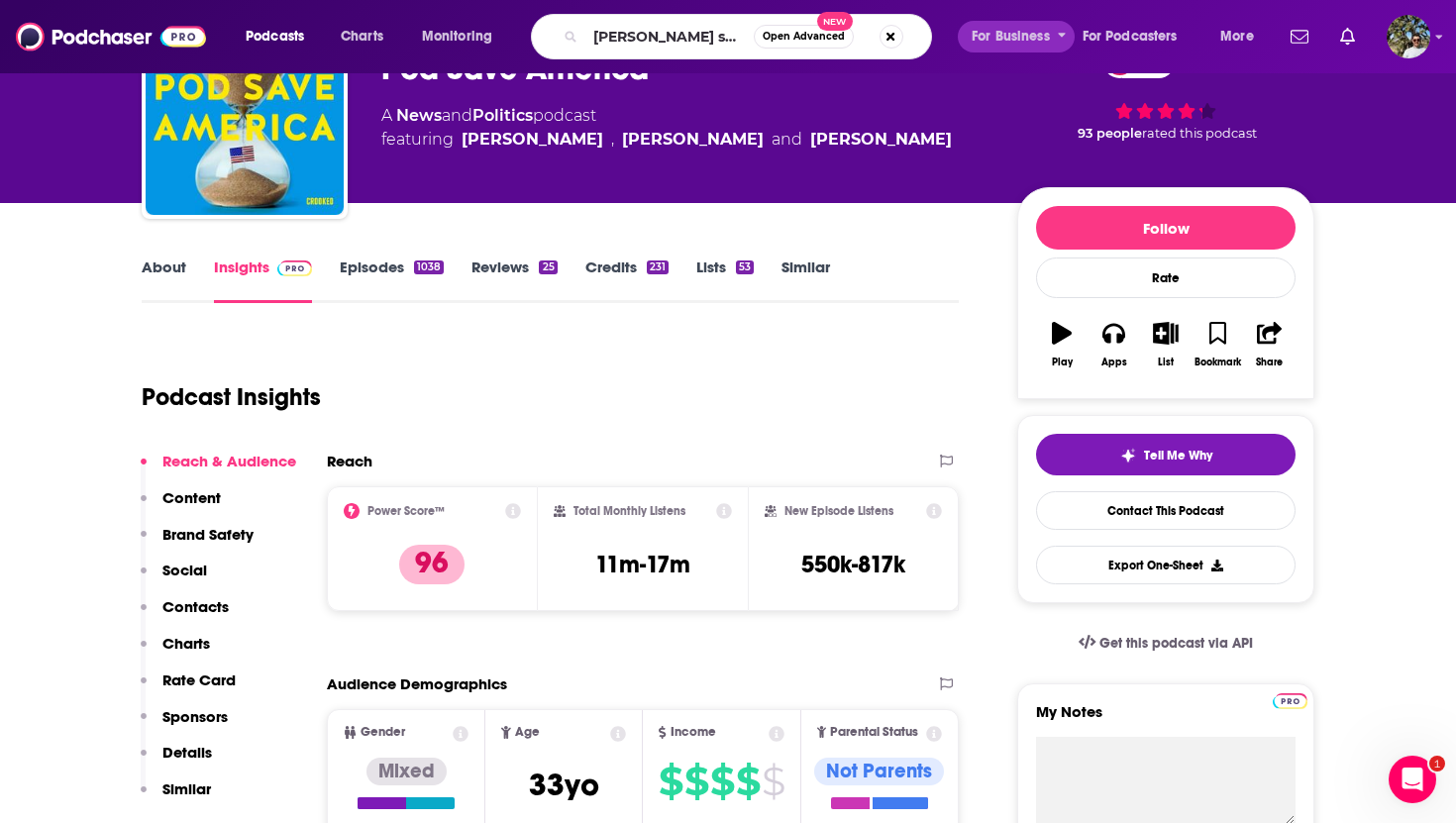 scroll, scrollTop: 0, scrollLeft: 0, axis: both 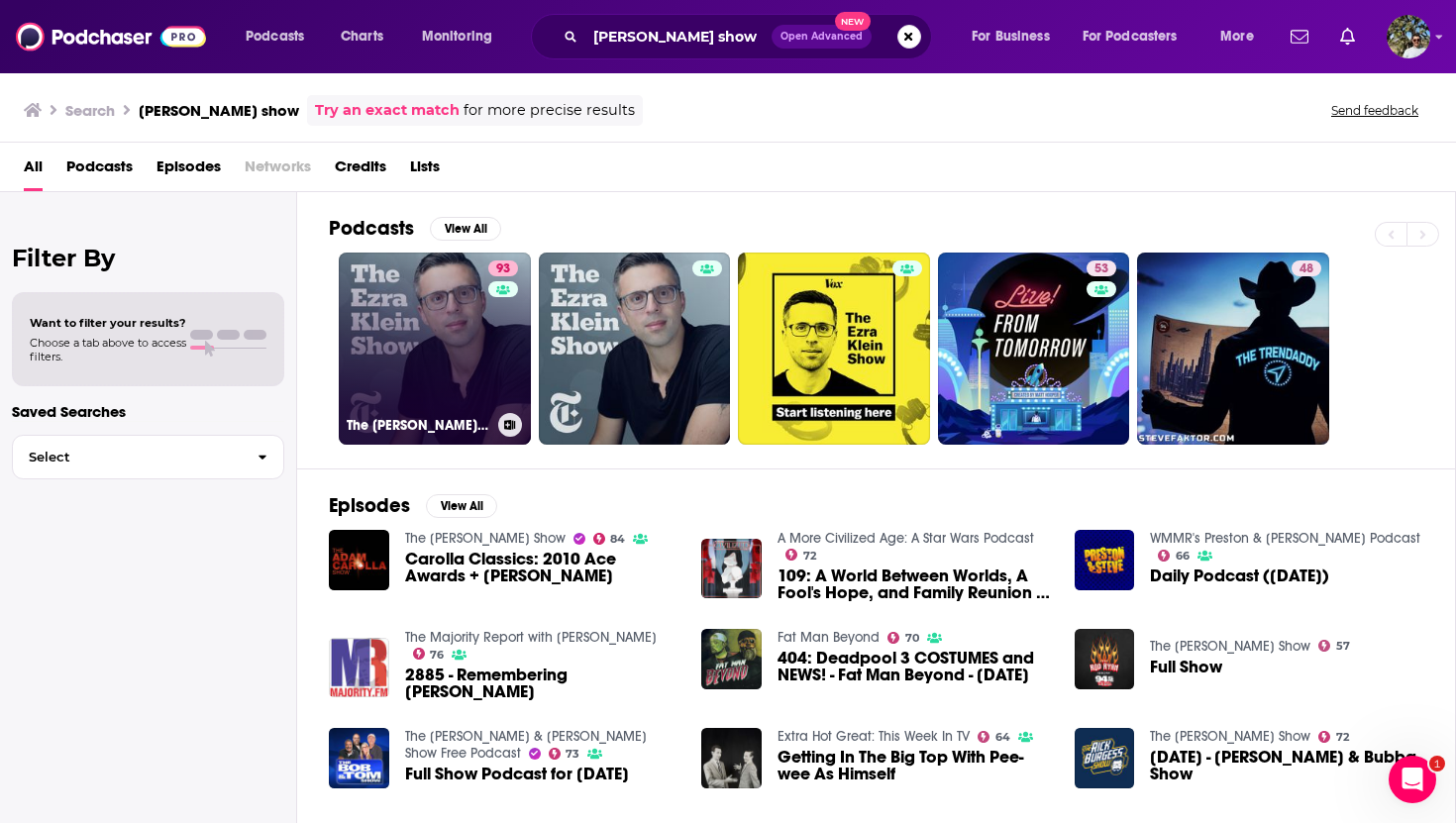 click on "93 The [PERSON_NAME] Show" at bounding box center [435, 349] 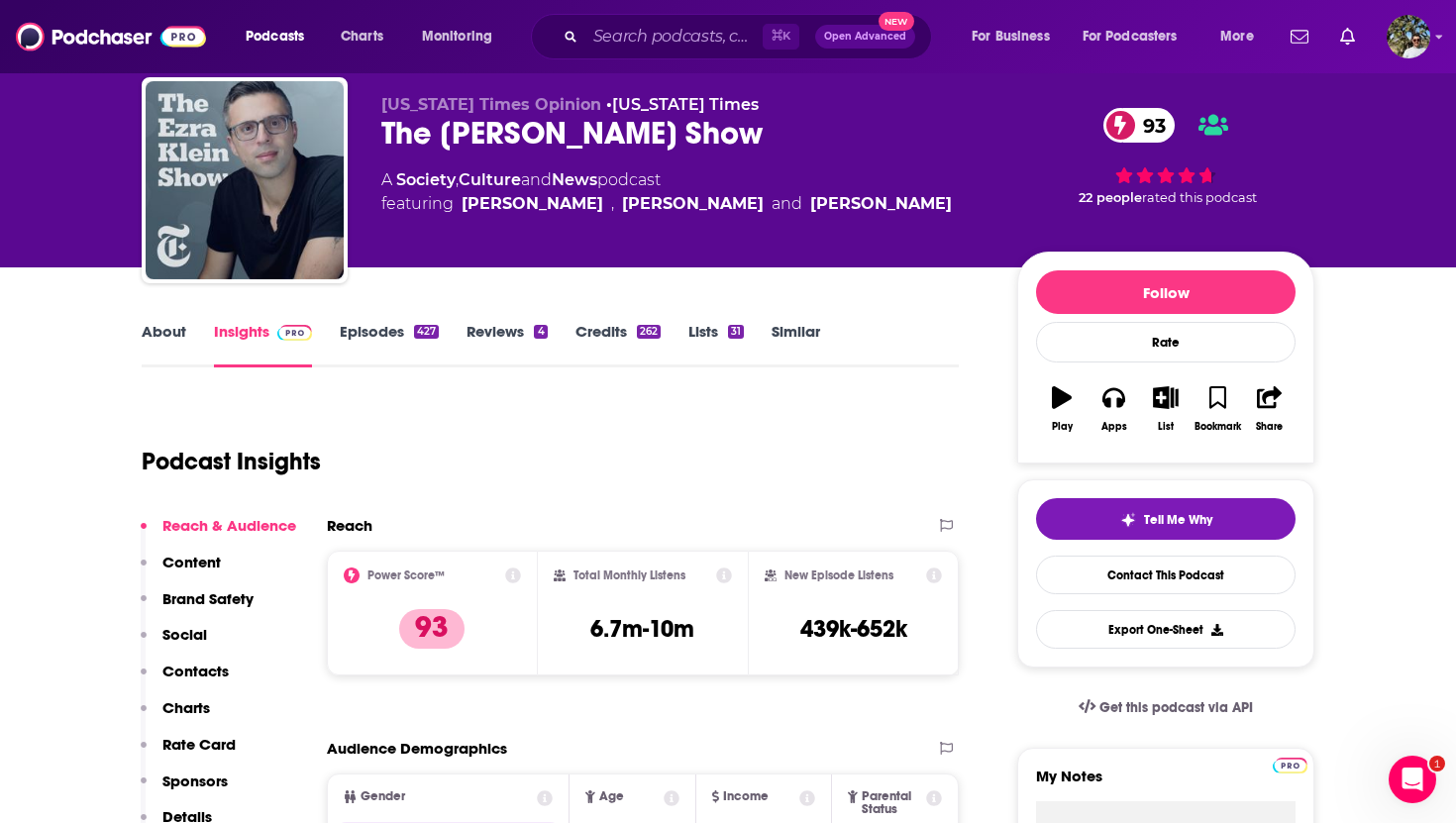 scroll, scrollTop: 64, scrollLeft: 0, axis: vertical 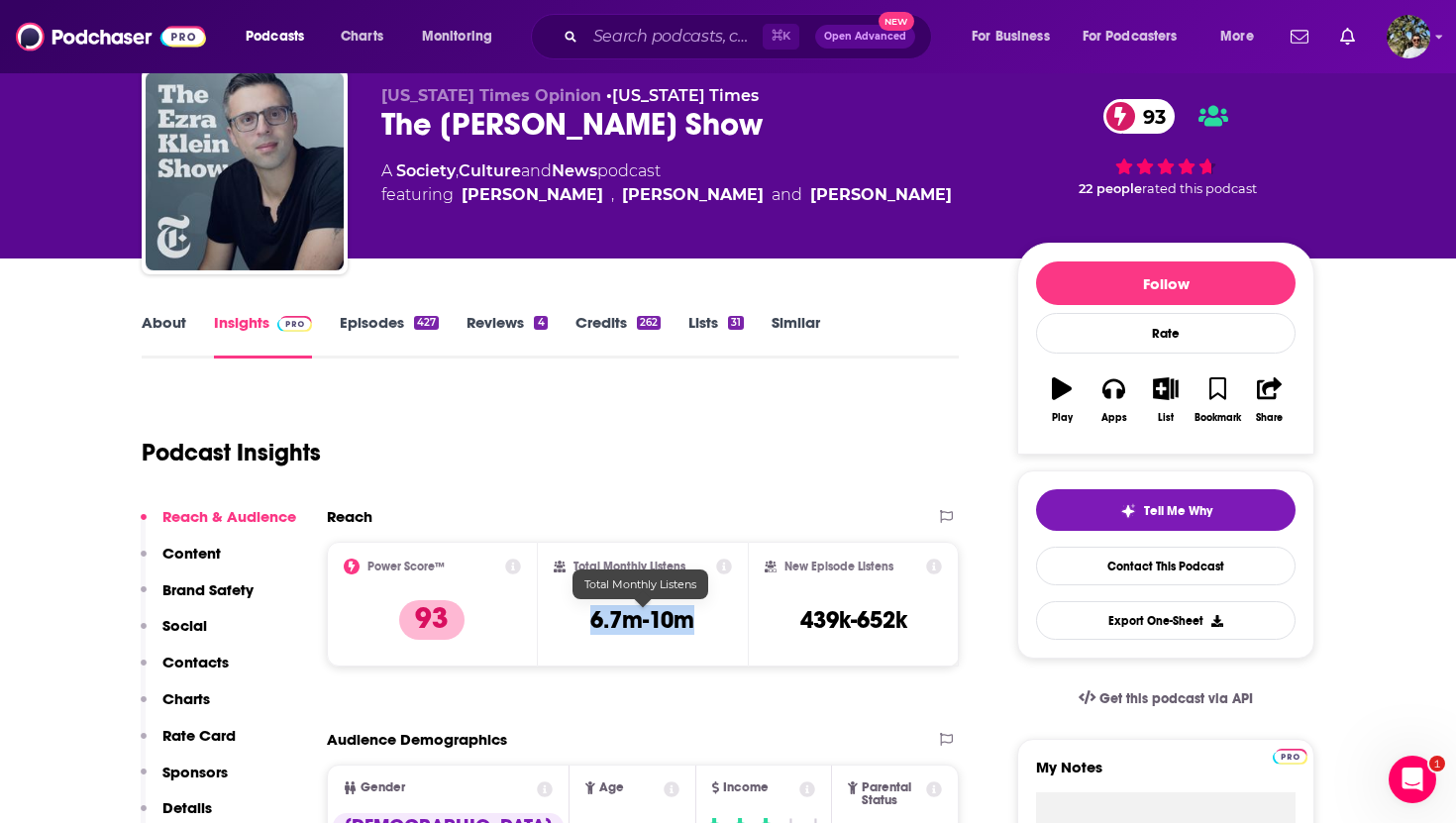 drag, startPoint x: 719, startPoint y: 628, endPoint x: 588, endPoint y: 621, distance: 131.18689 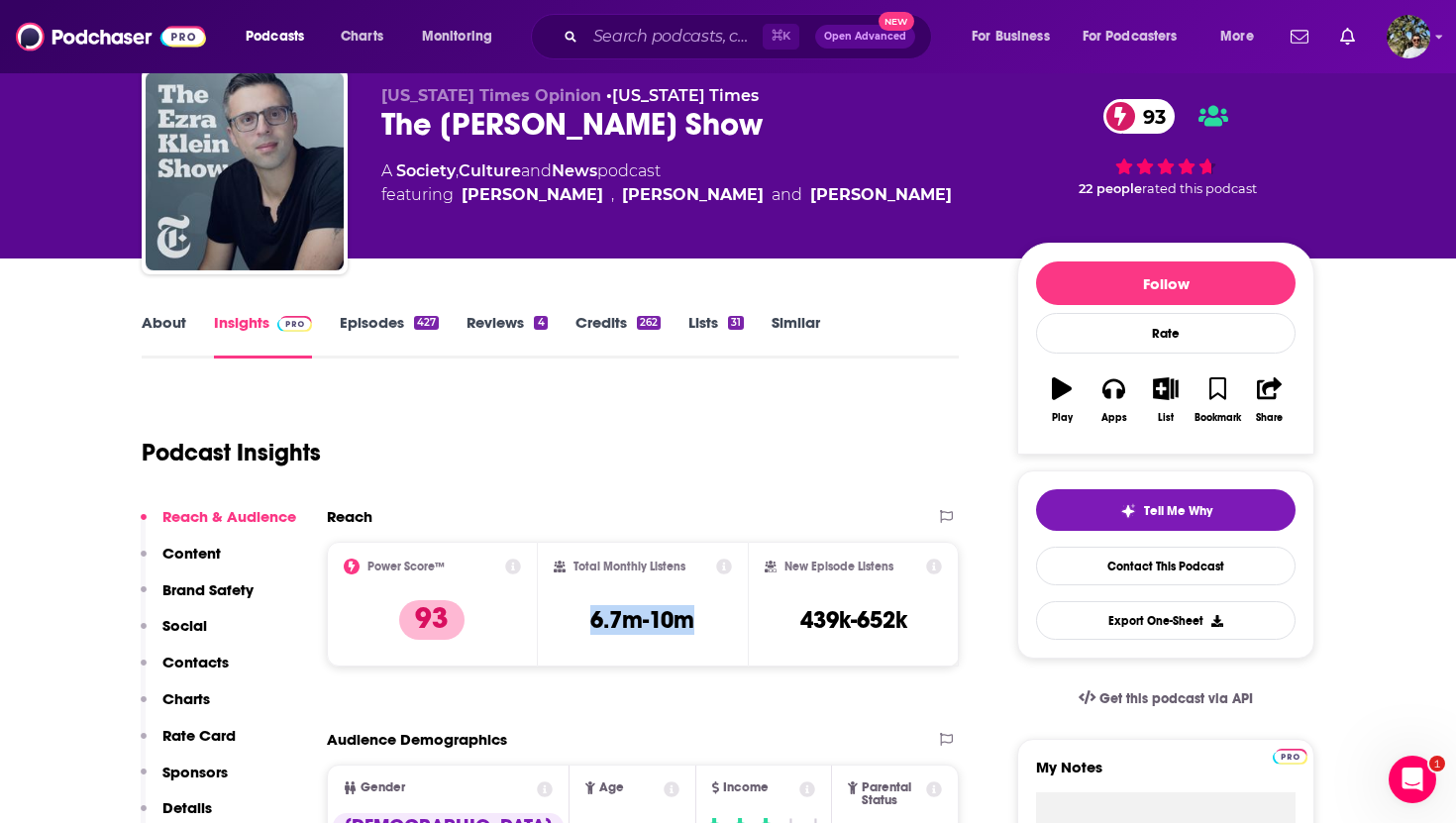 copy on "6.7m-10m" 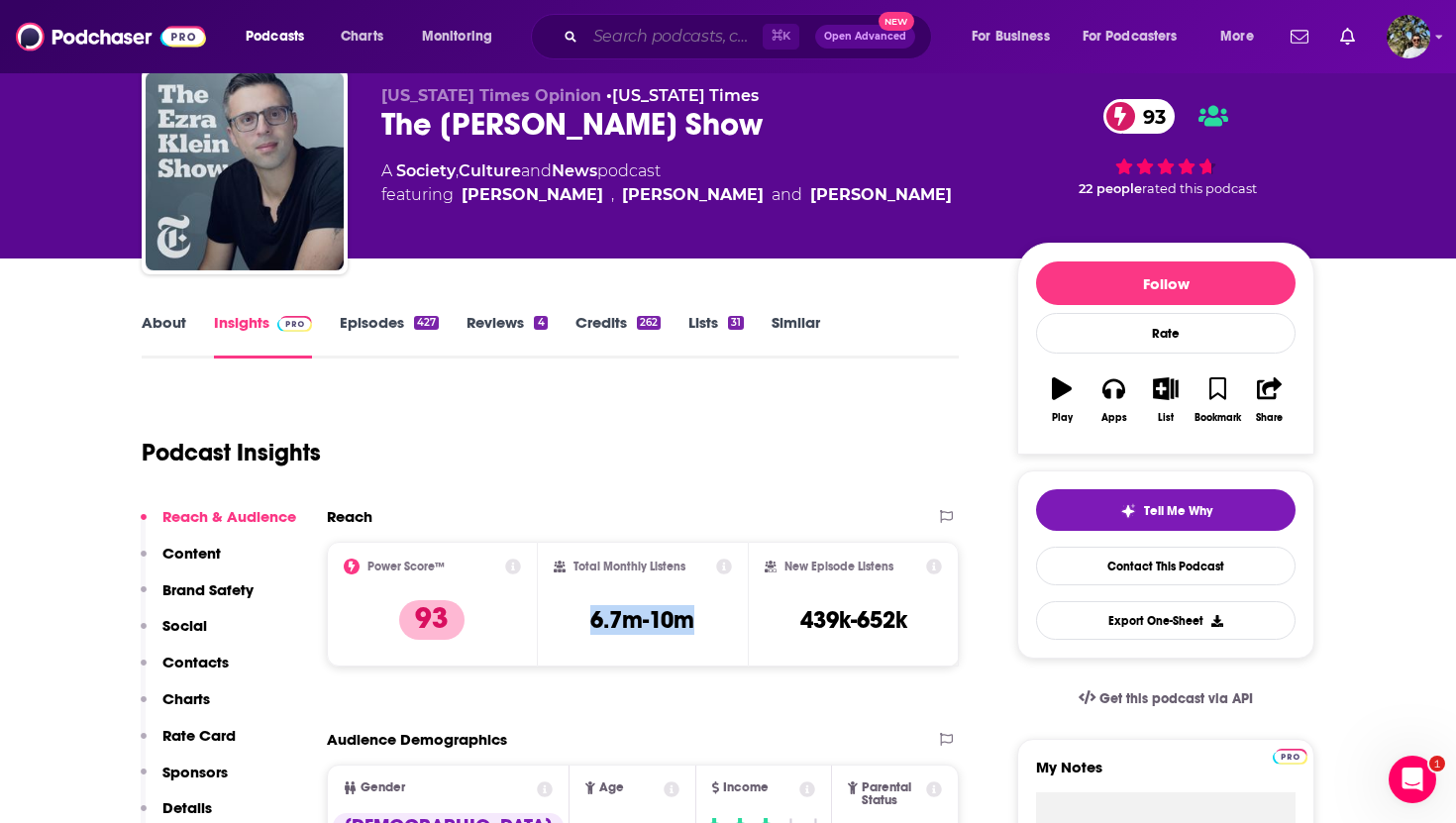 click at bounding box center (674, 37) 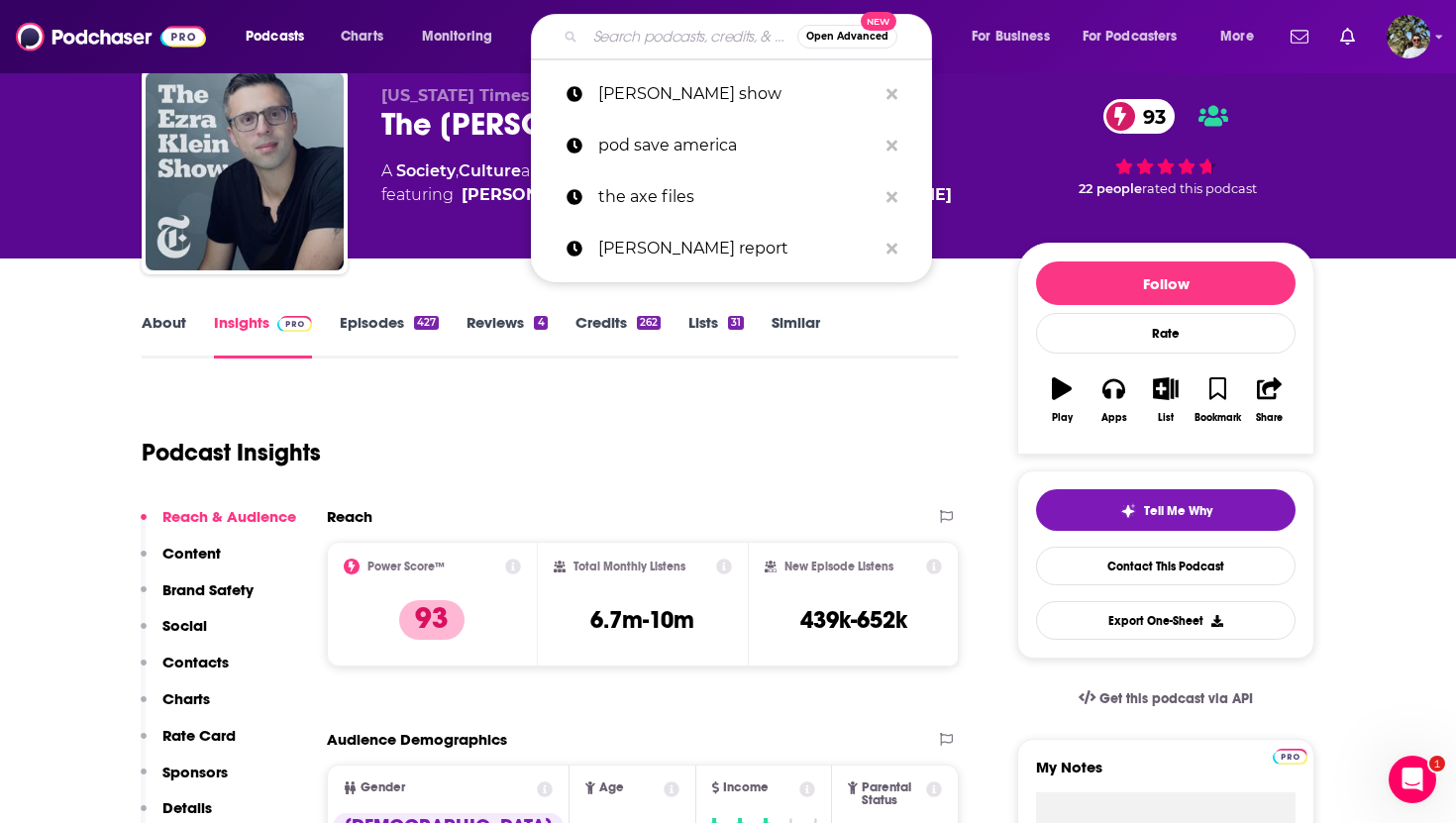 paste on "Point of Order with [PERSON_NAME]" 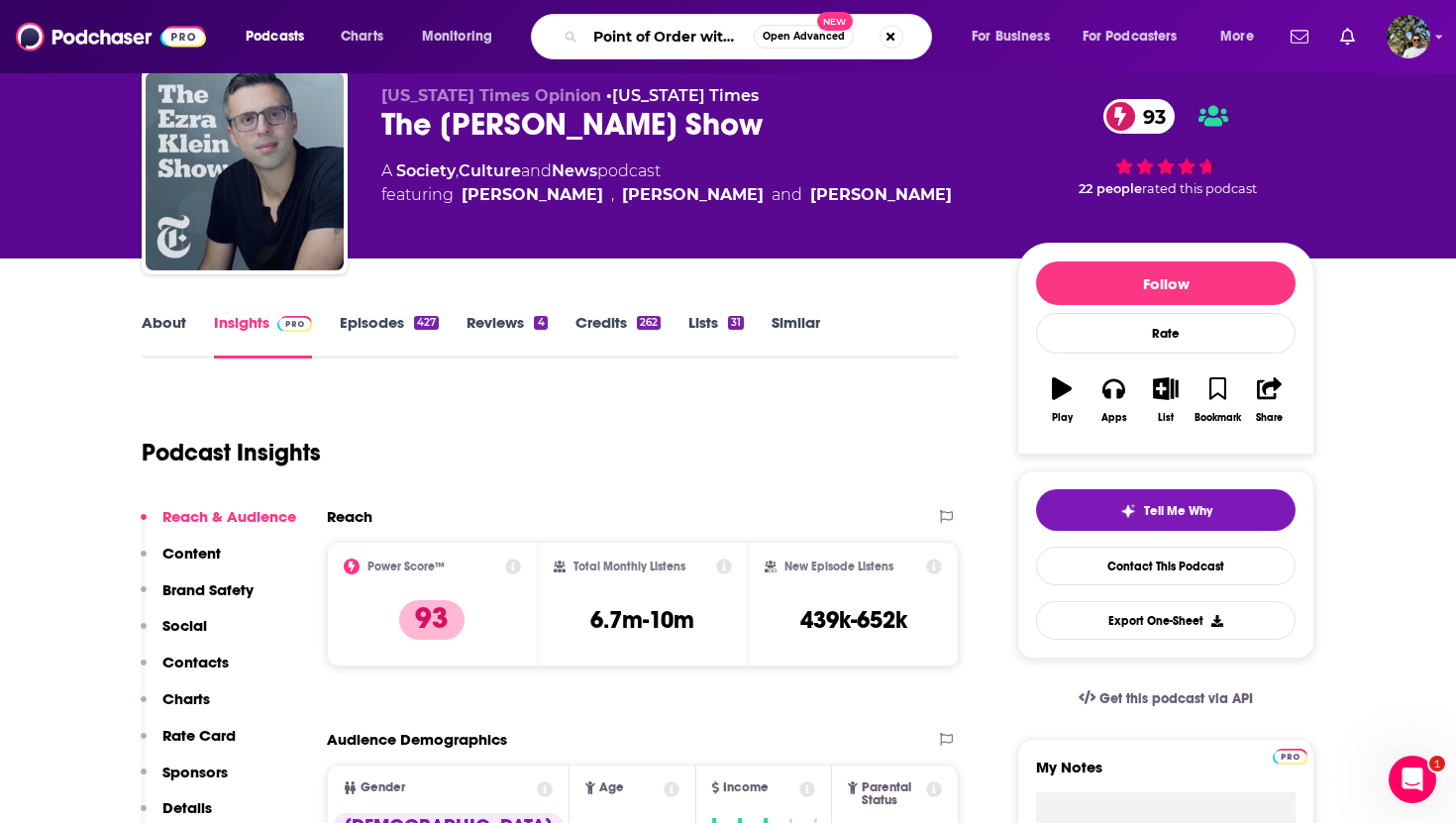 scroll, scrollTop: 0, scrollLeft: 75, axis: horizontal 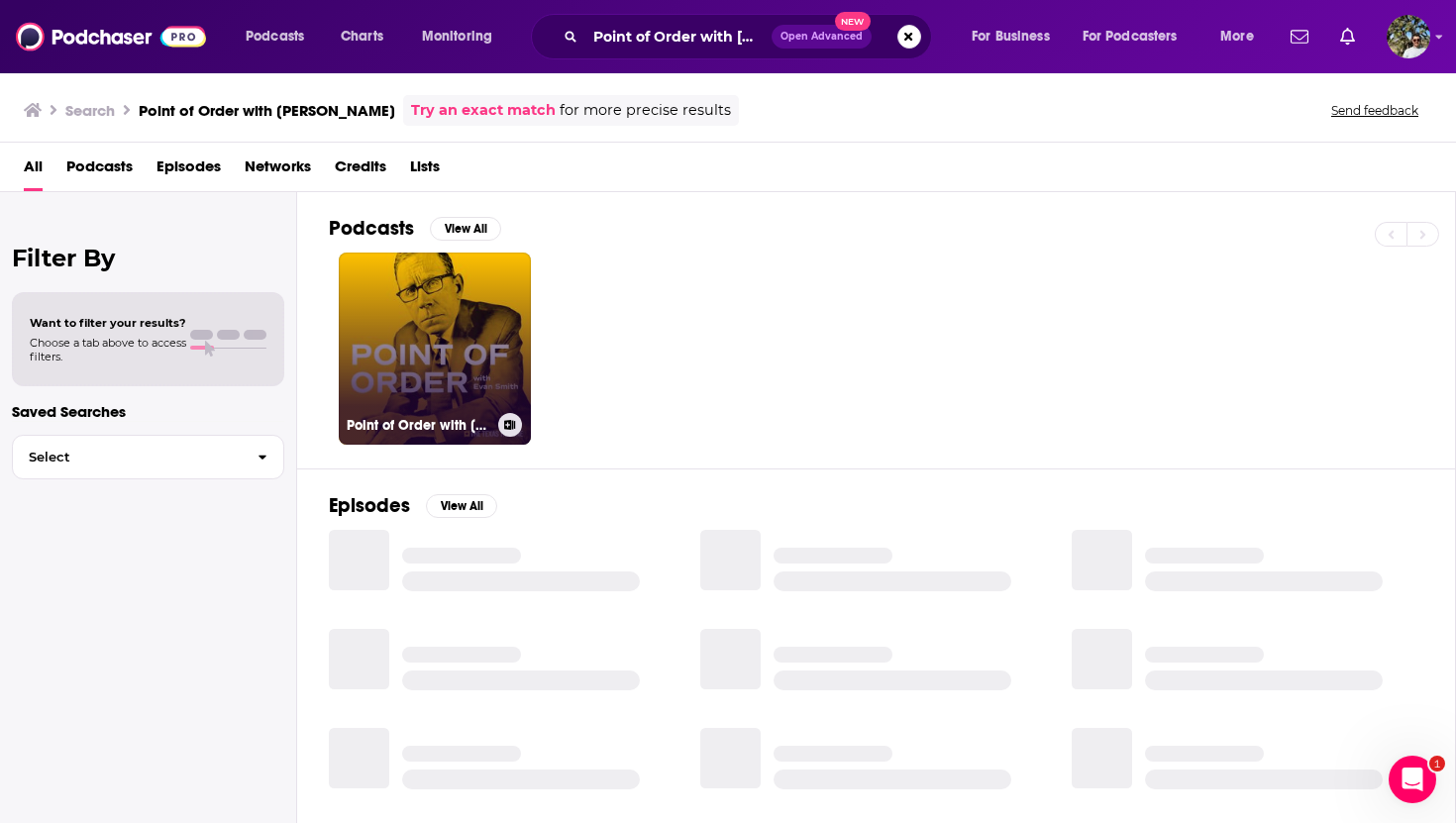 click on "Point of Order with [PERSON_NAME]" at bounding box center [435, 349] 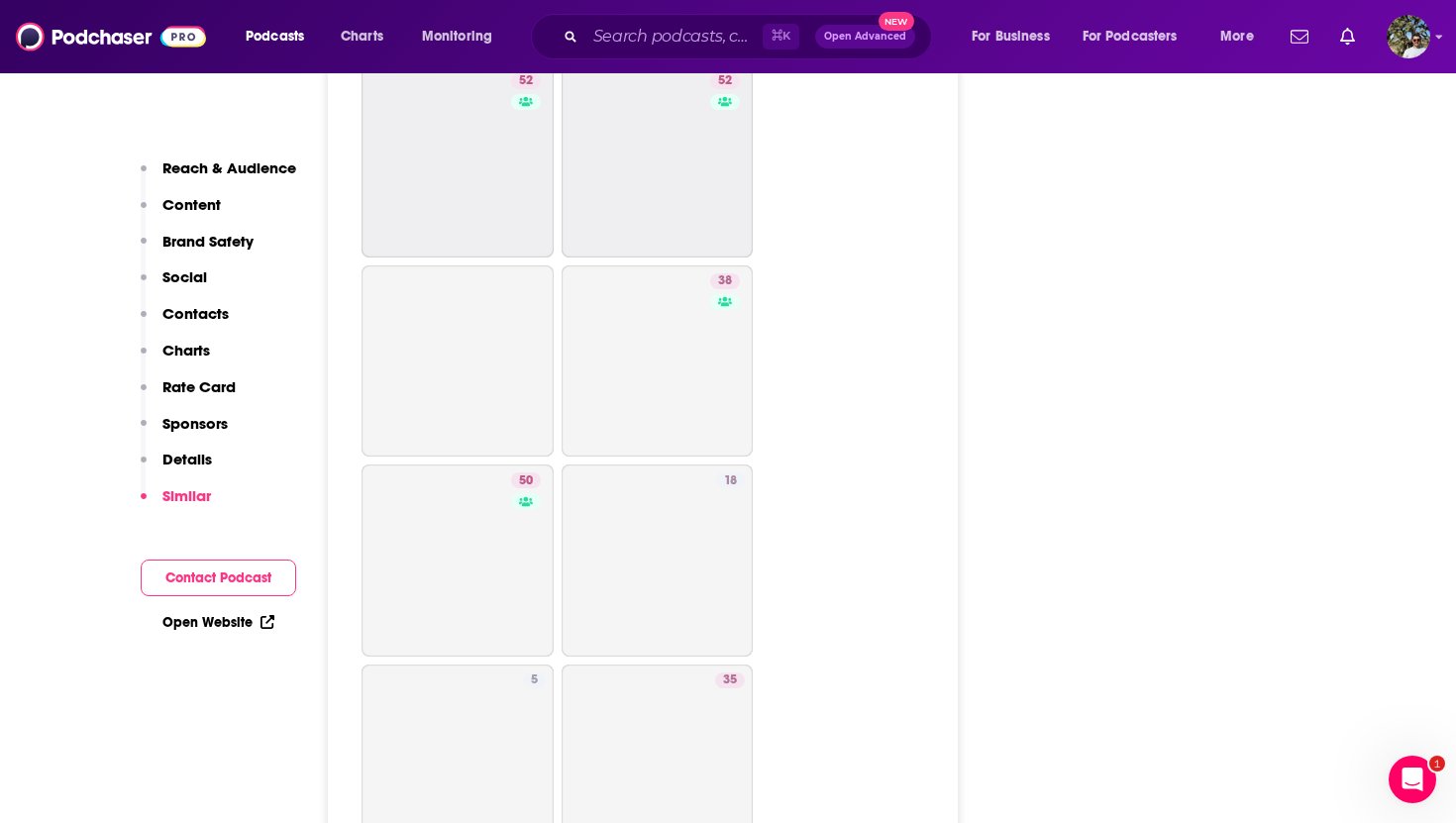 click on "52 52 38 50 18 5 35 45 5 1 44 34 7 6 0" at bounding box center [654, 1259] 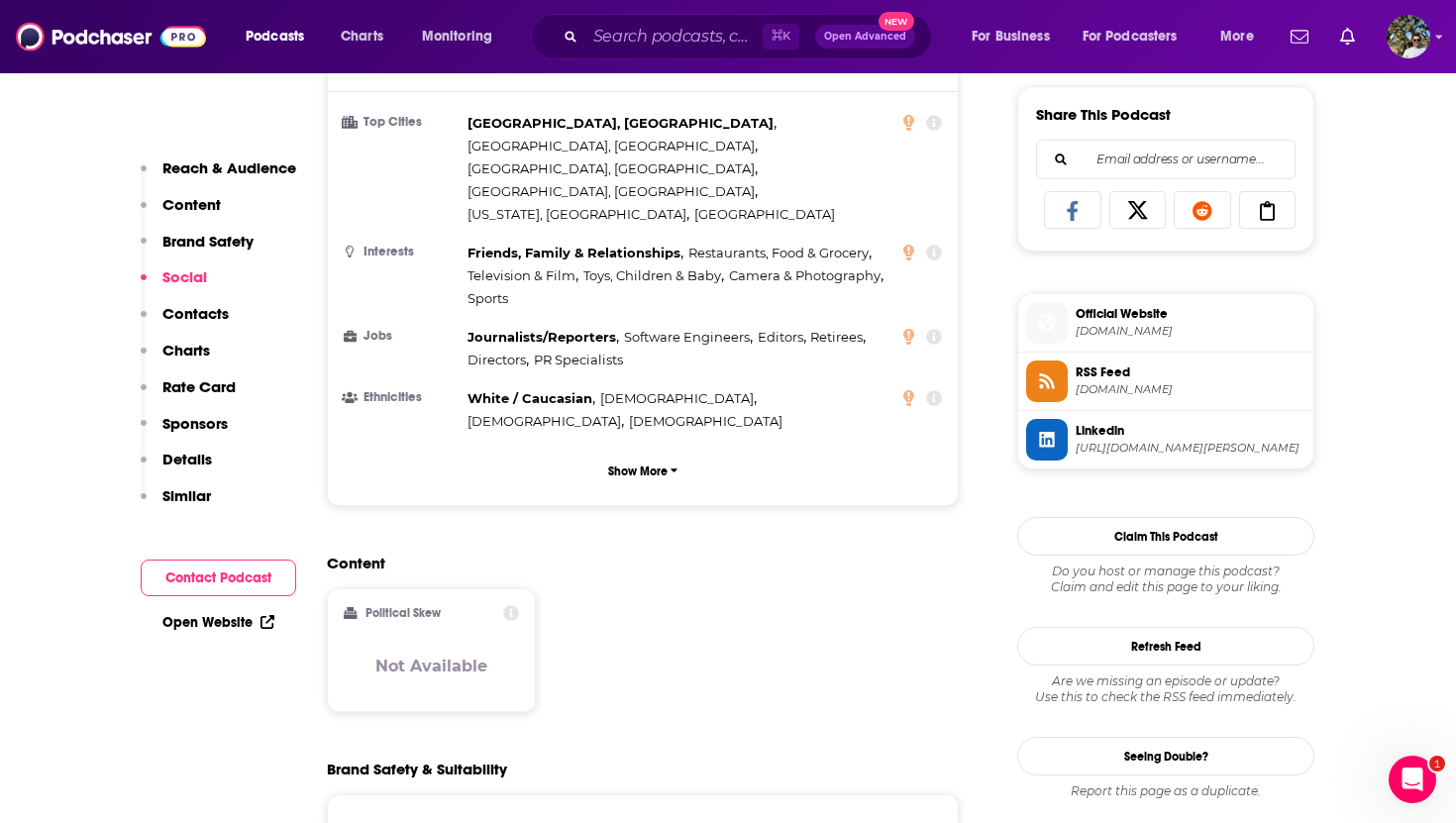 scroll, scrollTop: 0, scrollLeft: 0, axis: both 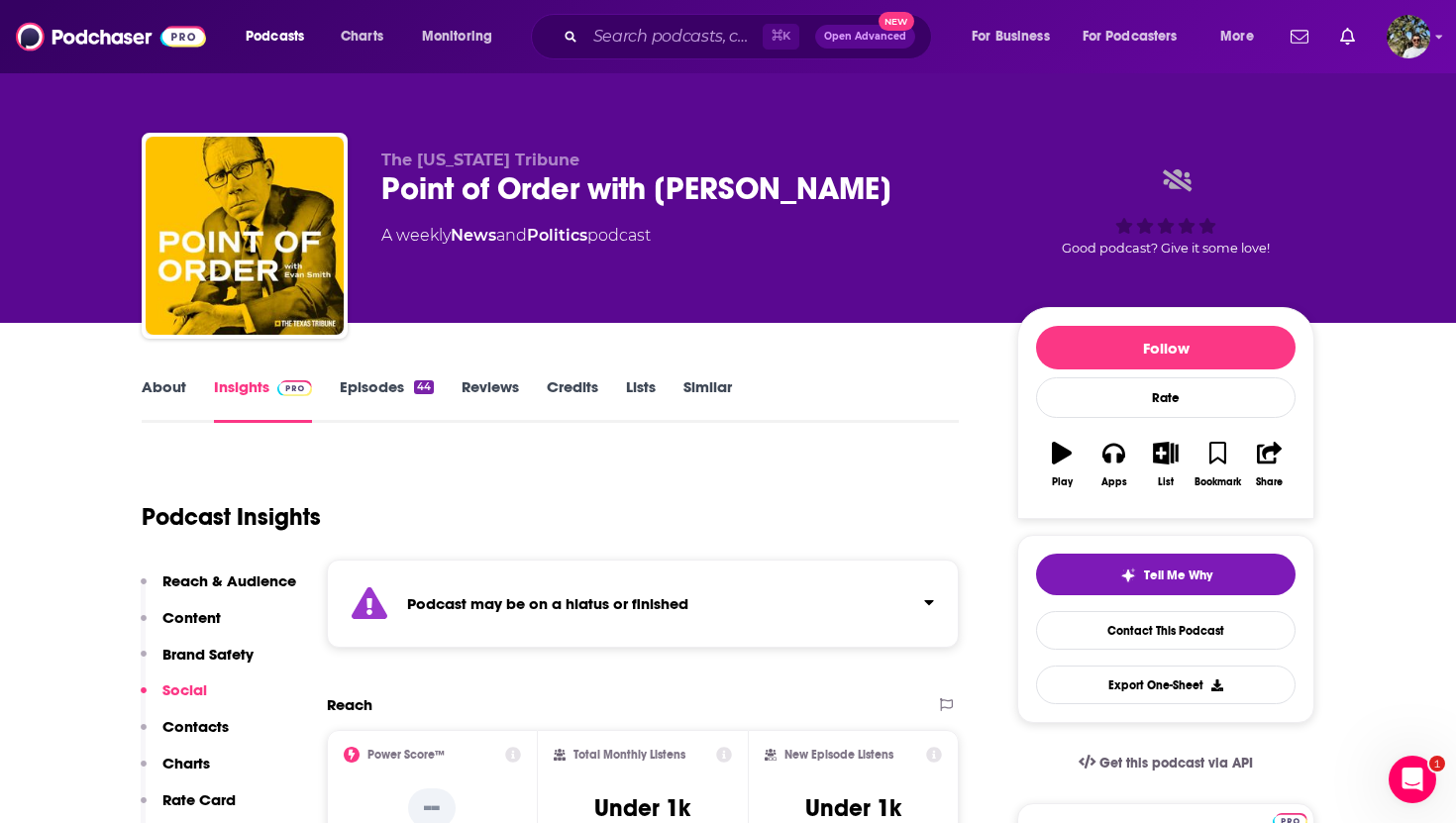 click on "Episodes 44" at bounding box center (386, 400) 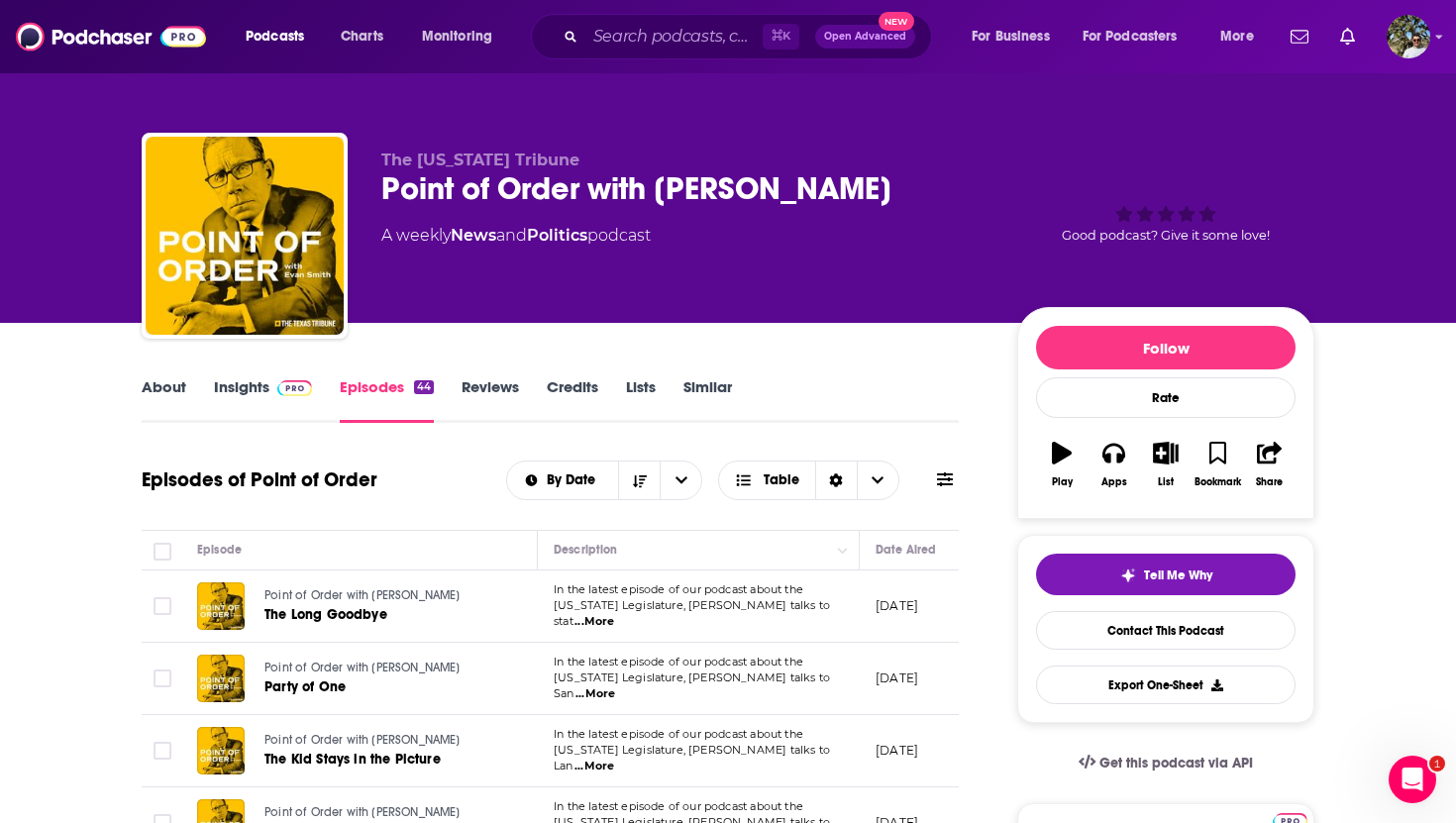 click on "The [US_STATE] Tribune" at bounding box center [480, 159] 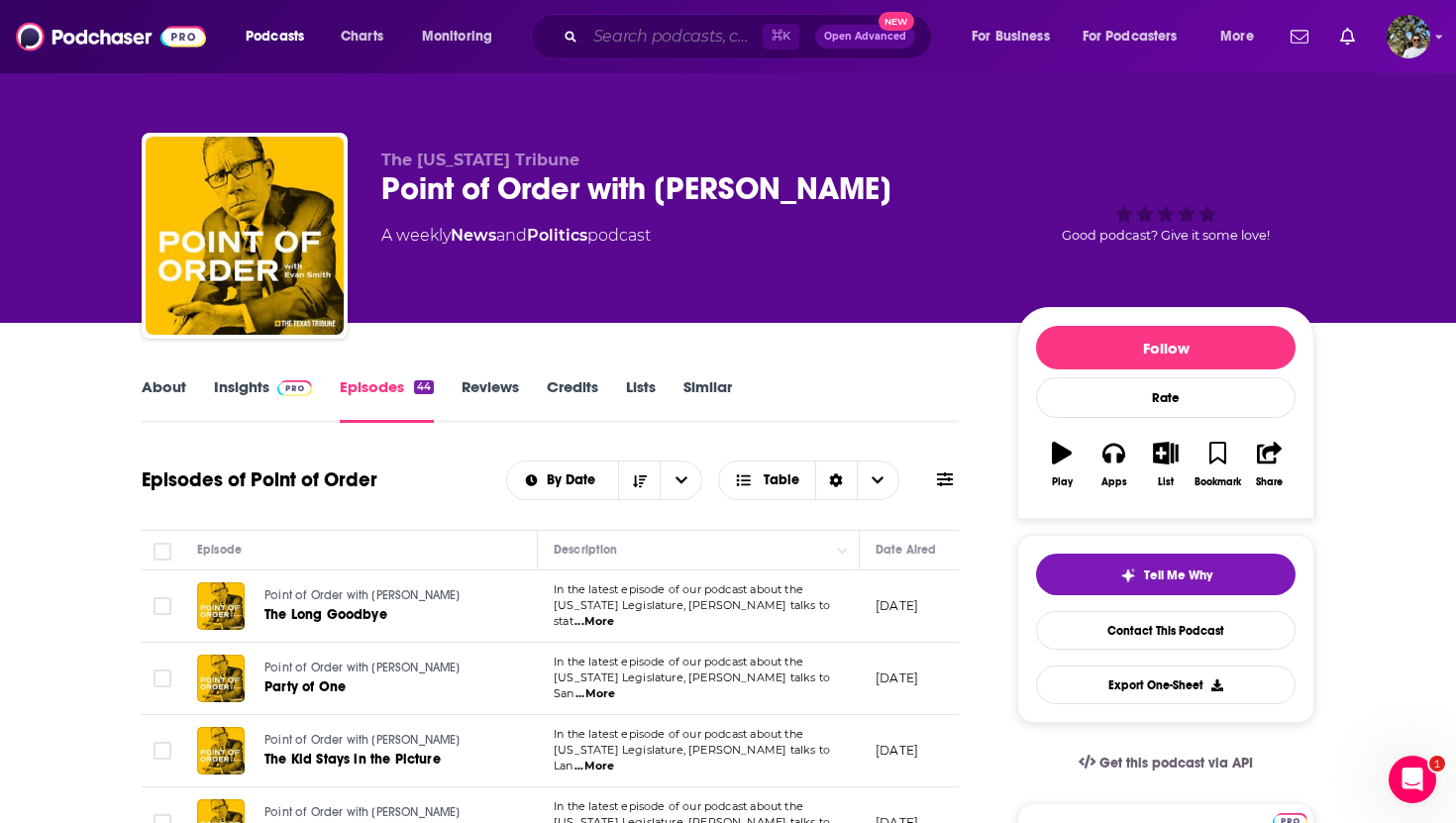 click at bounding box center (674, 37) 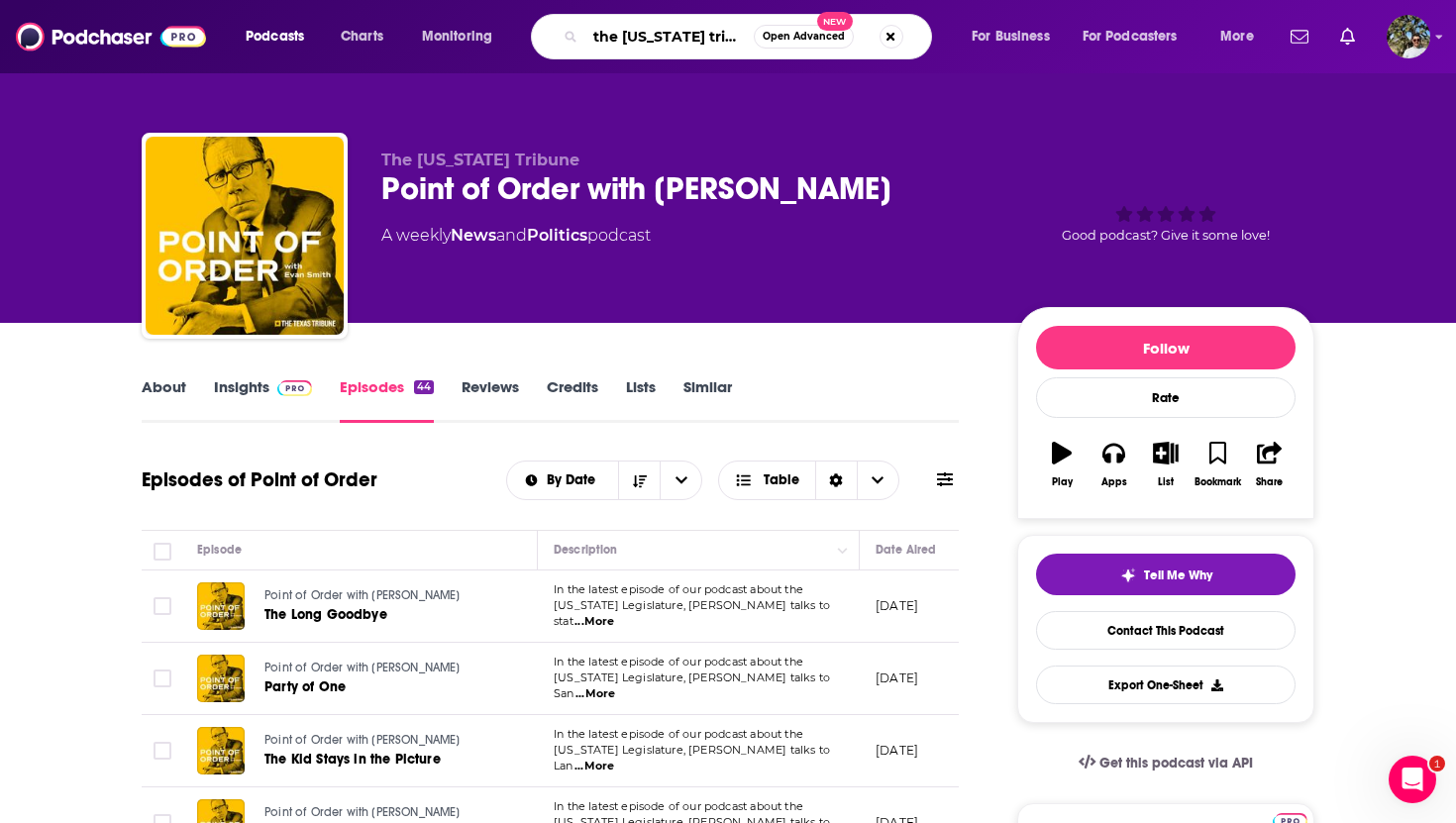 type on "the [US_STATE] tribune" 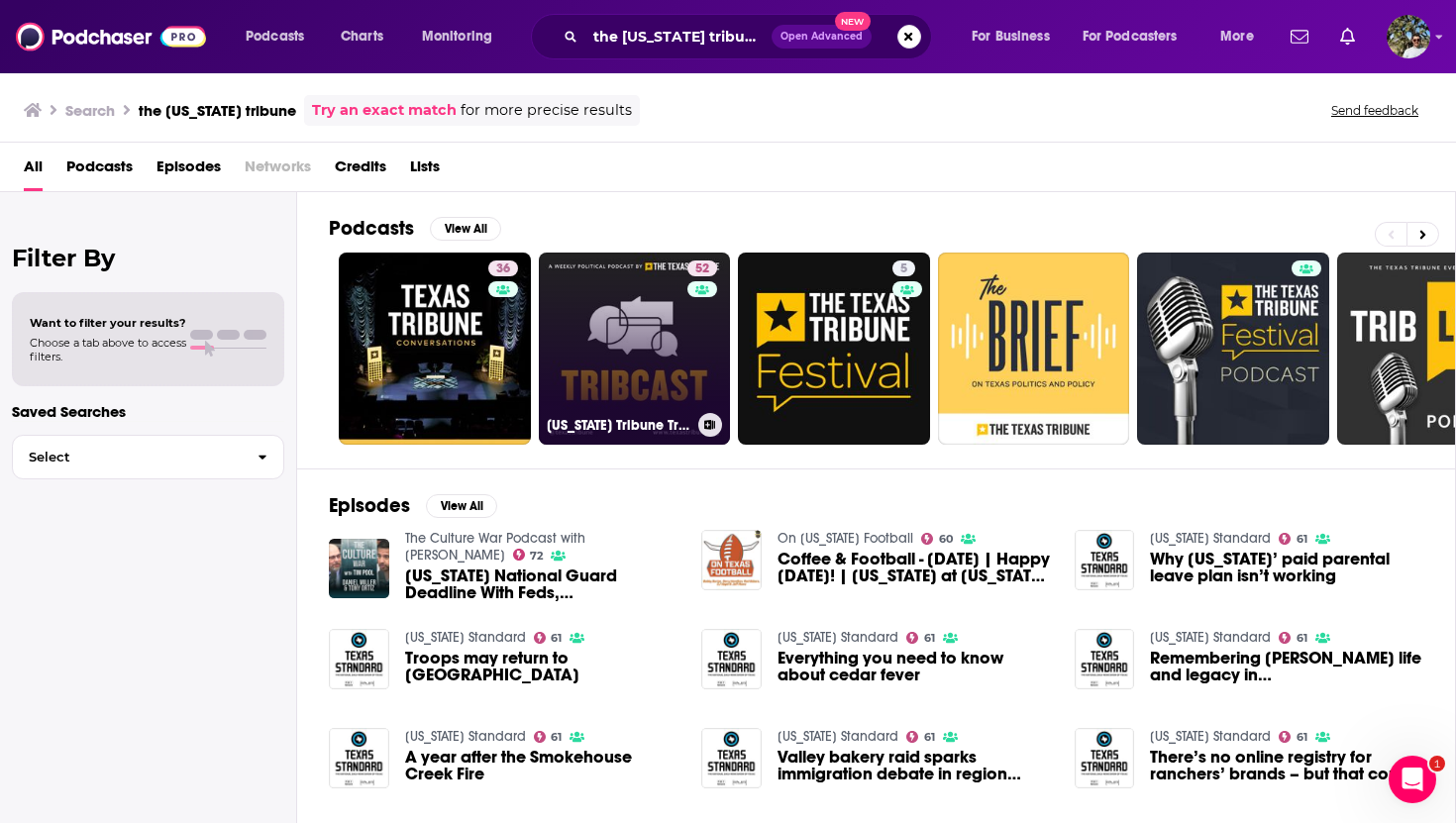 click on "52 [US_STATE] Tribune TribCast" at bounding box center (635, 349) 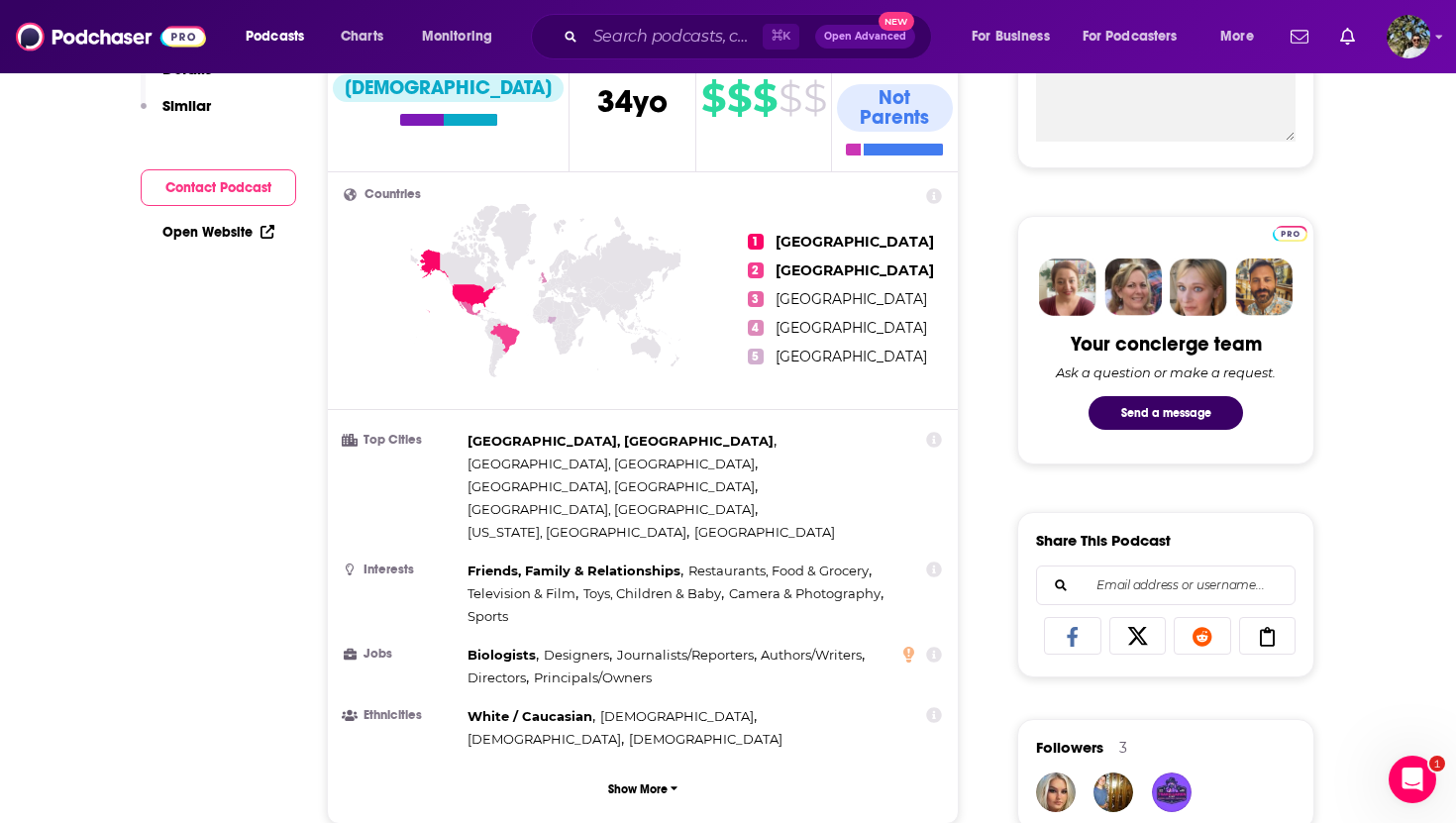 scroll, scrollTop: 0, scrollLeft: 0, axis: both 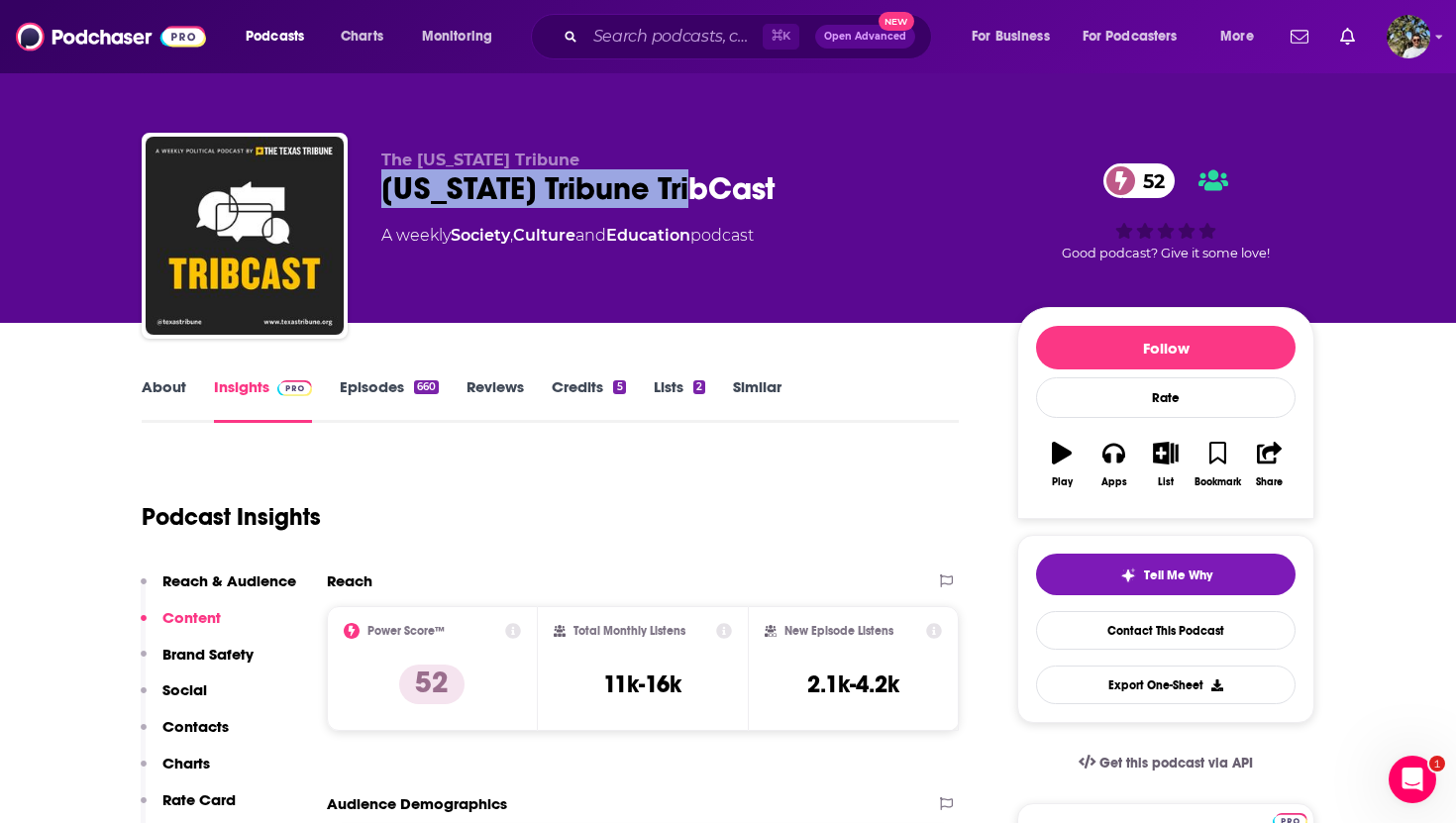 drag, startPoint x: 740, startPoint y: 199, endPoint x: 353, endPoint y: 196, distance: 387.0116 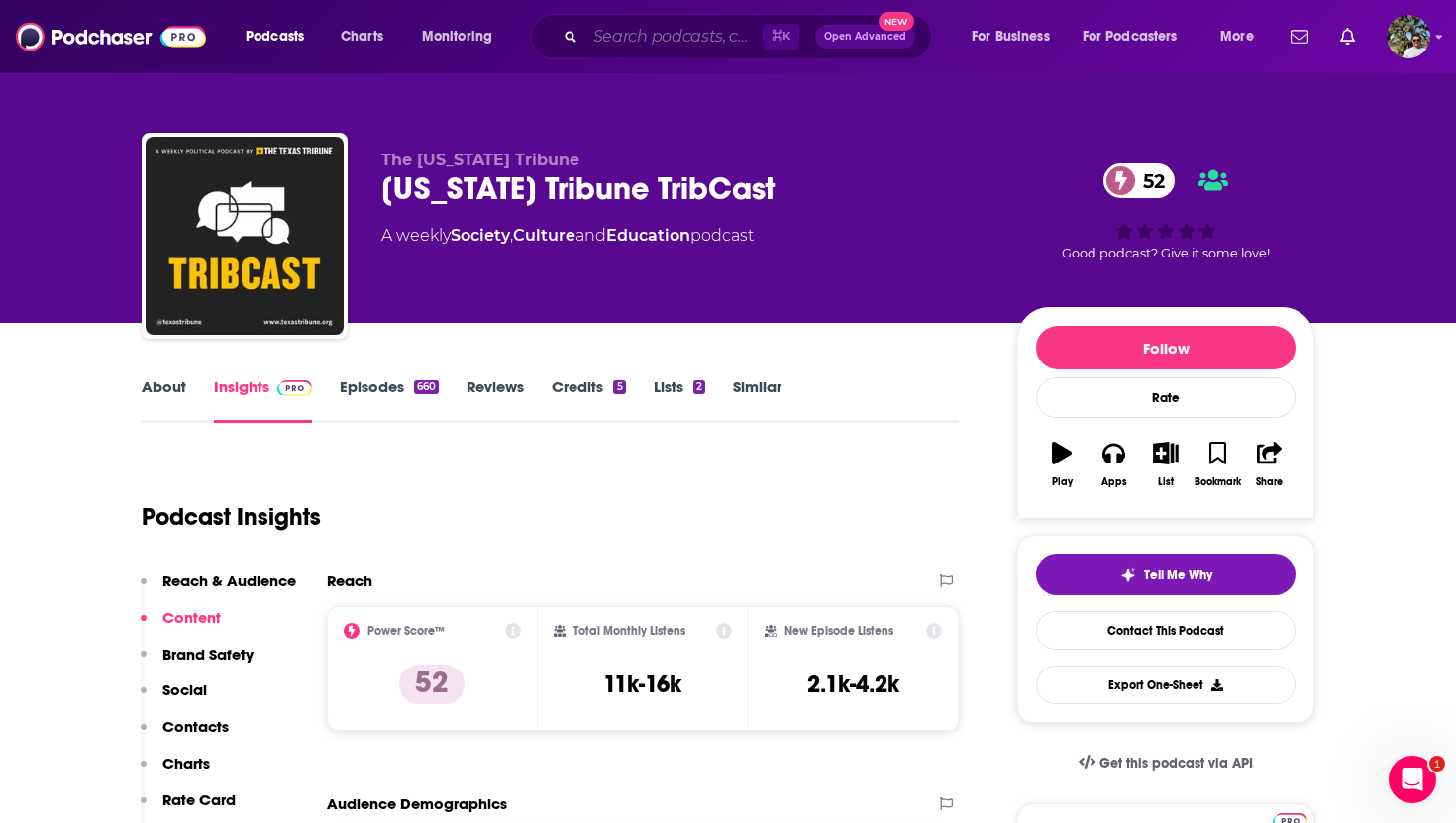 click at bounding box center (674, 37) 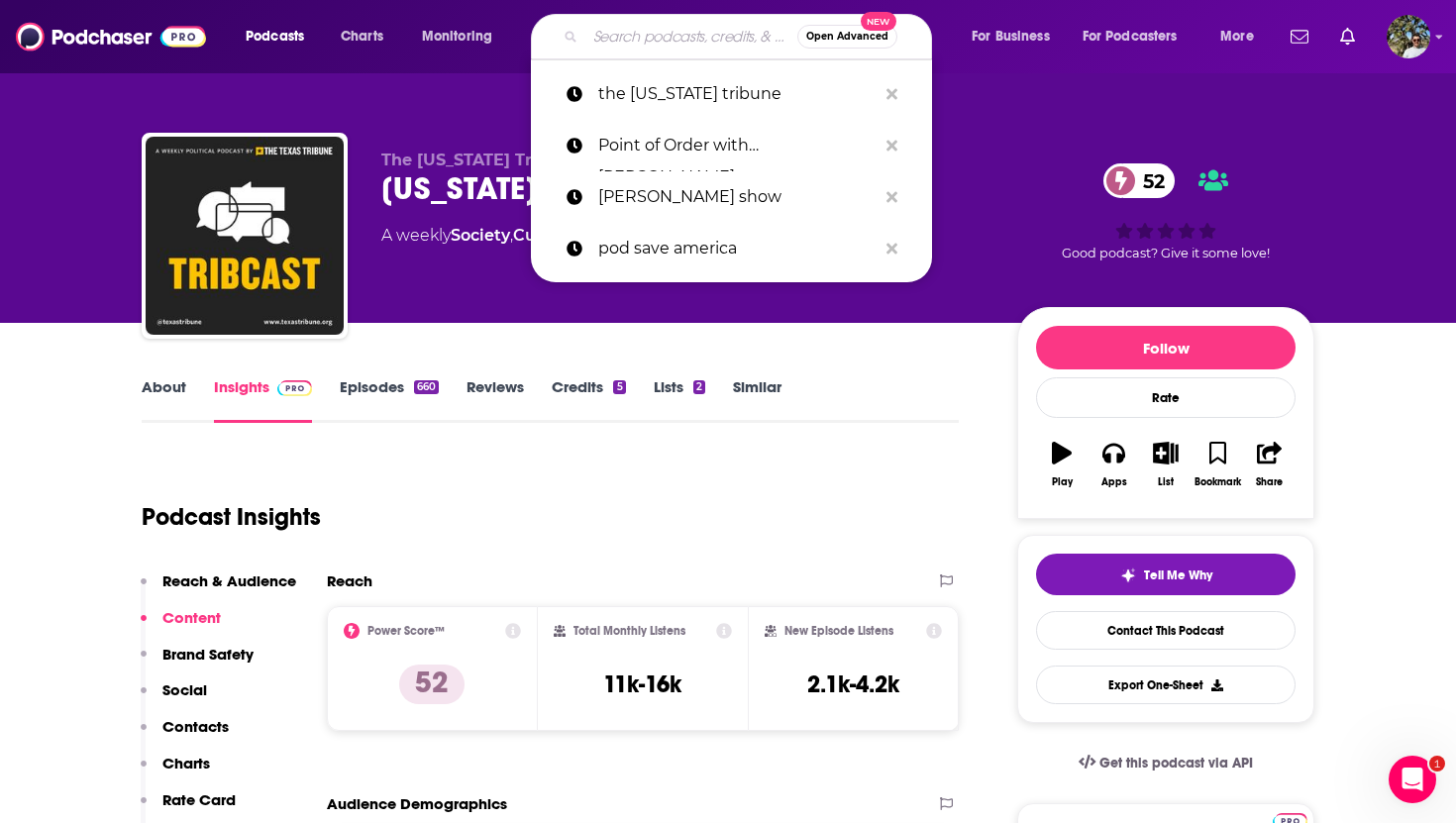 paste on "[US_STATE] Take" 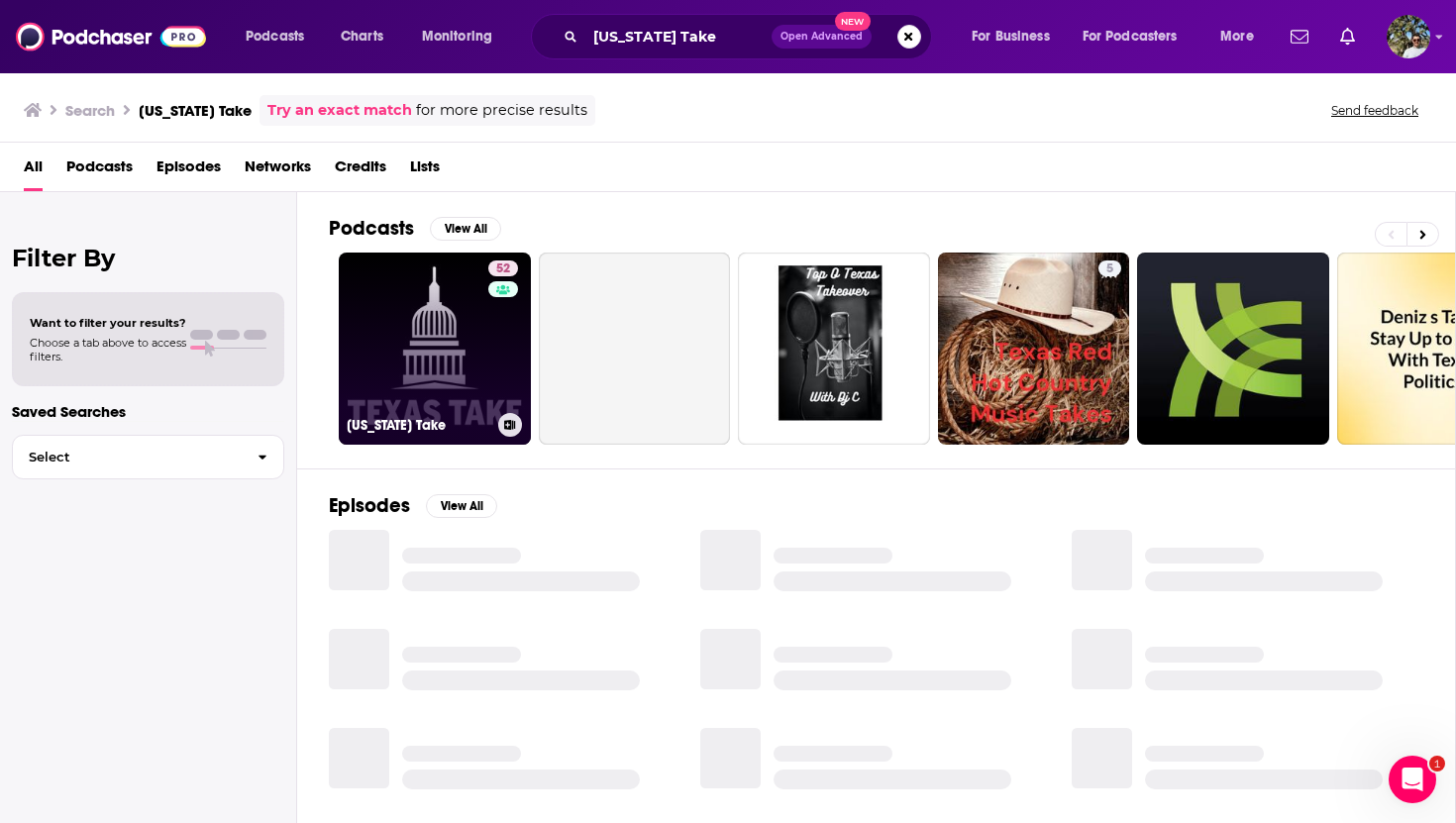 click on "52 [US_STATE] Take" at bounding box center (435, 349) 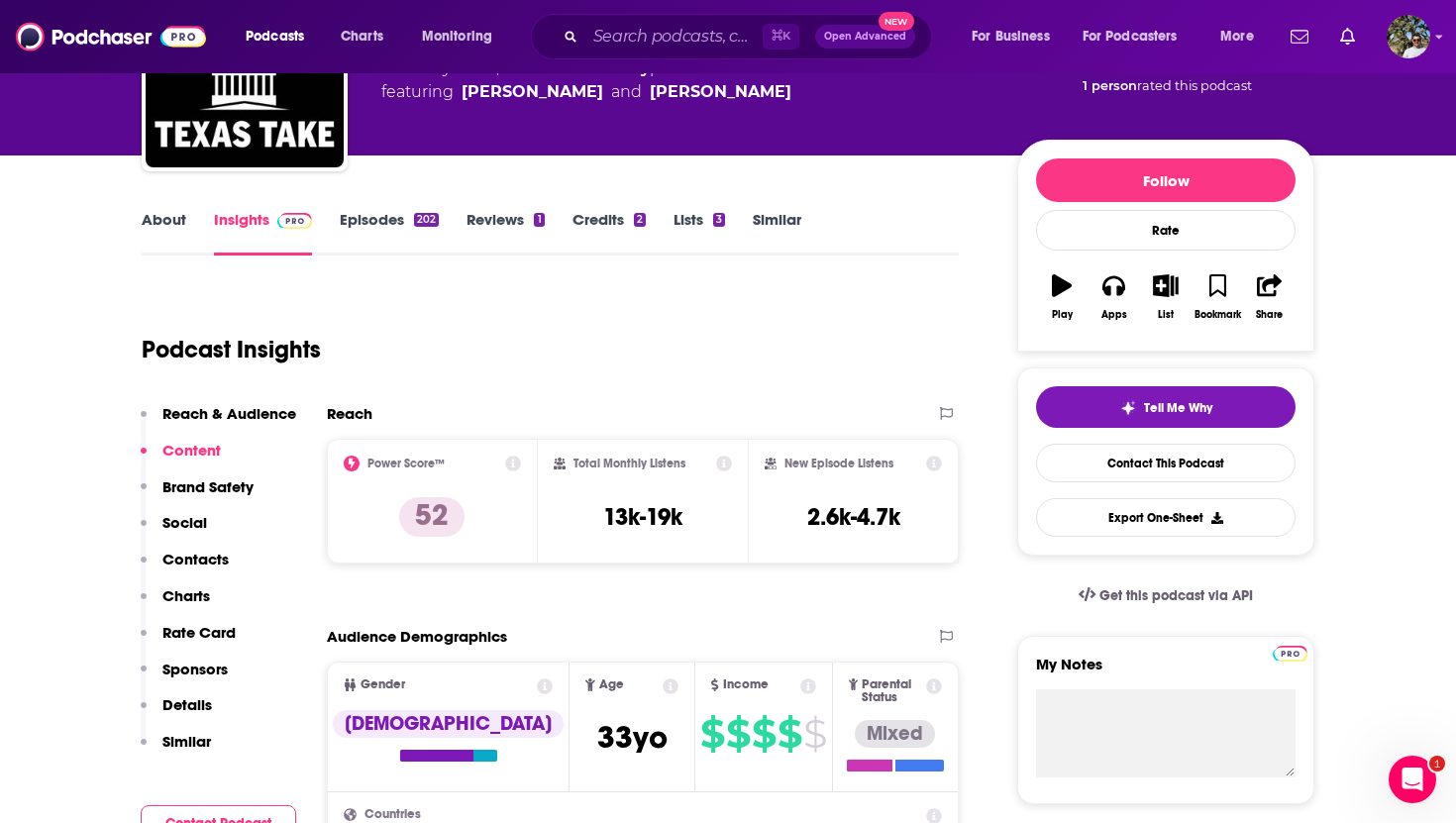 scroll, scrollTop: 0, scrollLeft: 0, axis: both 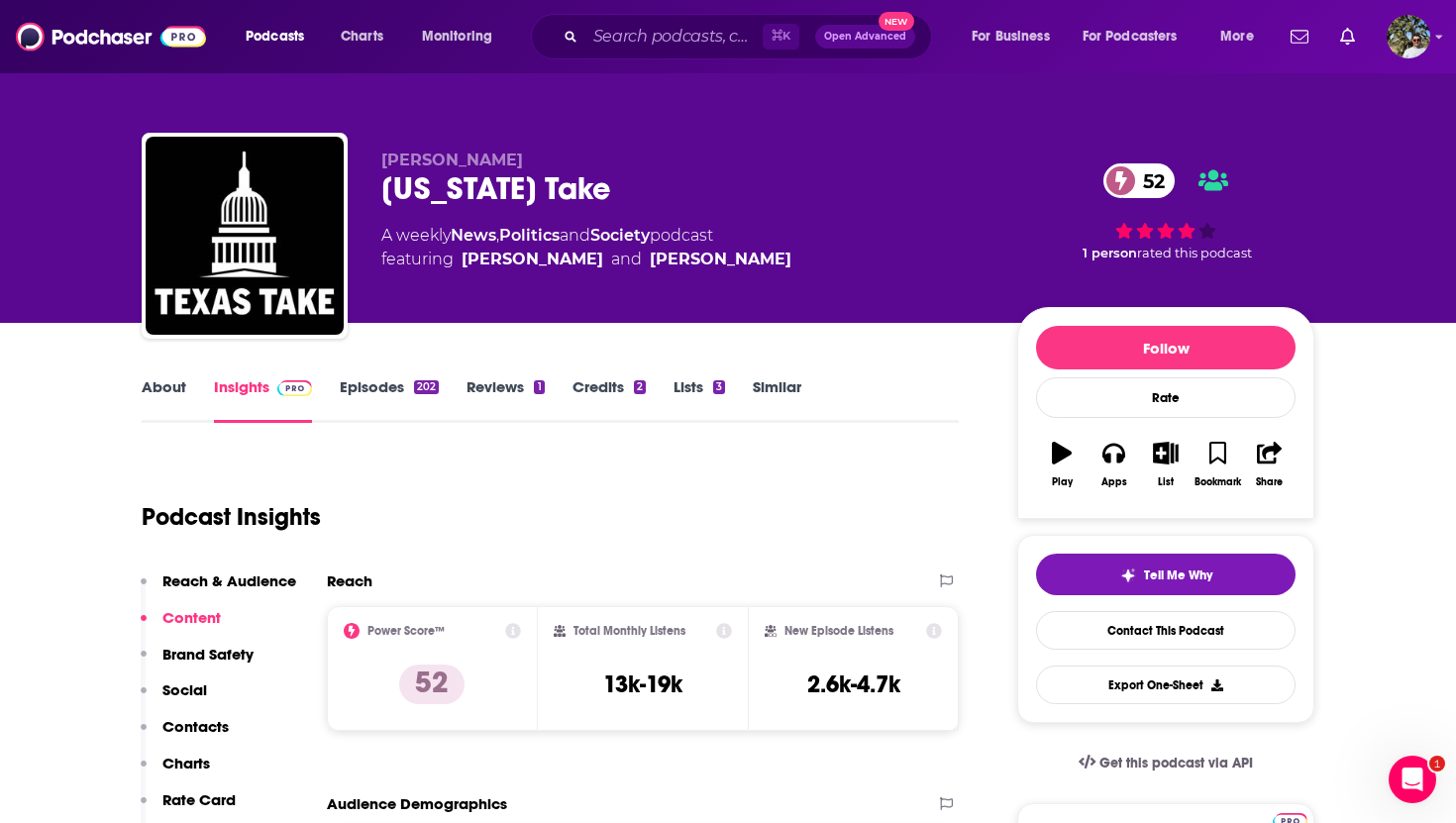 click on "About" at bounding box center [163, 400] 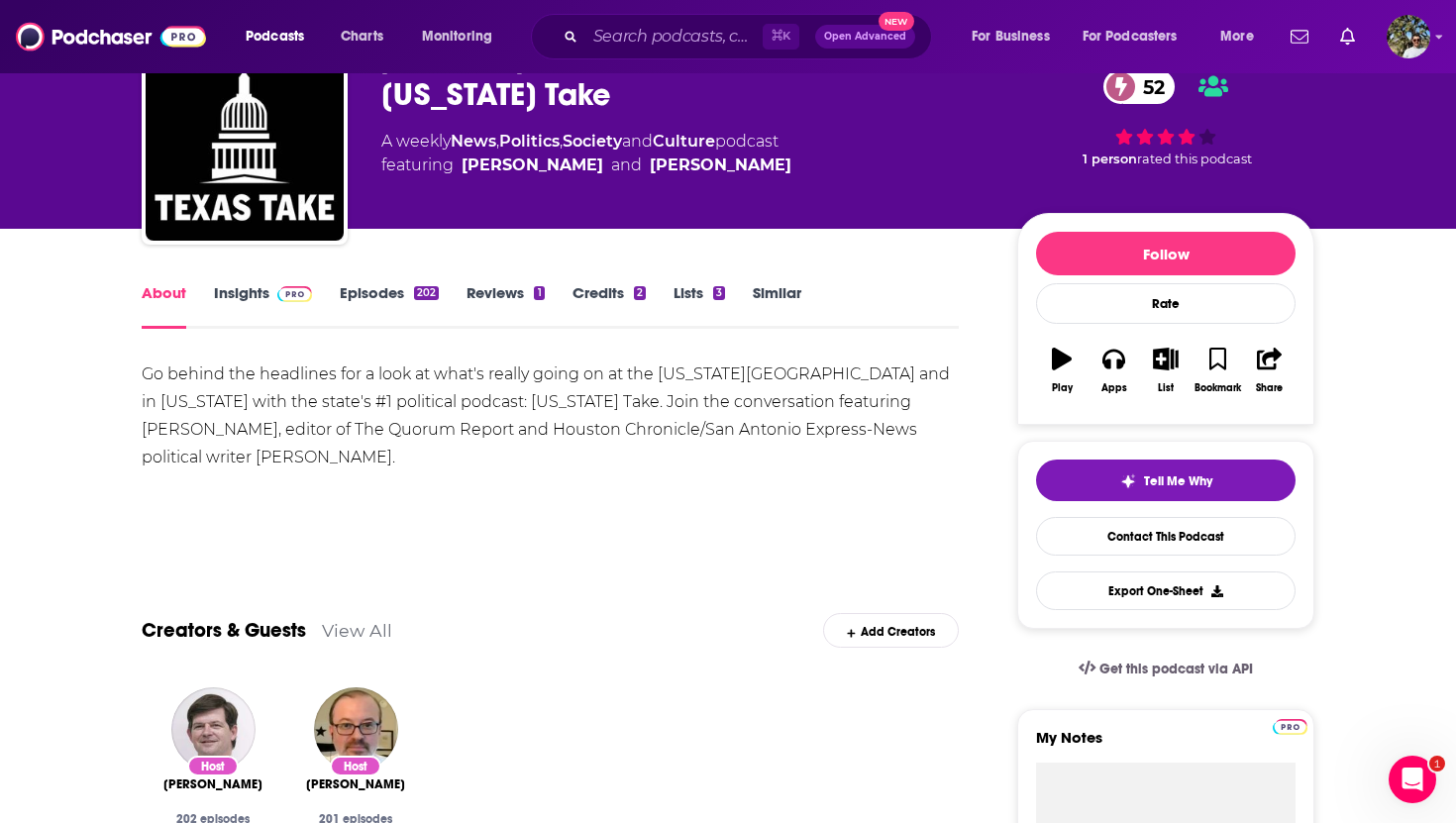 scroll, scrollTop: 145, scrollLeft: 0, axis: vertical 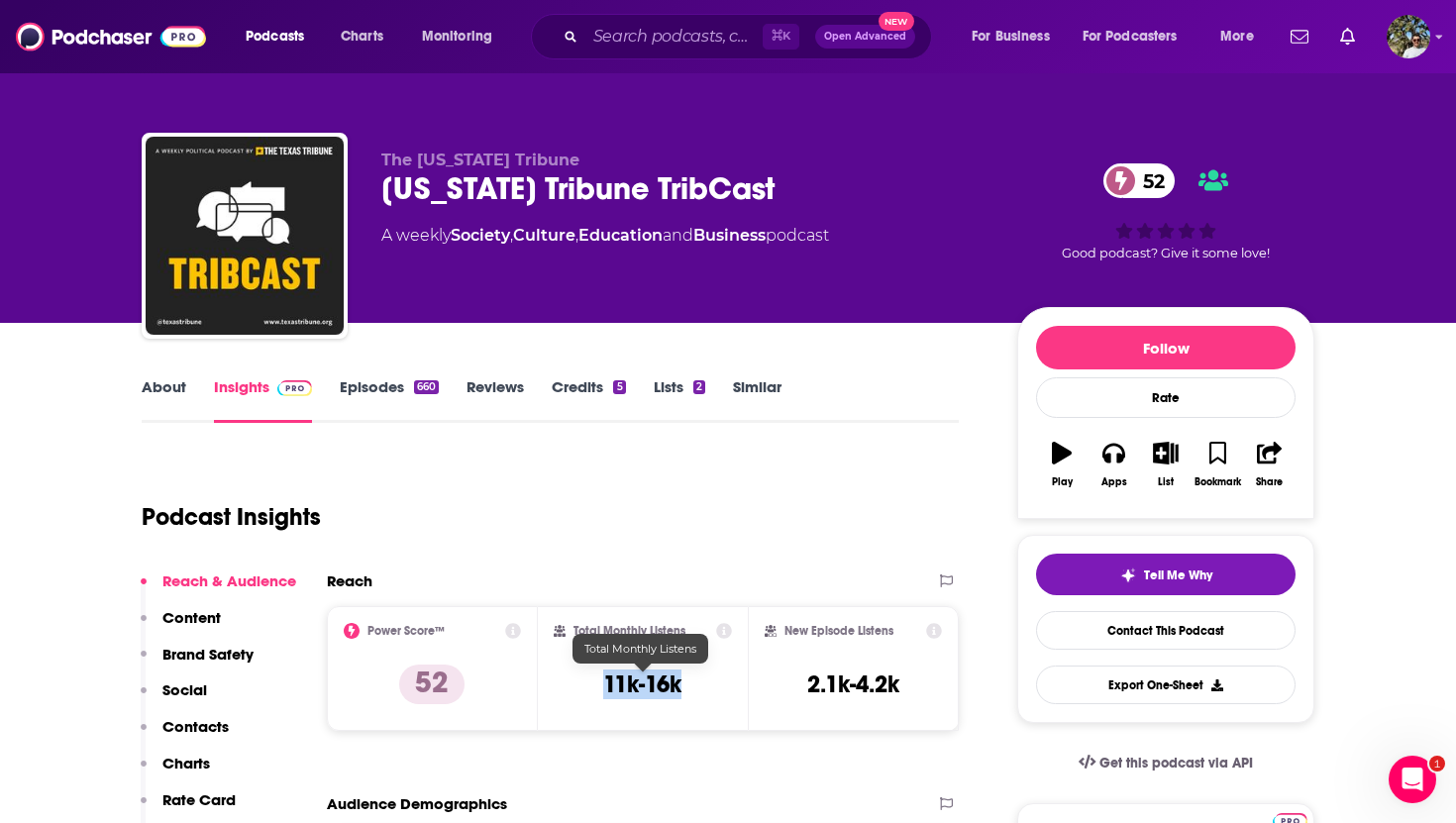 drag, startPoint x: 694, startPoint y: 687, endPoint x: 586, endPoint y: 687, distance: 108 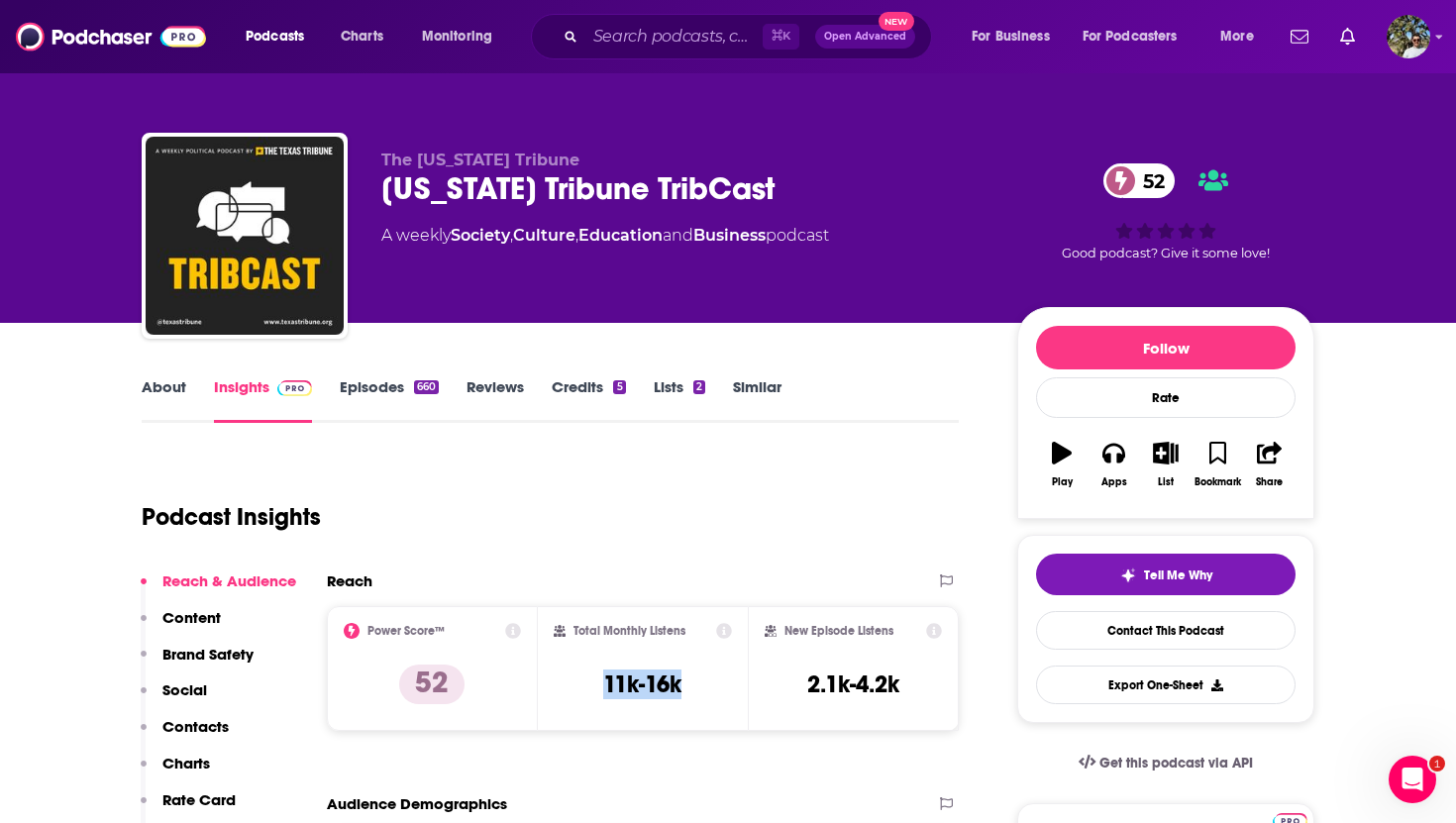copy on "11k-16k" 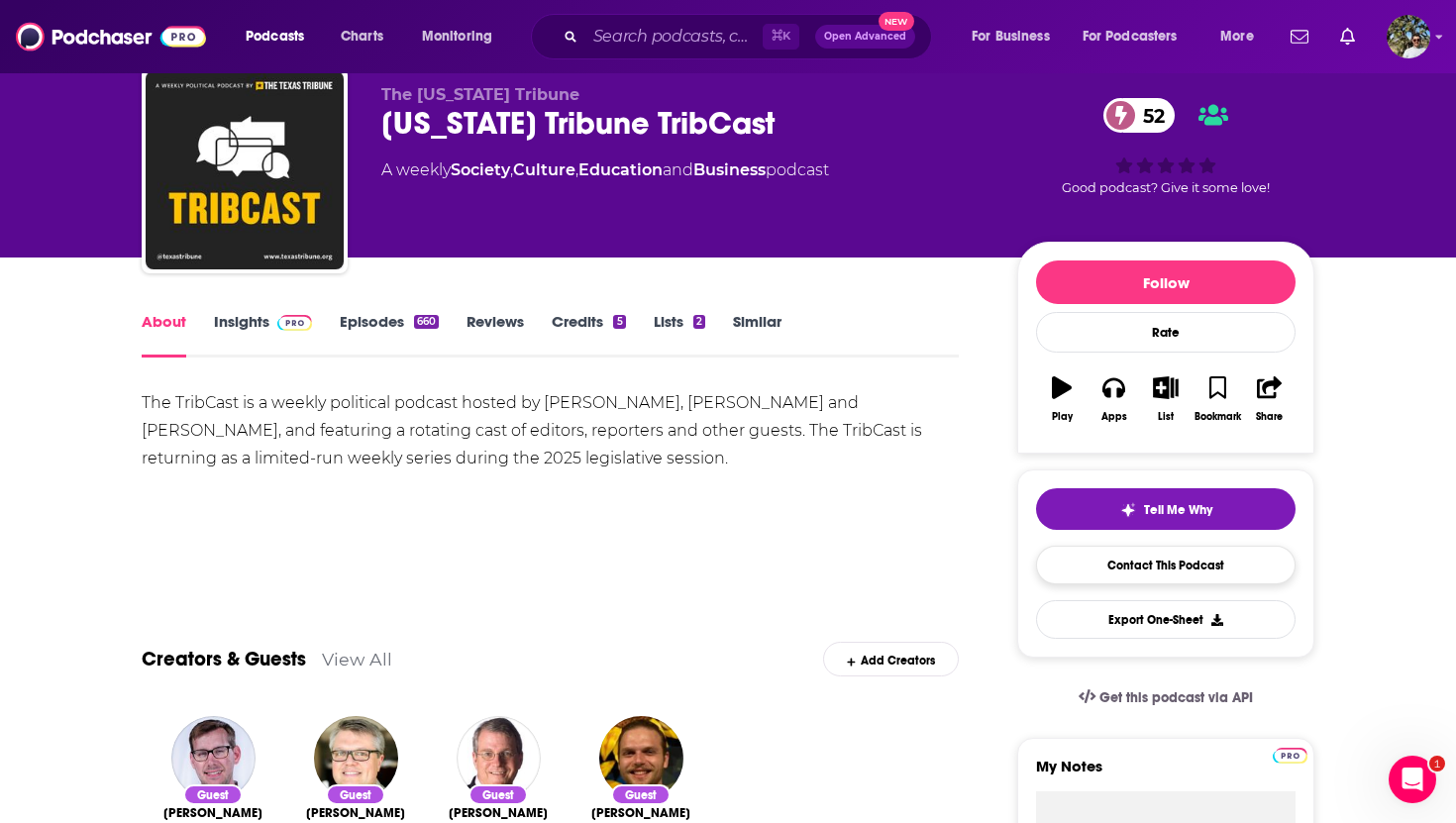 scroll, scrollTop: 0, scrollLeft: 0, axis: both 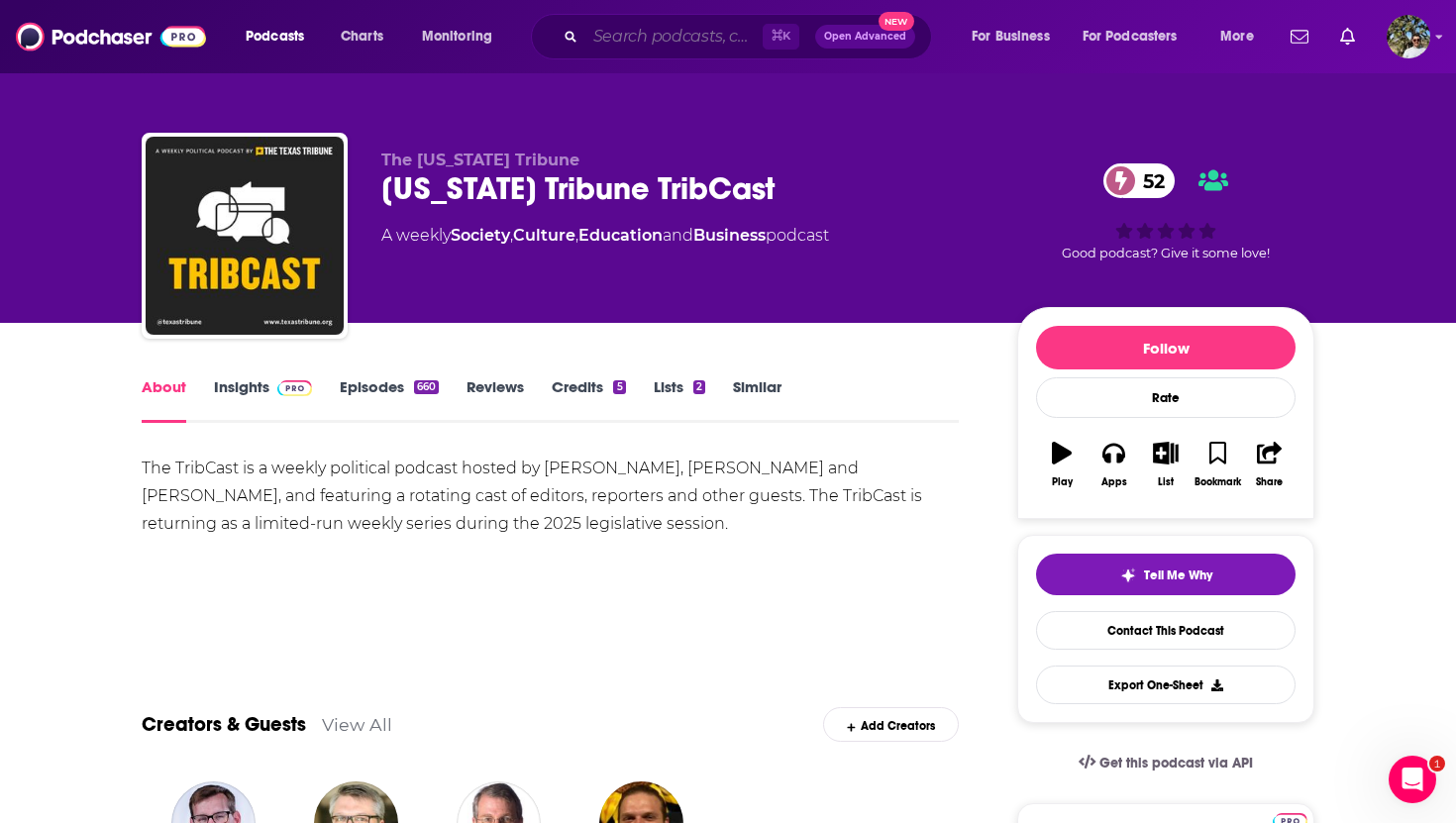 click at bounding box center [674, 37] 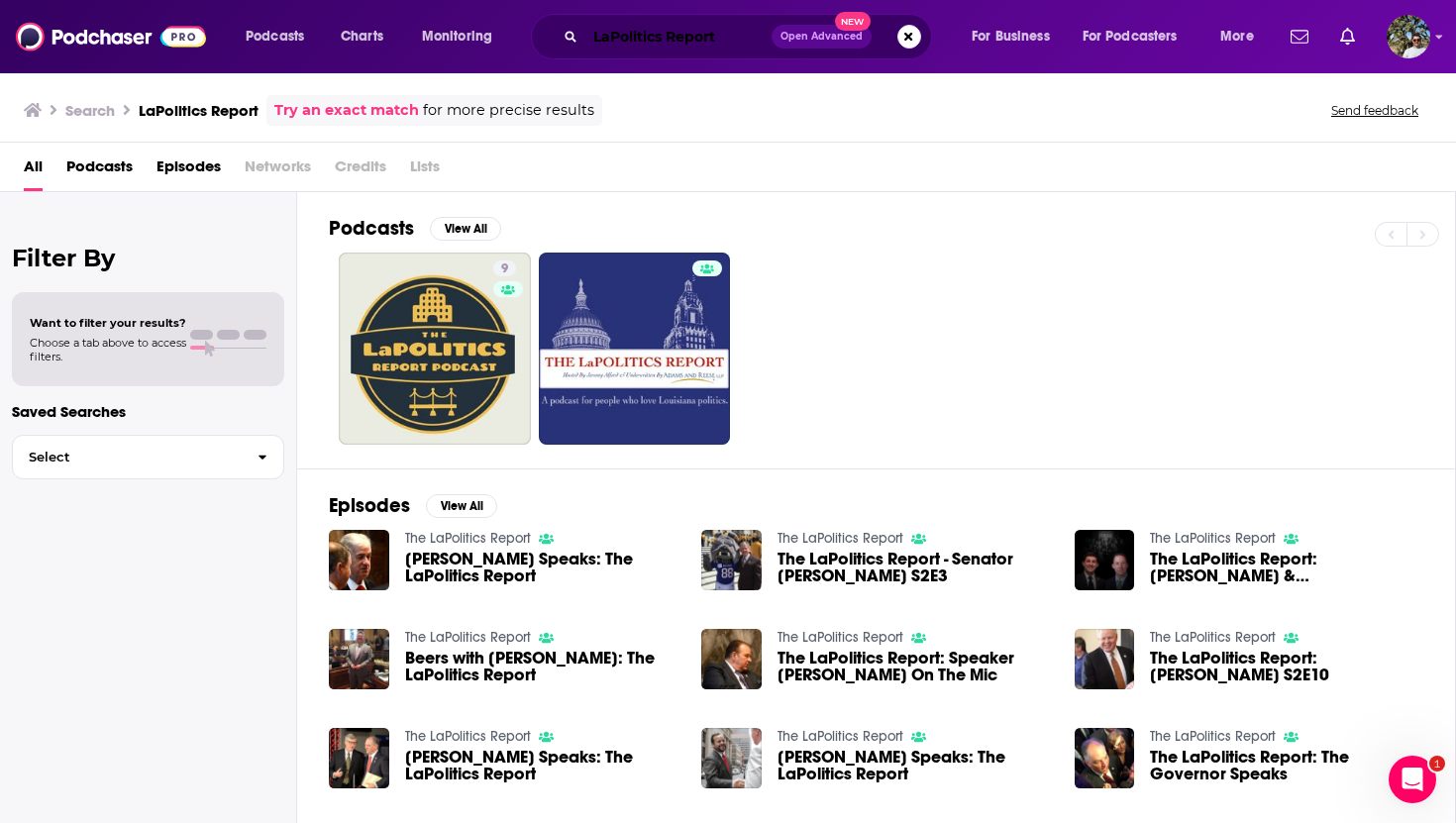 click on "LaPolitics Report" at bounding box center (678, 37) 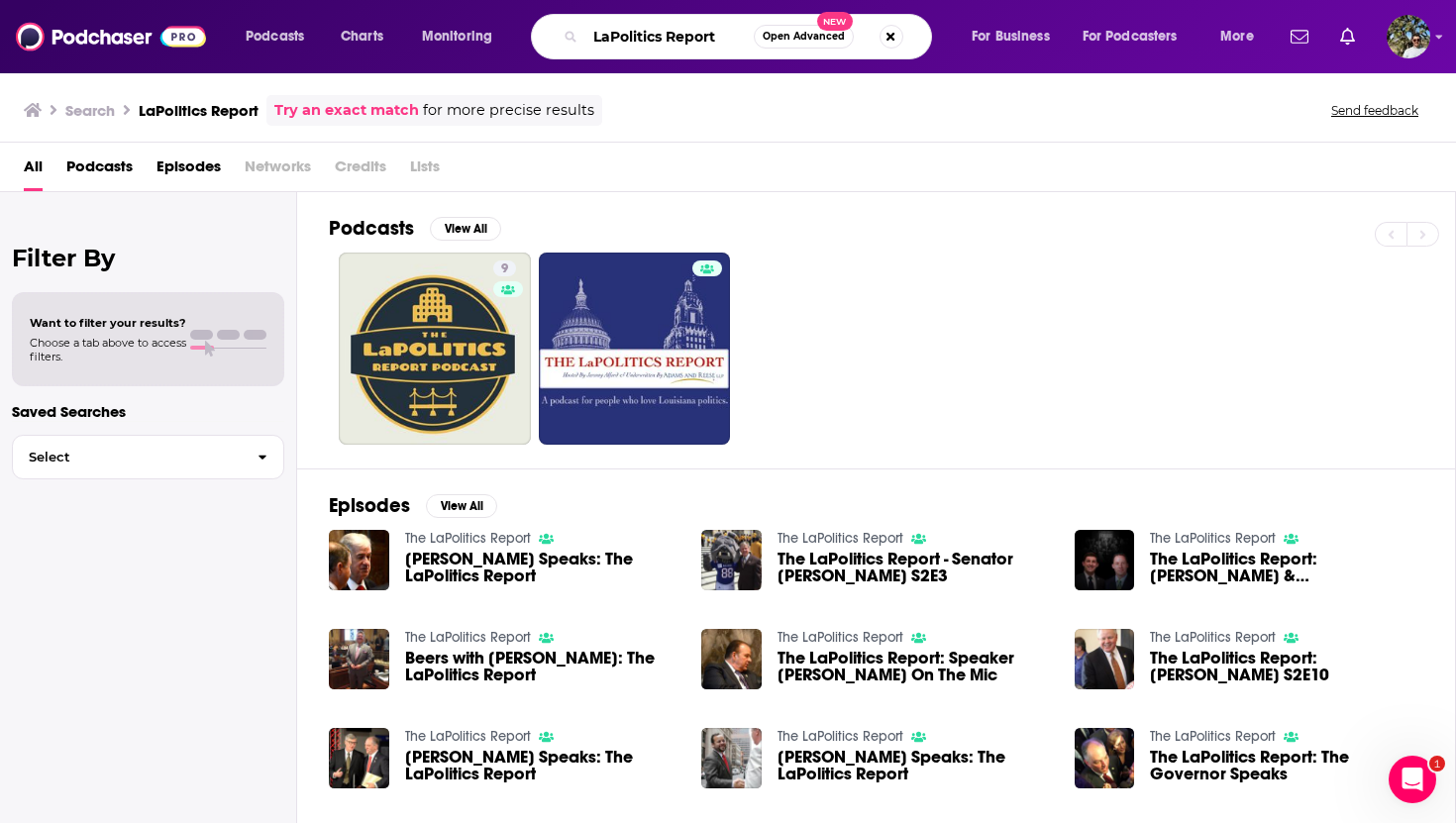 click on "LaPolitics Report" at bounding box center (670, 37) 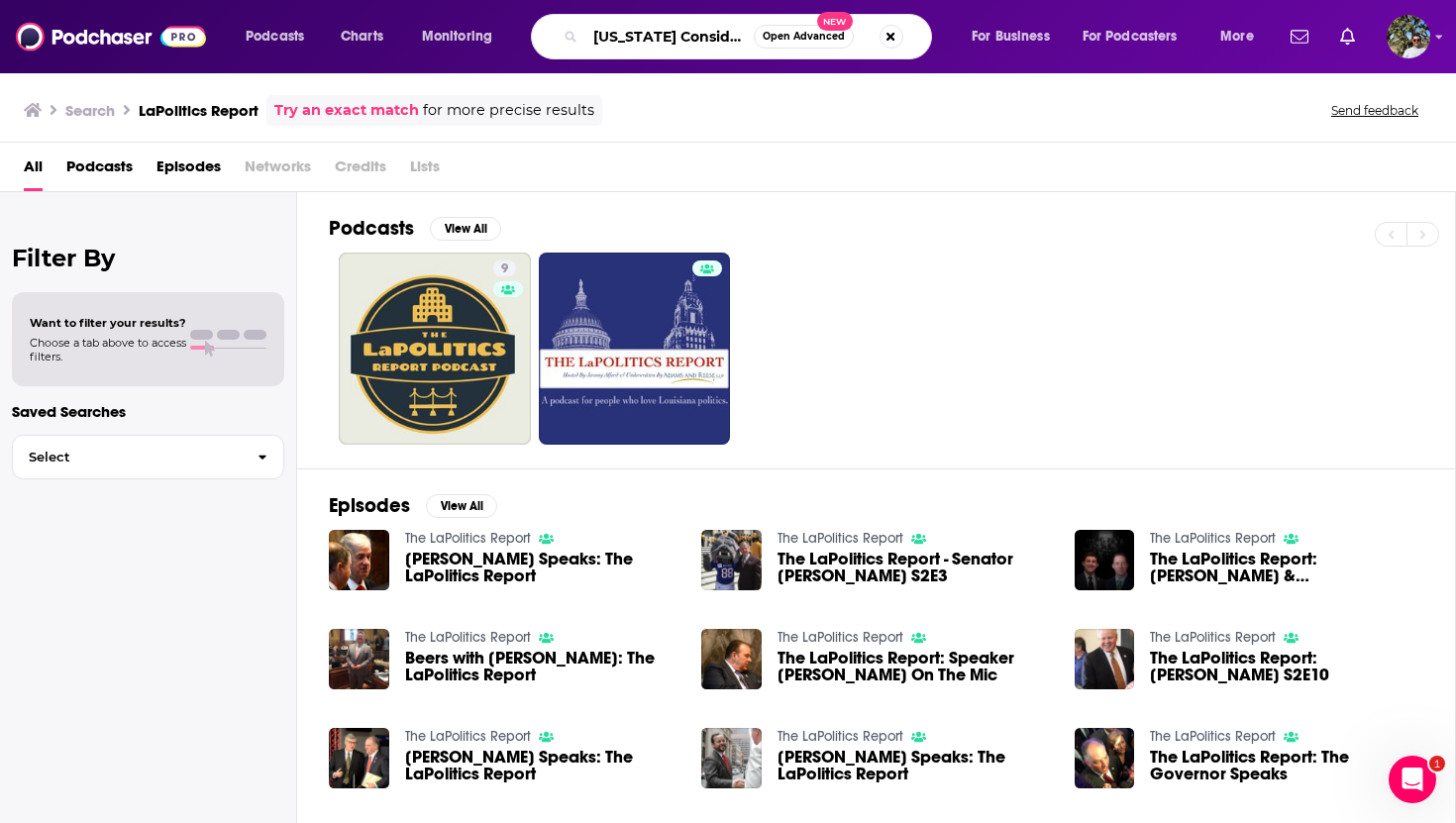 scroll, scrollTop: 0, scrollLeft: 5, axis: horizontal 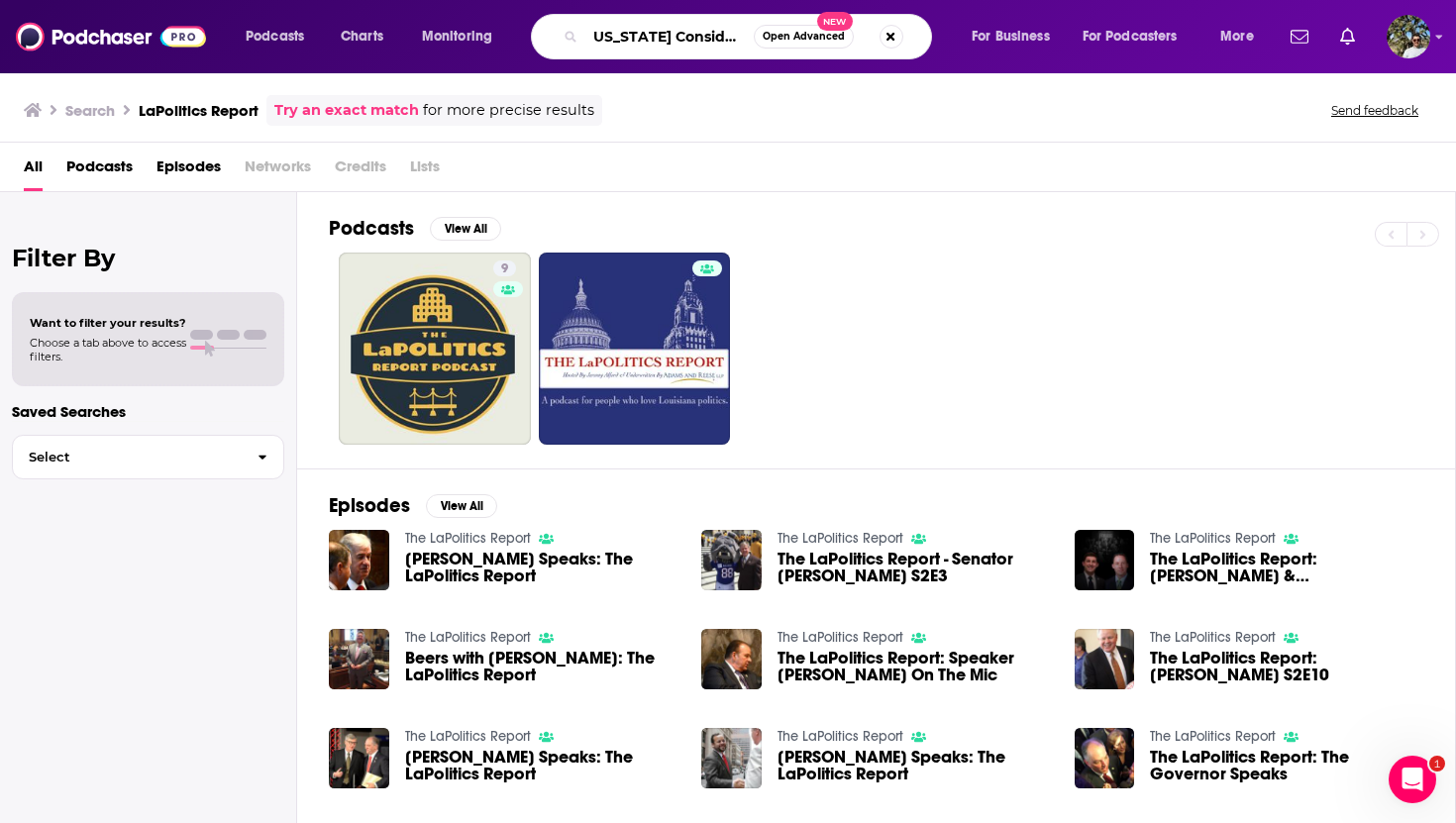 type on "[US_STATE] Considered" 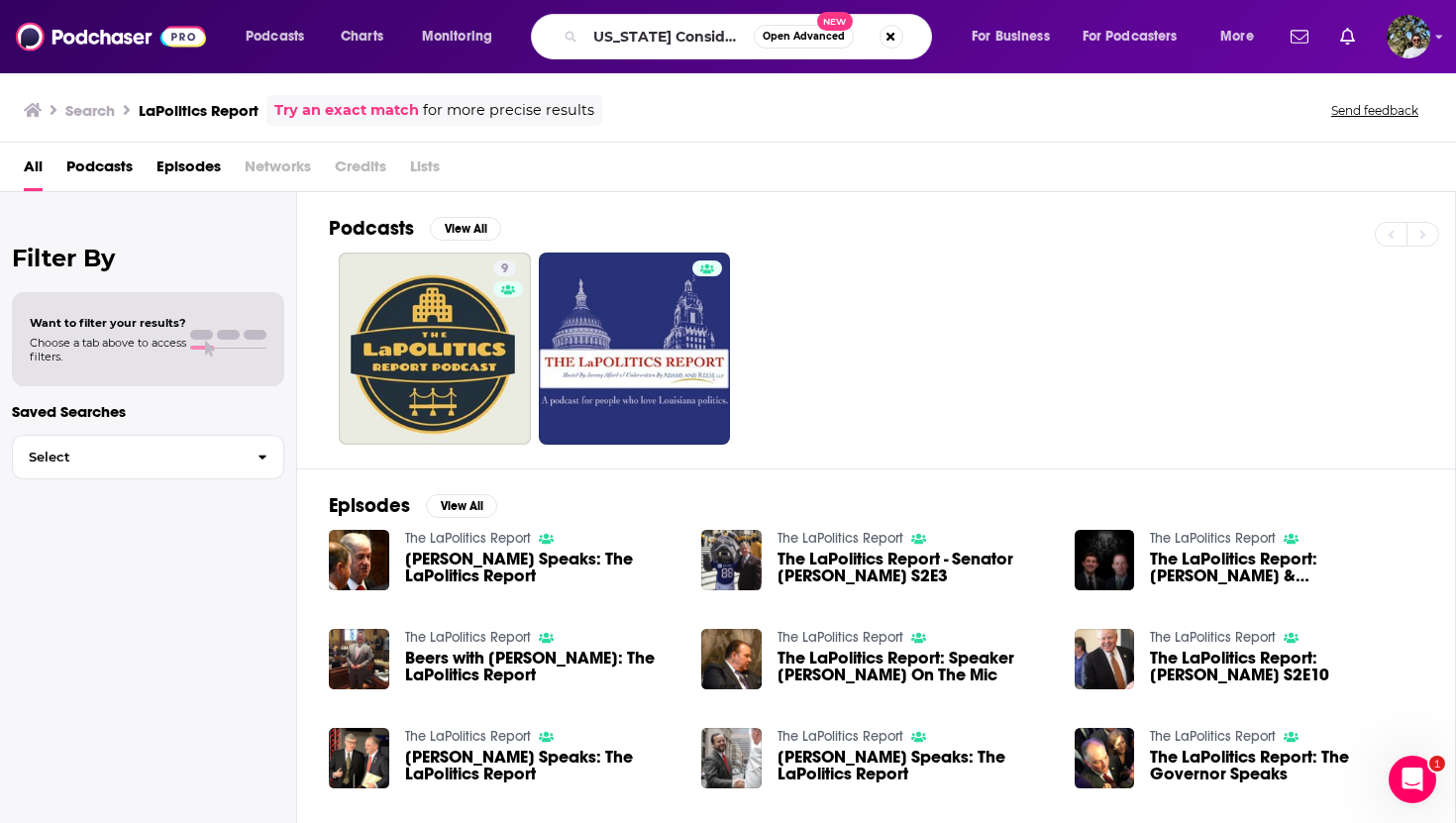 scroll, scrollTop: 0, scrollLeft: 0, axis: both 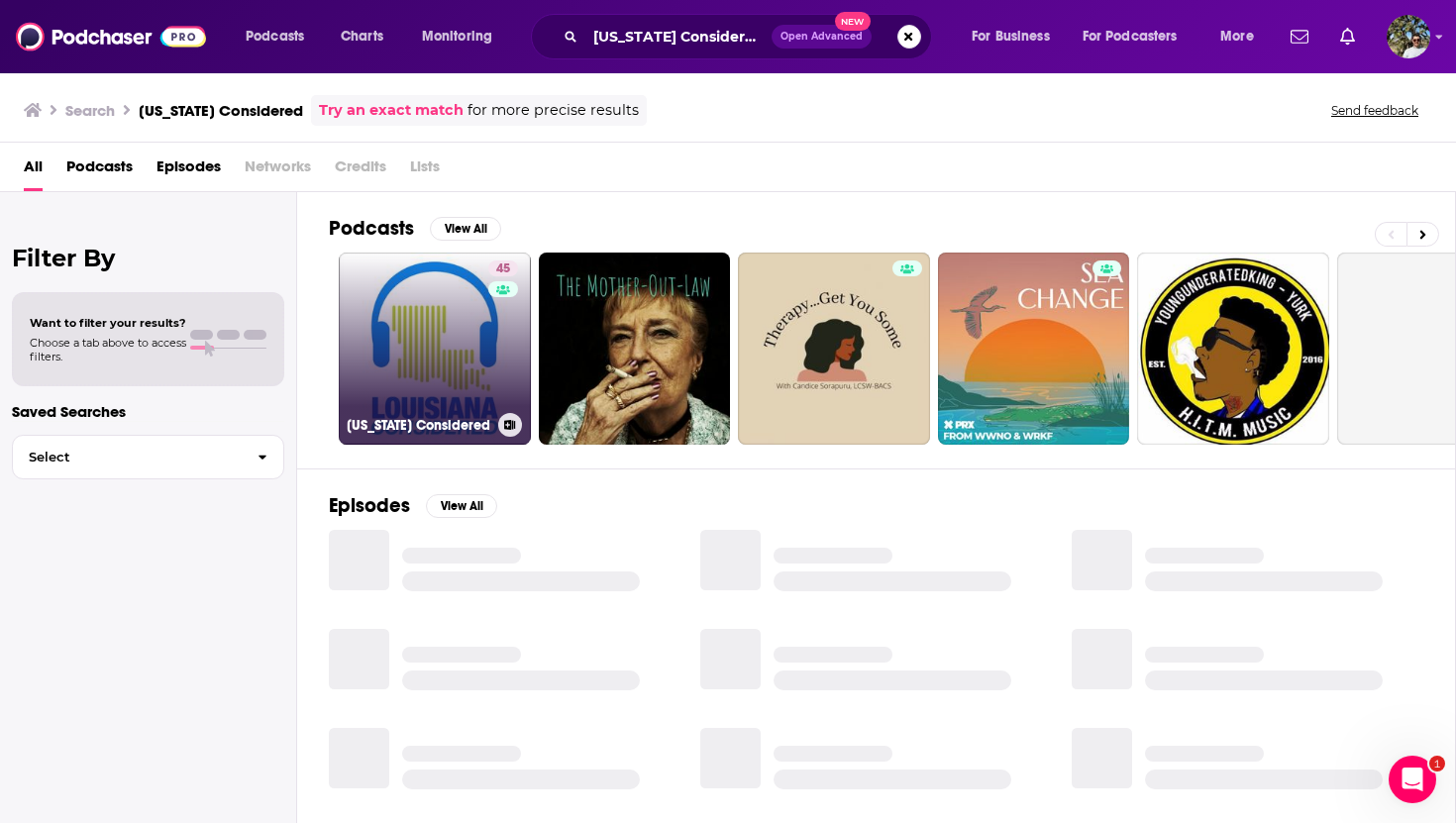click on "45 [US_STATE] Considered" at bounding box center [435, 349] 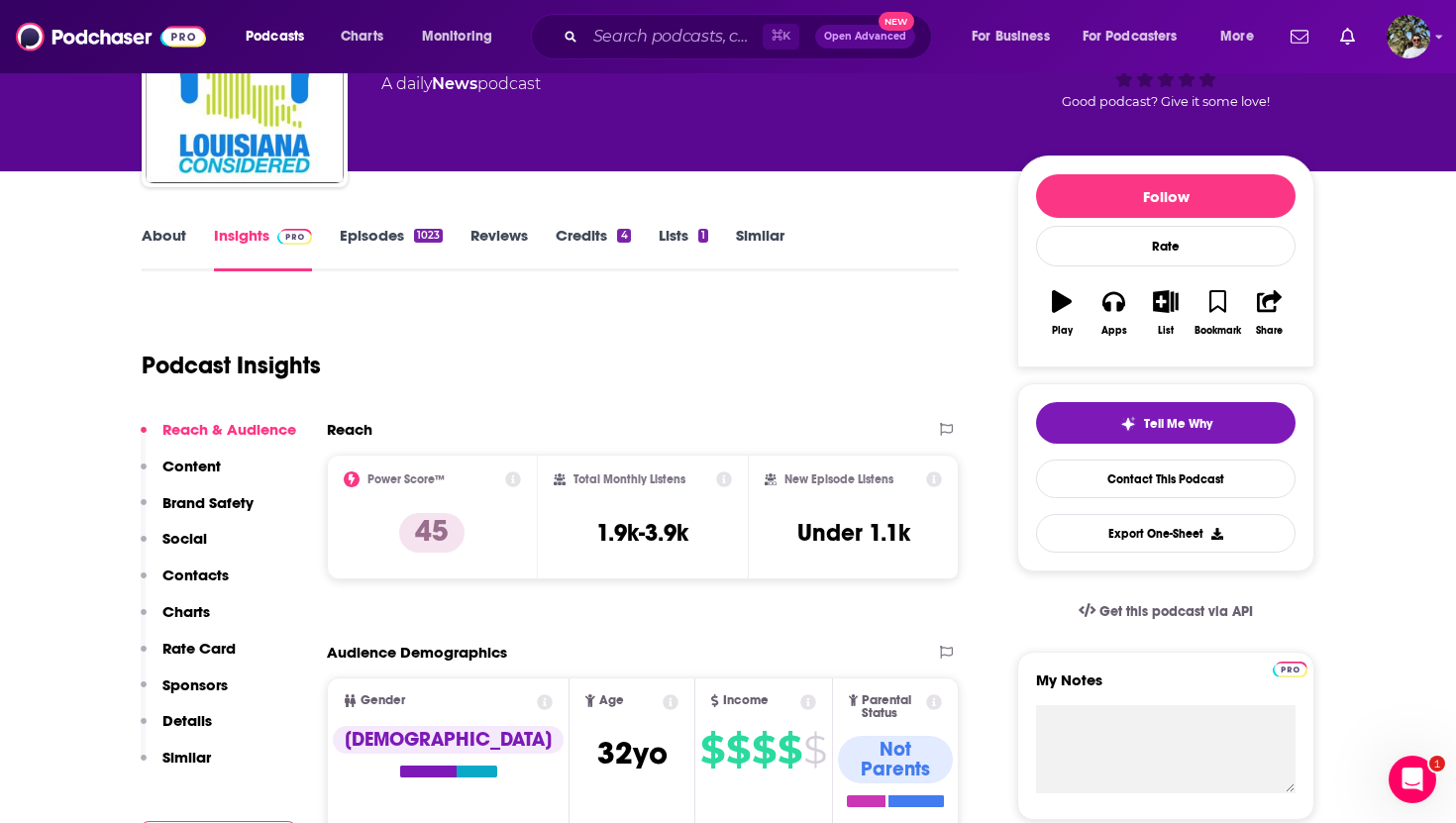 scroll, scrollTop: 149, scrollLeft: 0, axis: vertical 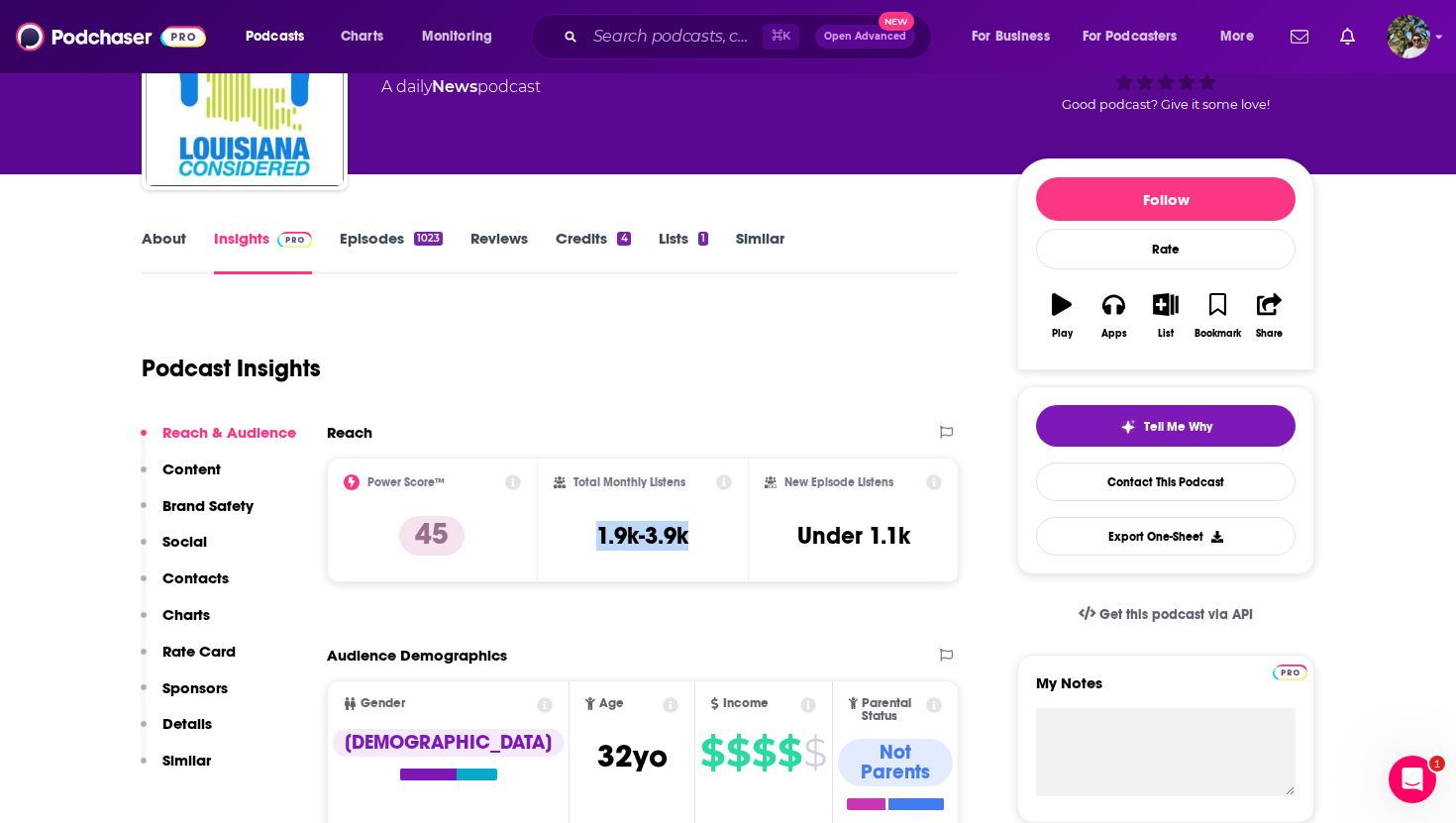 drag, startPoint x: 711, startPoint y: 546, endPoint x: 590, endPoint y: 532, distance: 121.80722 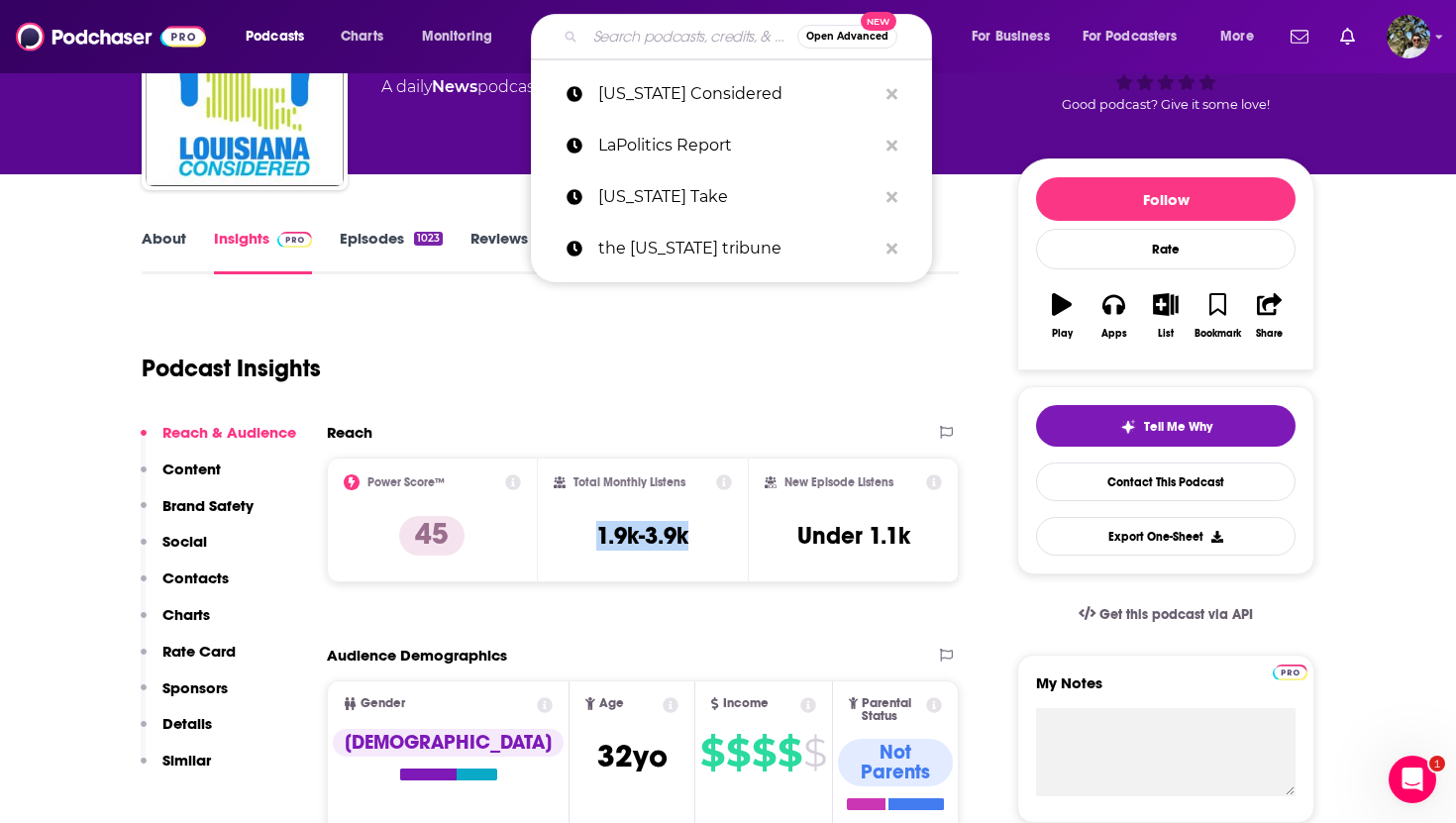 click at bounding box center (691, 37) 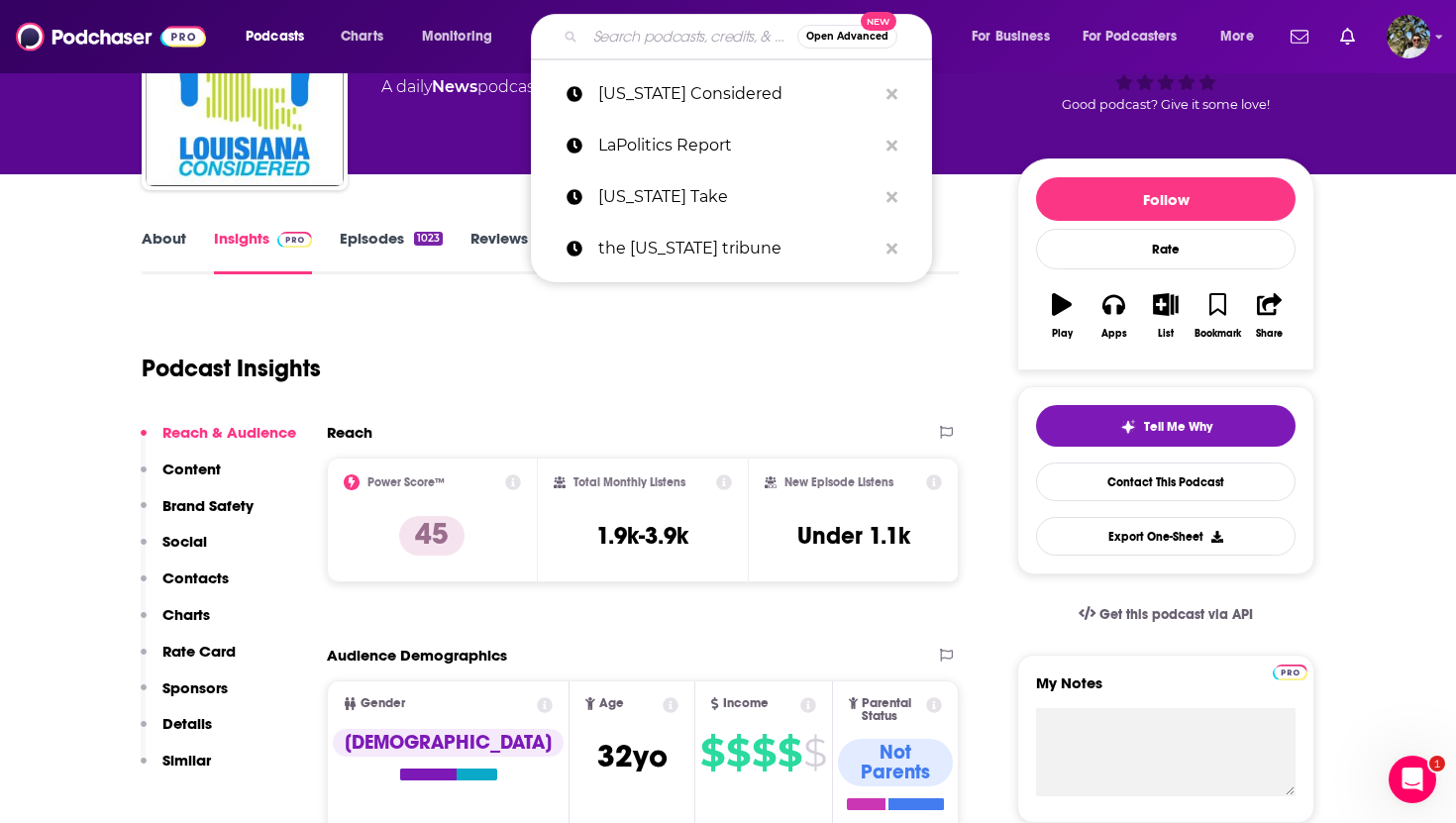 paste on "Beltway Briefing" 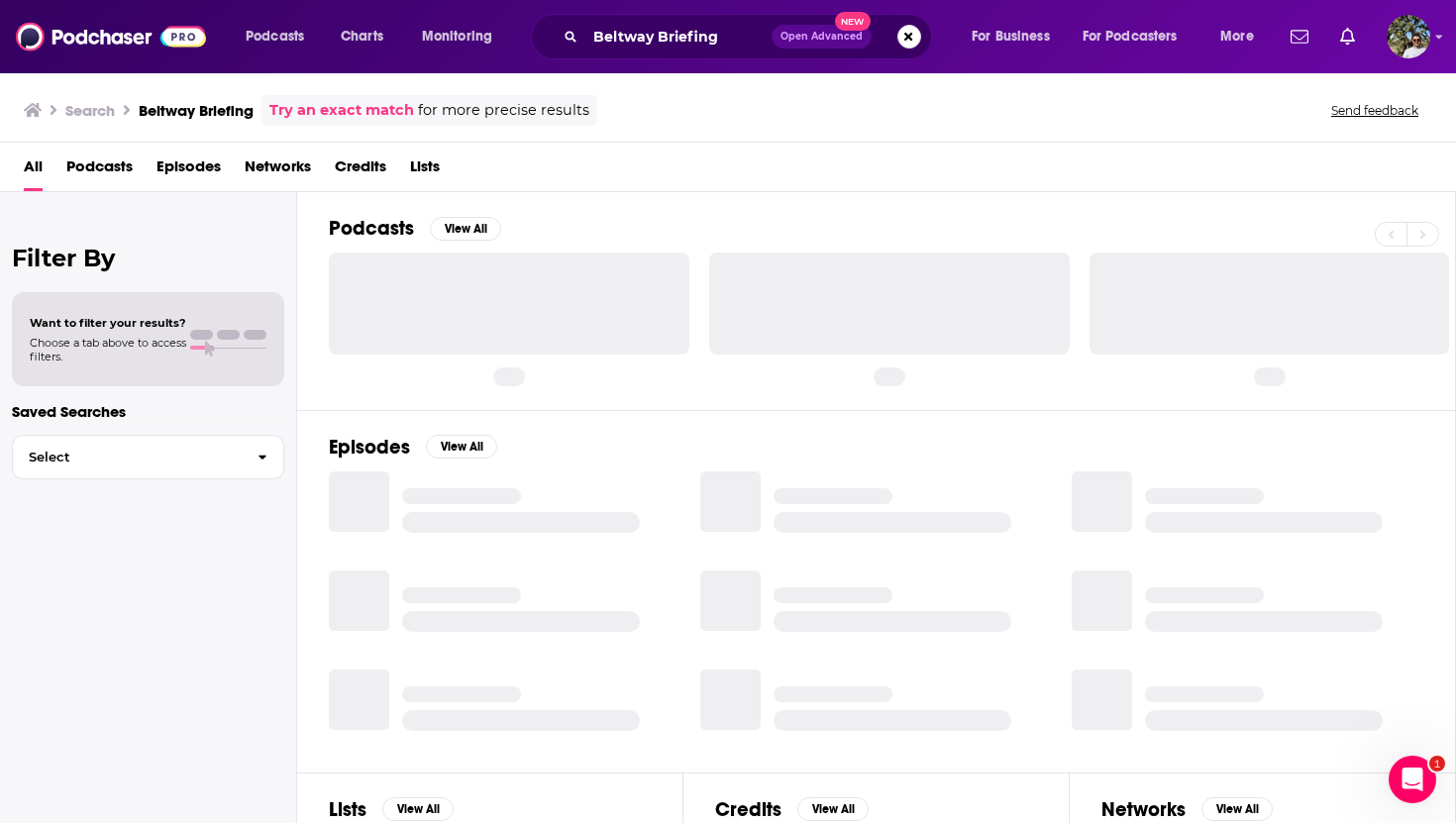 scroll, scrollTop: 0, scrollLeft: 0, axis: both 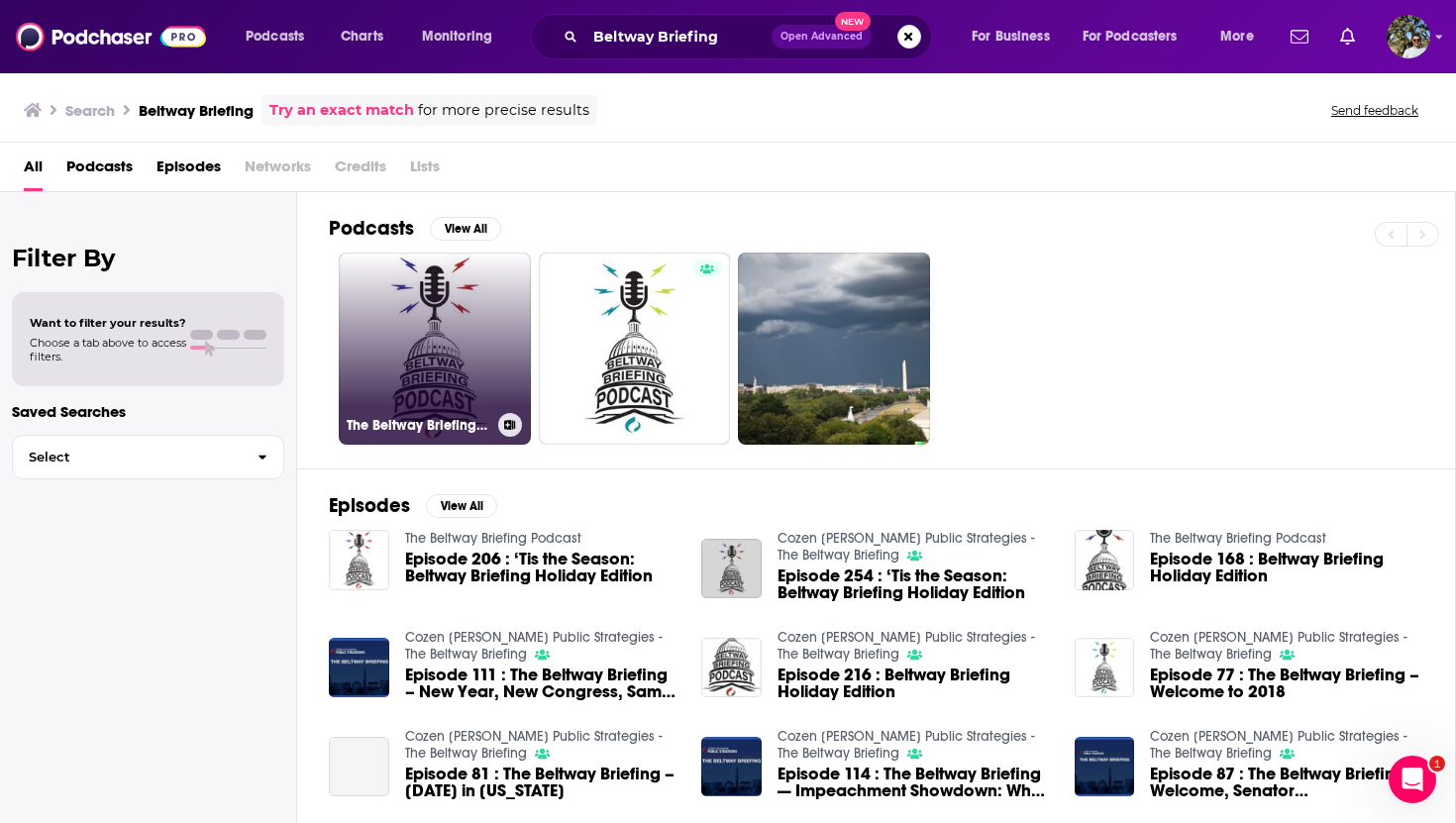 click on "The Beltway Briefing Podcast" at bounding box center [435, 349] 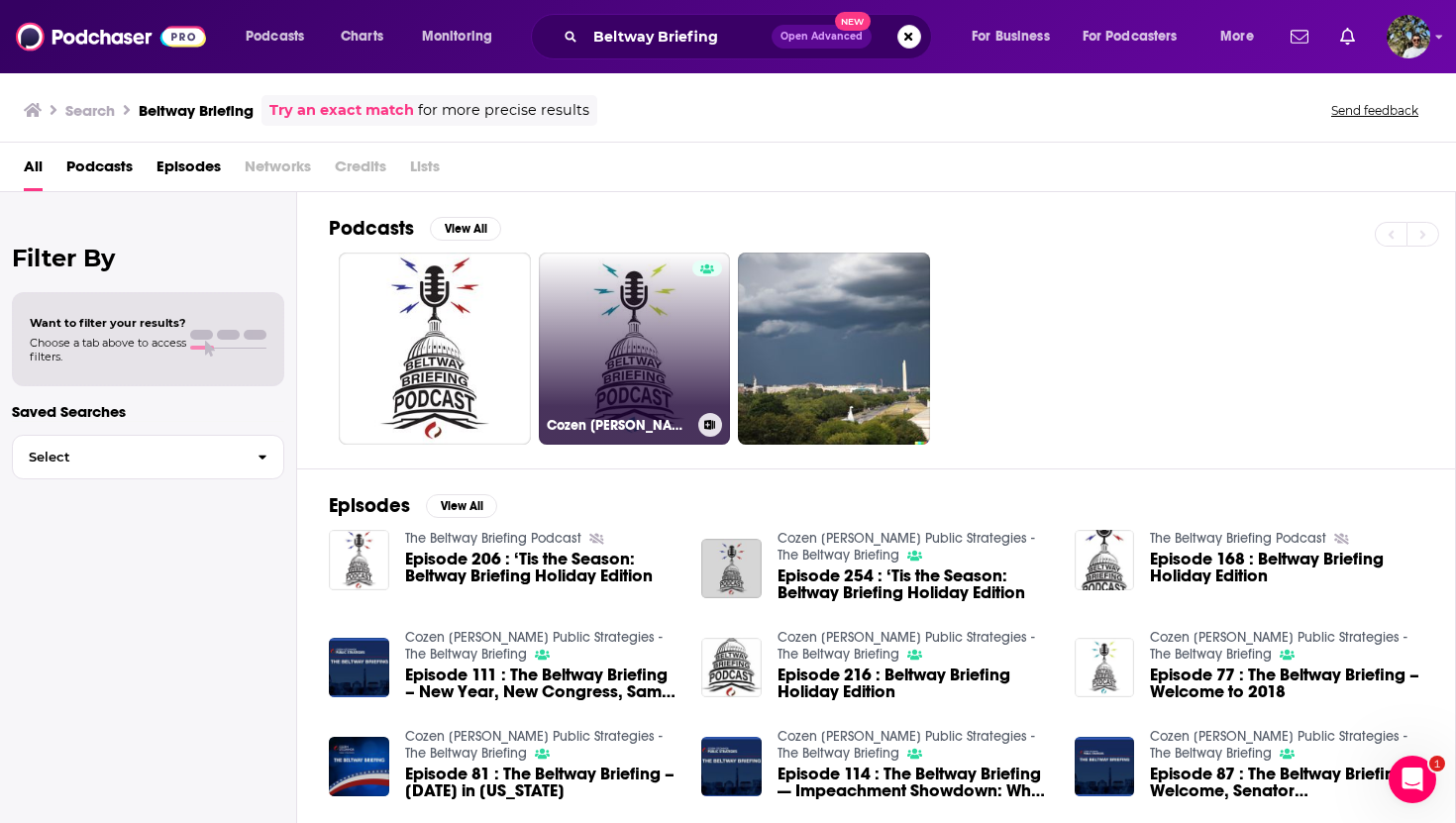 click on "Cozen [PERSON_NAME] Public Strategies - The Beltway Briefing" at bounding box center [635, 349] 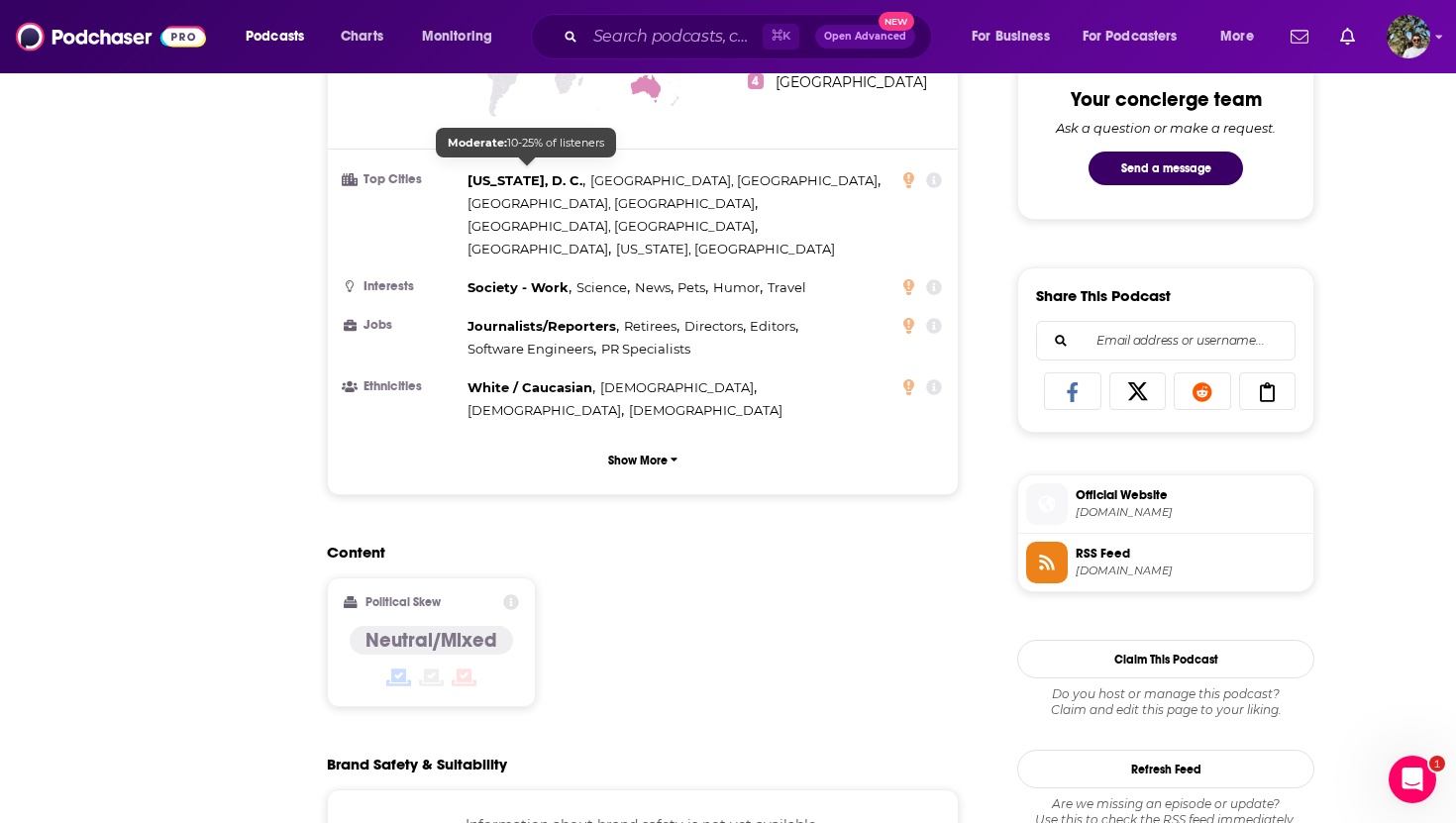 scroll, scrollTop: 0, scrollLeft: 0, axis: both 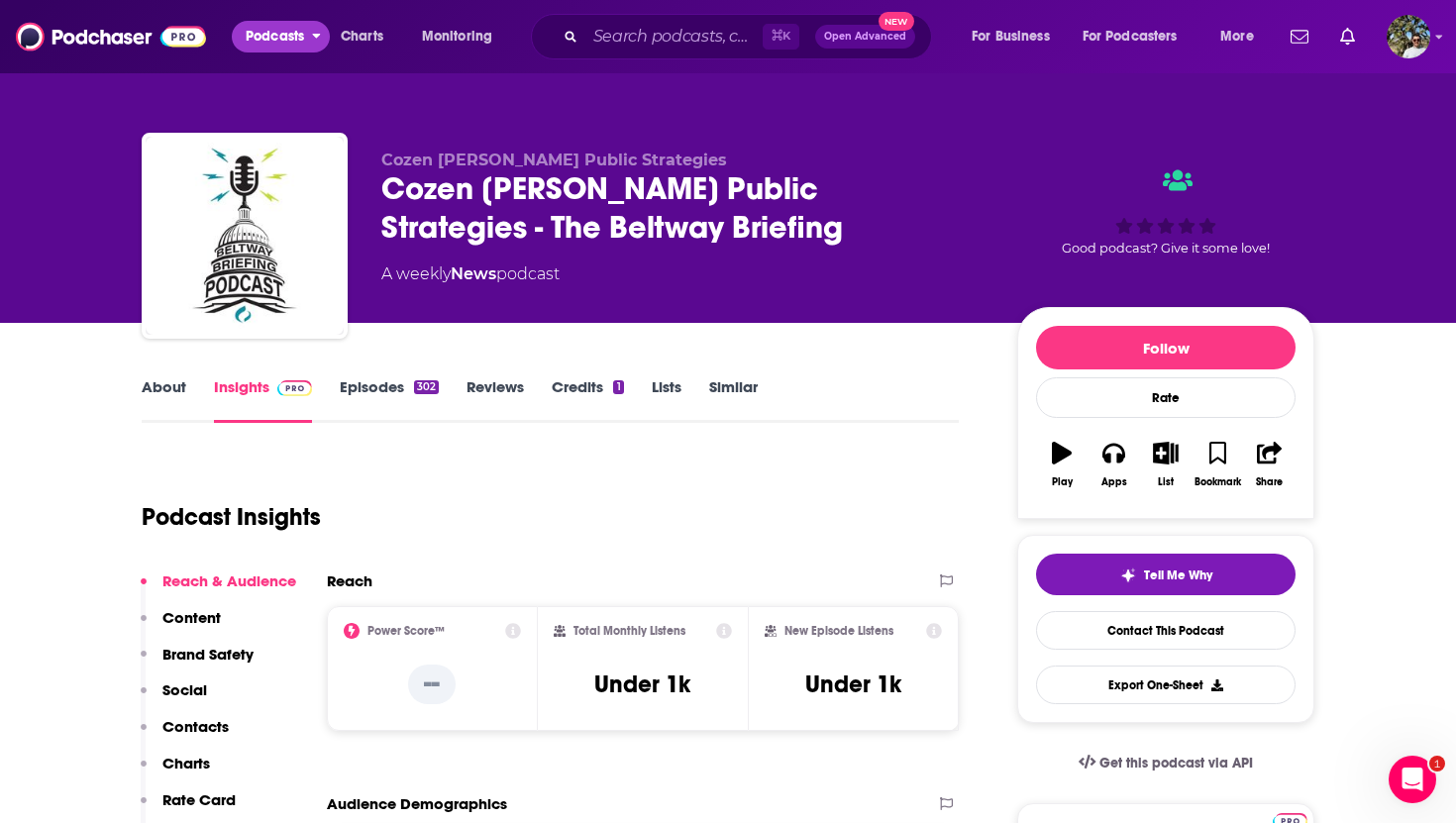 click on "Podcasts" at bounding box center [274, 37] 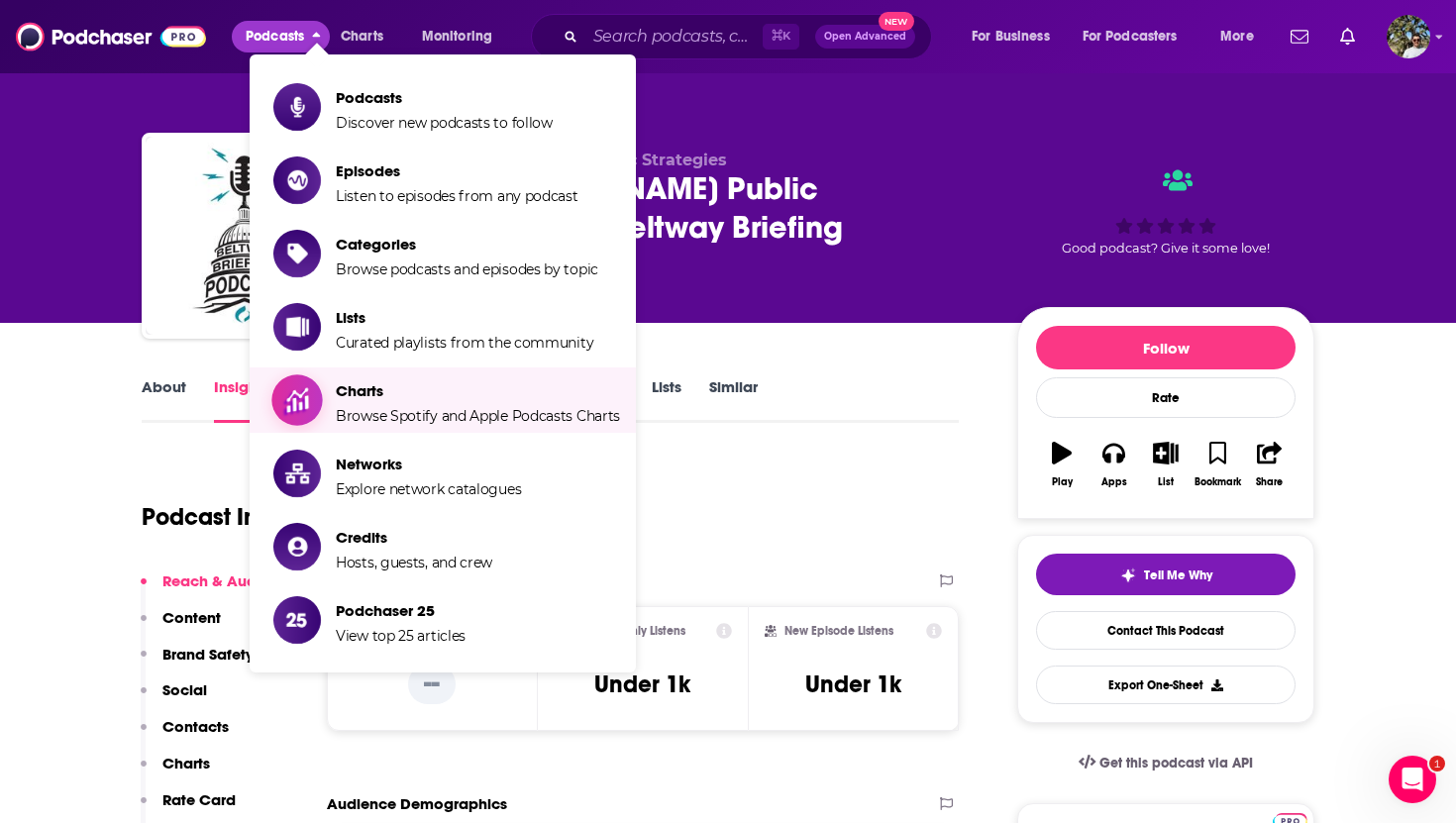 click on "Charts" at bounding box center [477, 390] 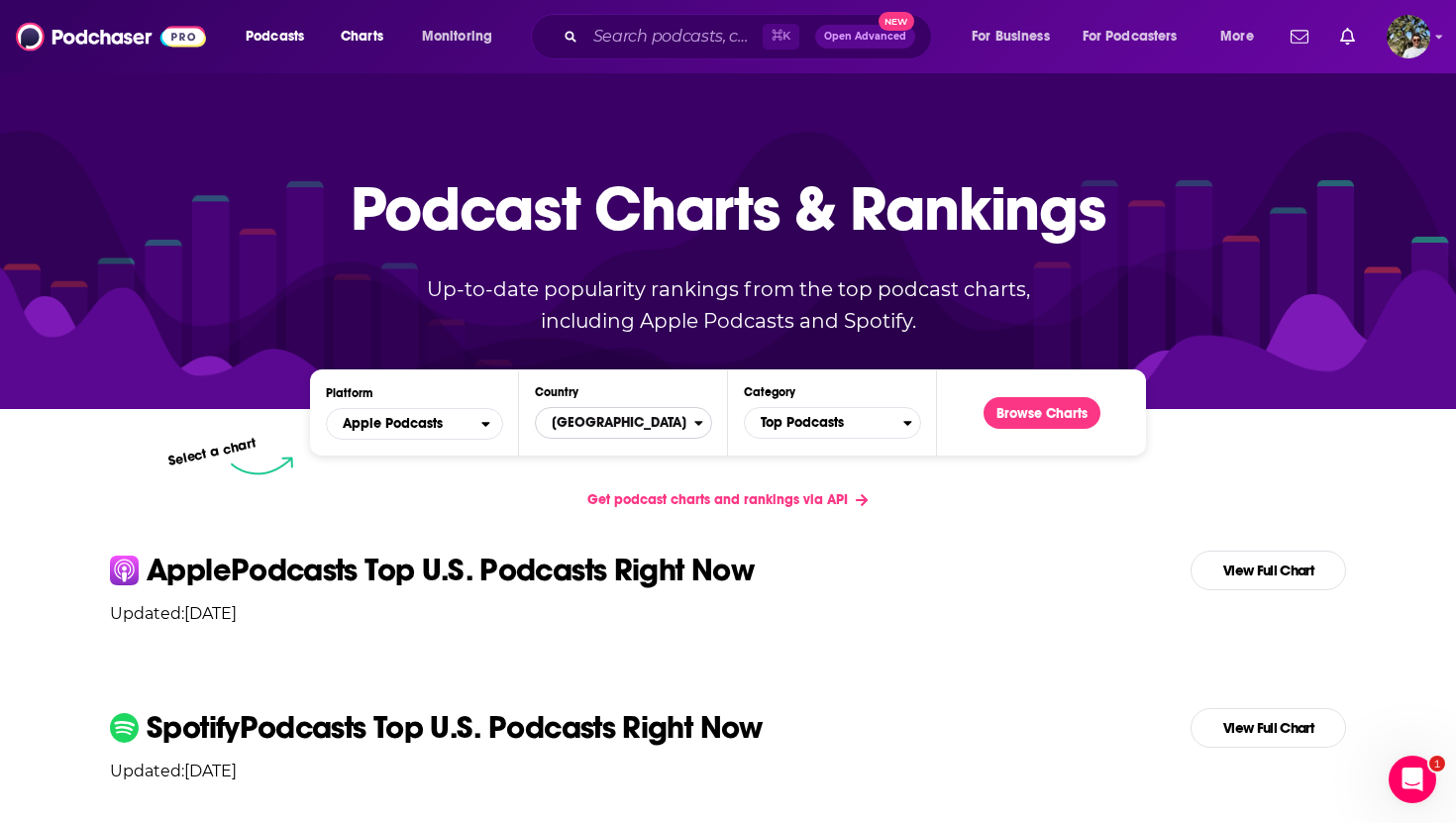 click on "[GEOGRAPHIC_DATA]" at bounding box center (615, 423) 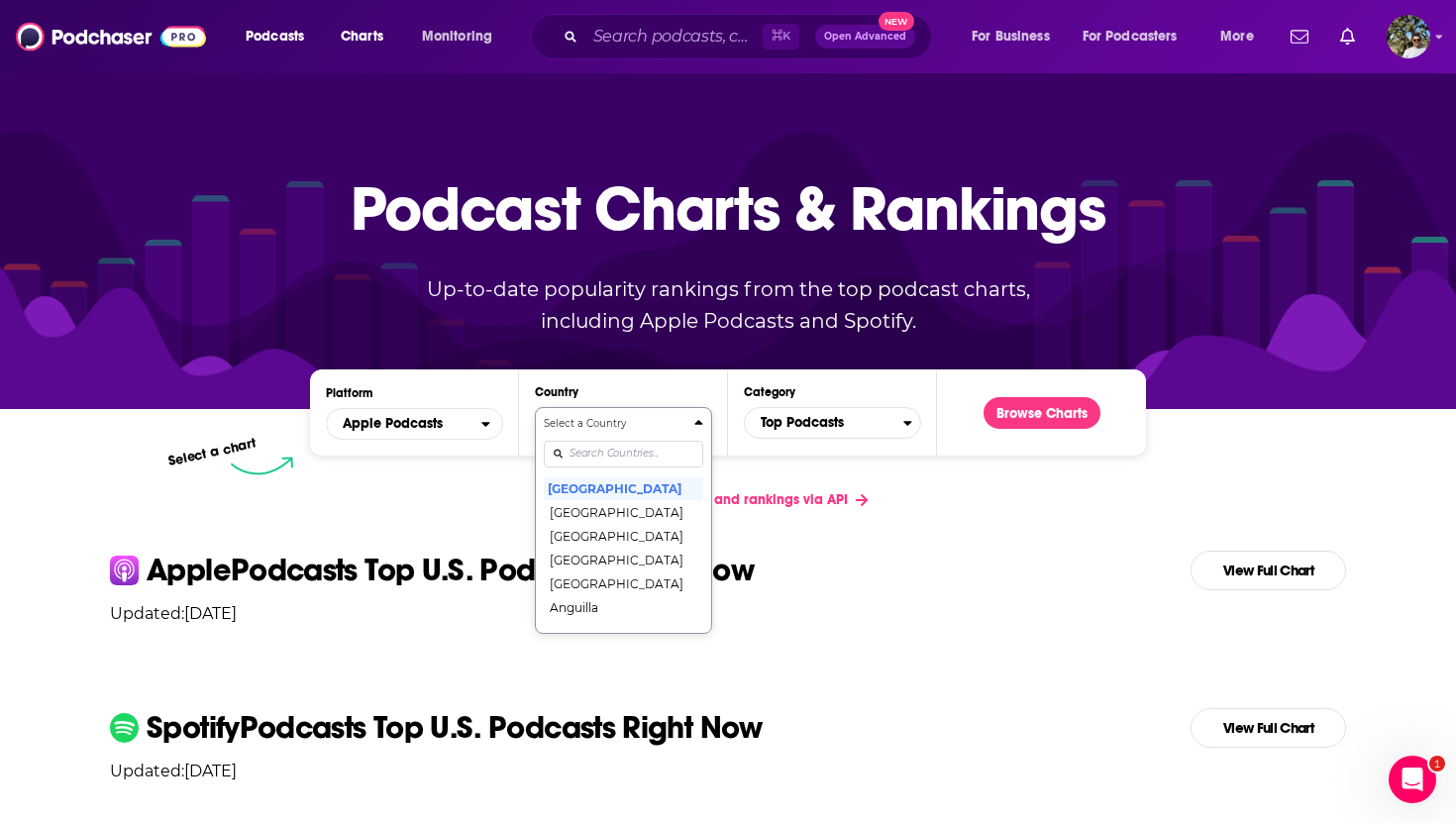 click on "Get podcast charts and rankings via API" at bounding box center (728, 499) 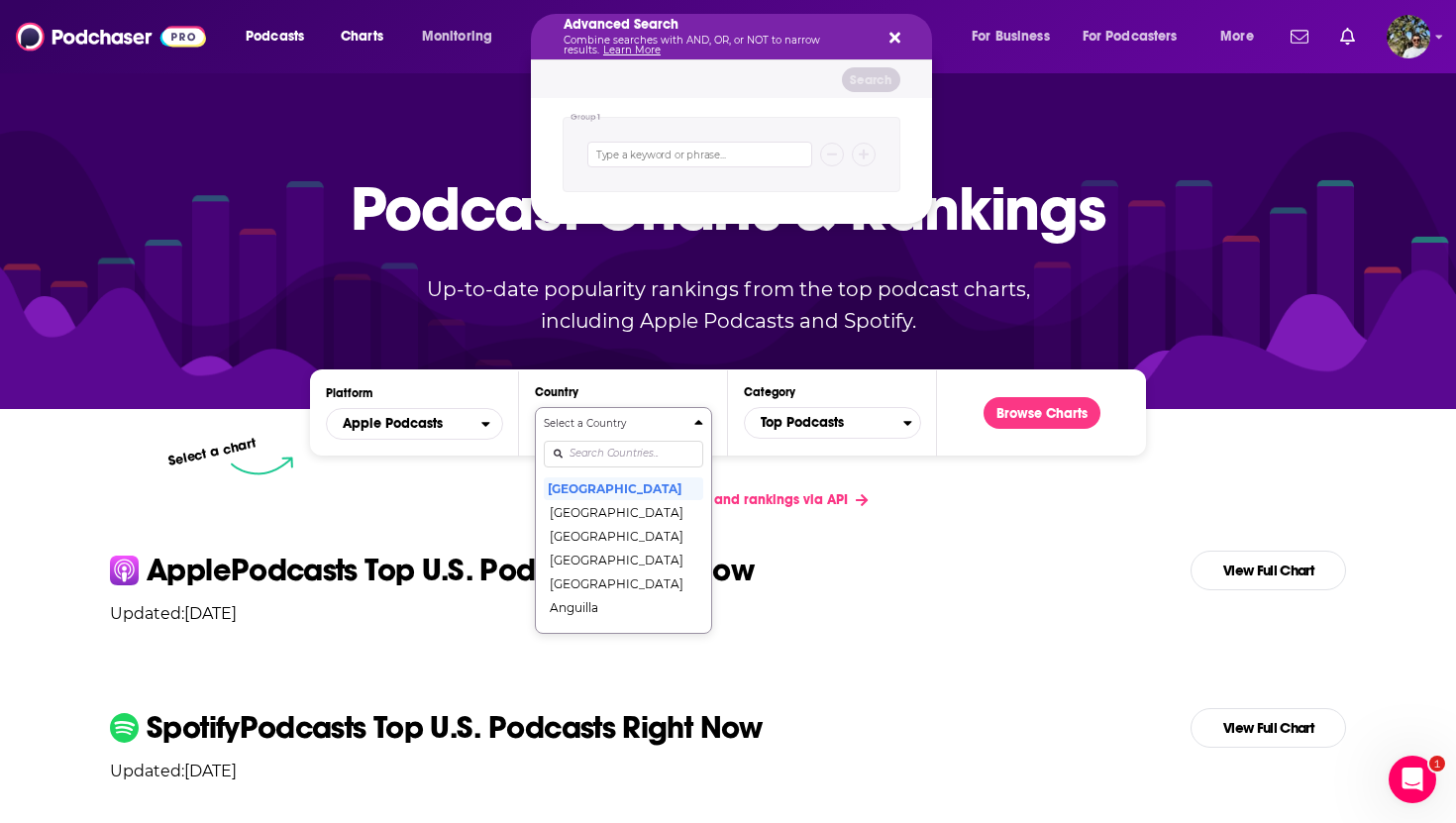 click on "Search" at bounding box center [731, 79] 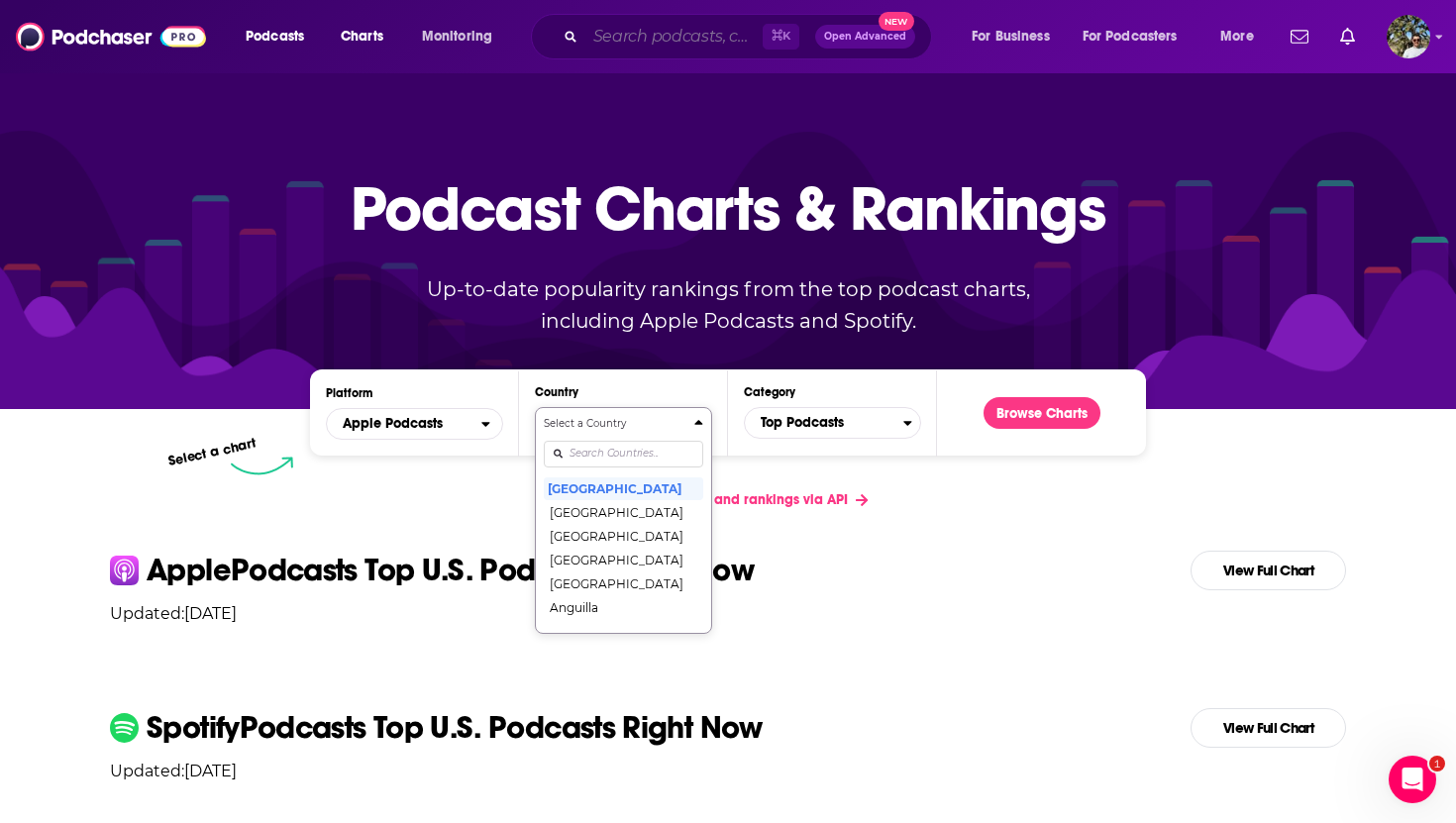 click at bounding box center (674, 37) 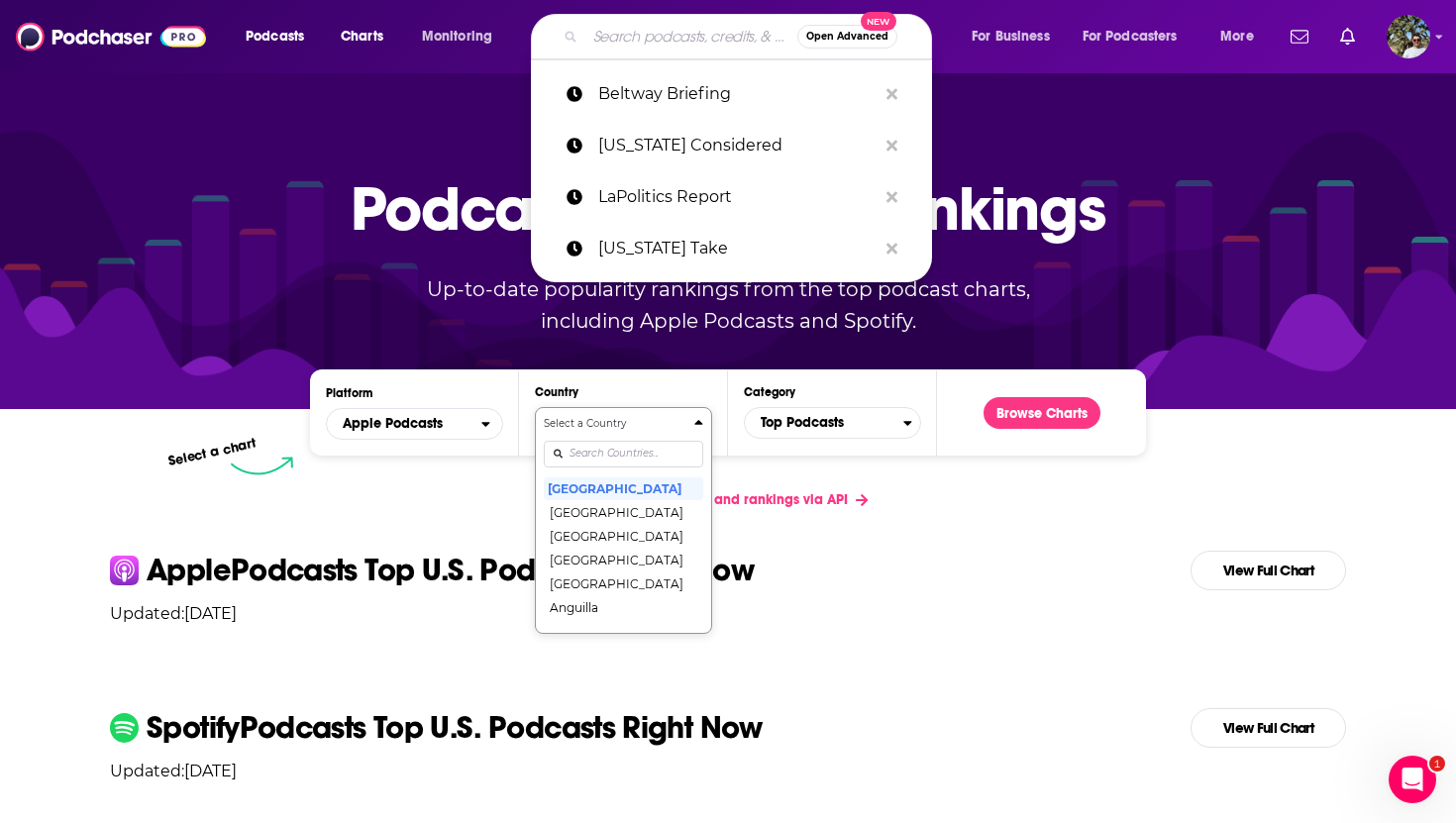 paste on "Balance of Power" 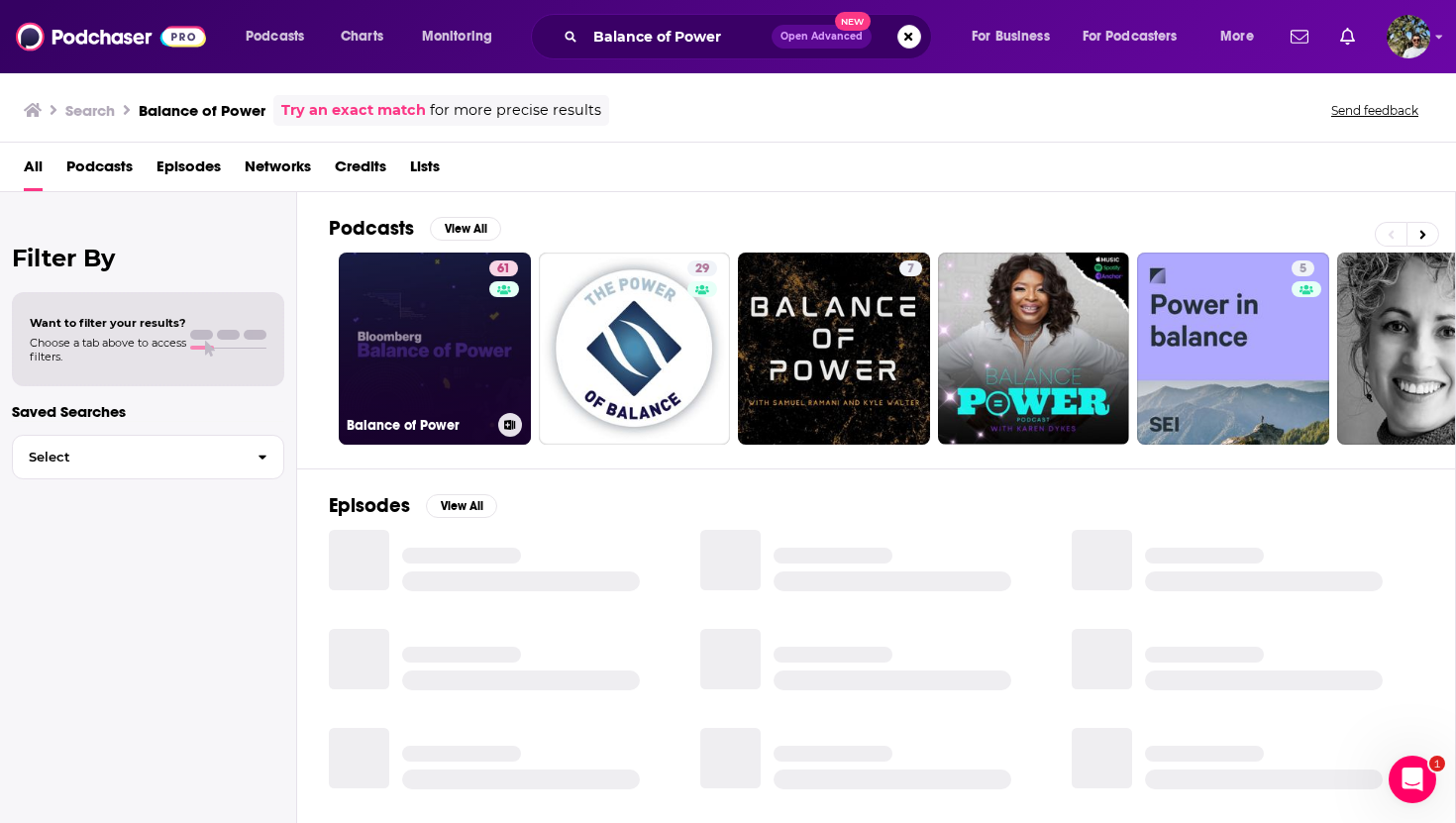 click on "61 Balance of Power" at bounding box center [435, 349] 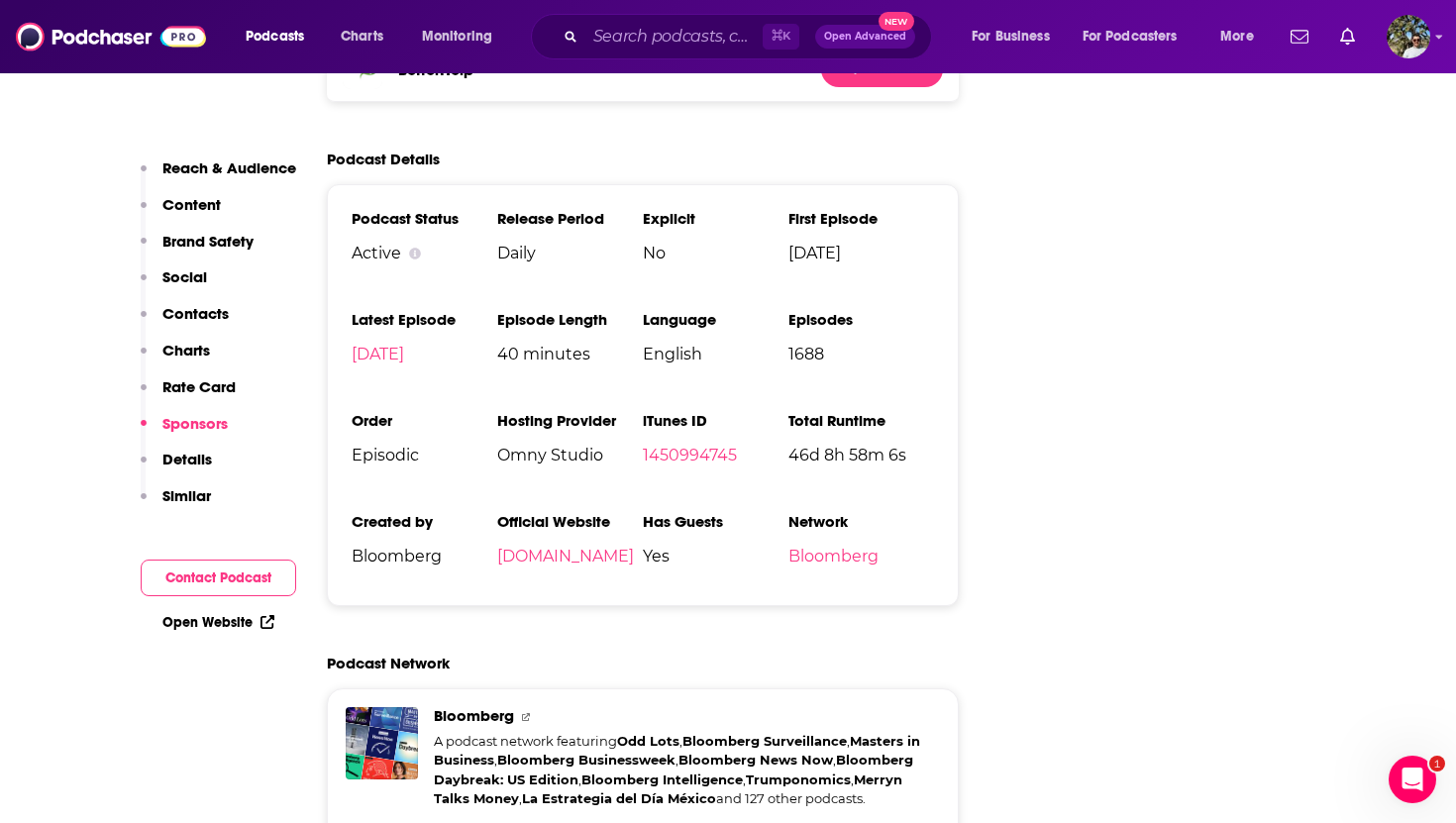 scroll, scrollTop: 10393, scrollLeft: 0, axis: vertical 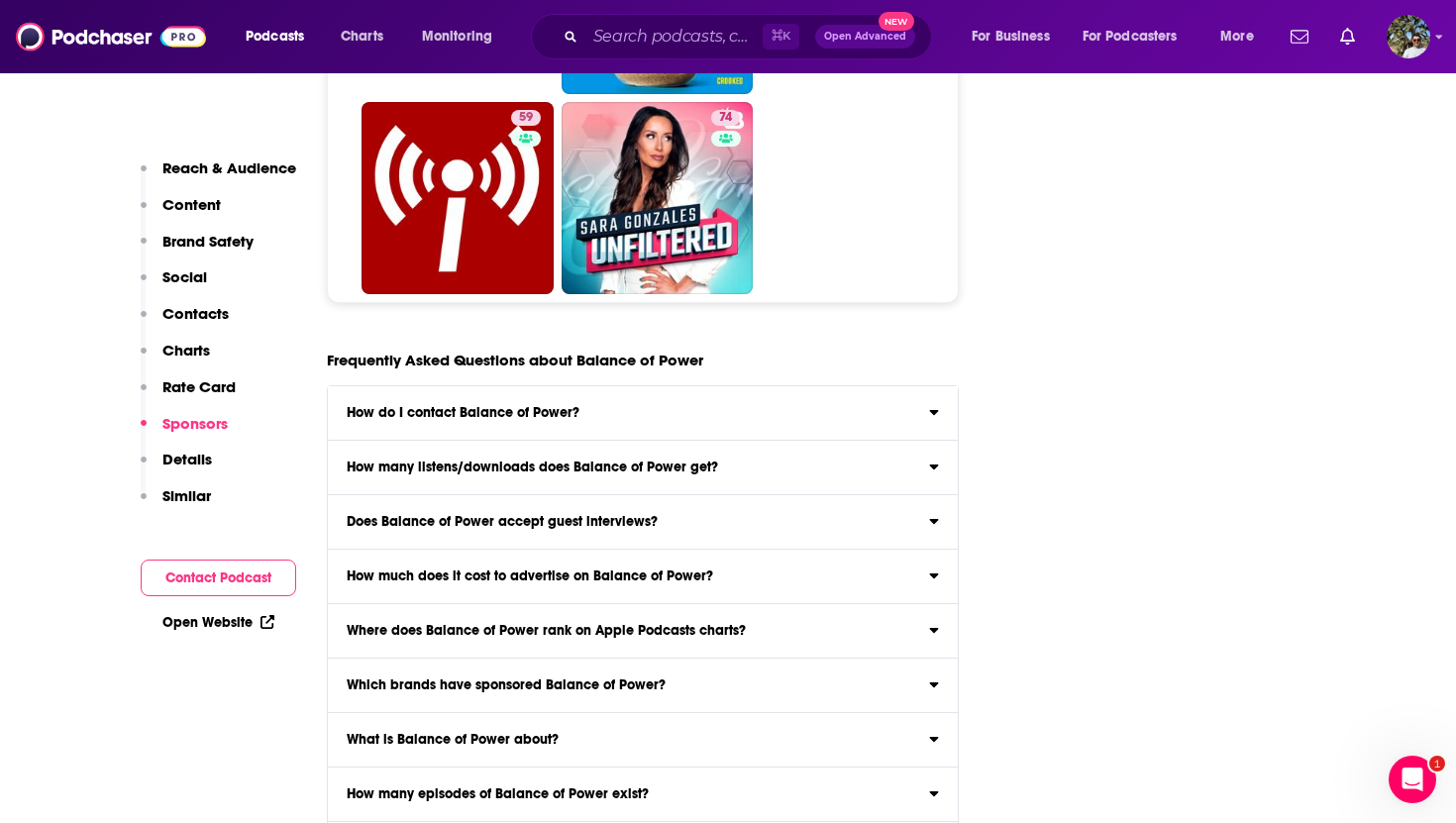 click on "Does Balance of Power accept guest interviews? Yes" at bounding box center [643, 522] 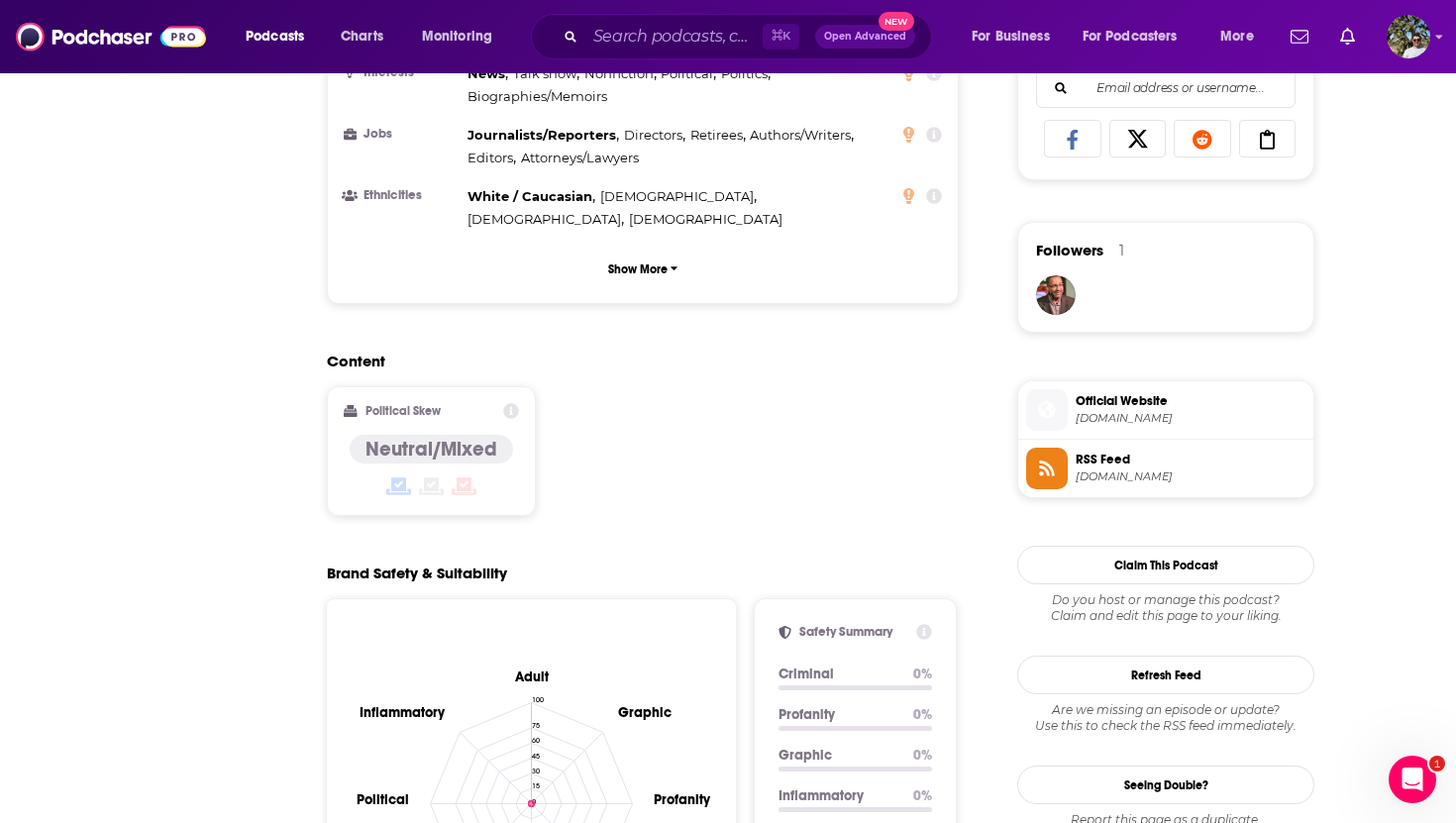 scroll, scrollTop: 0, scrollLeft: 0, axis: both 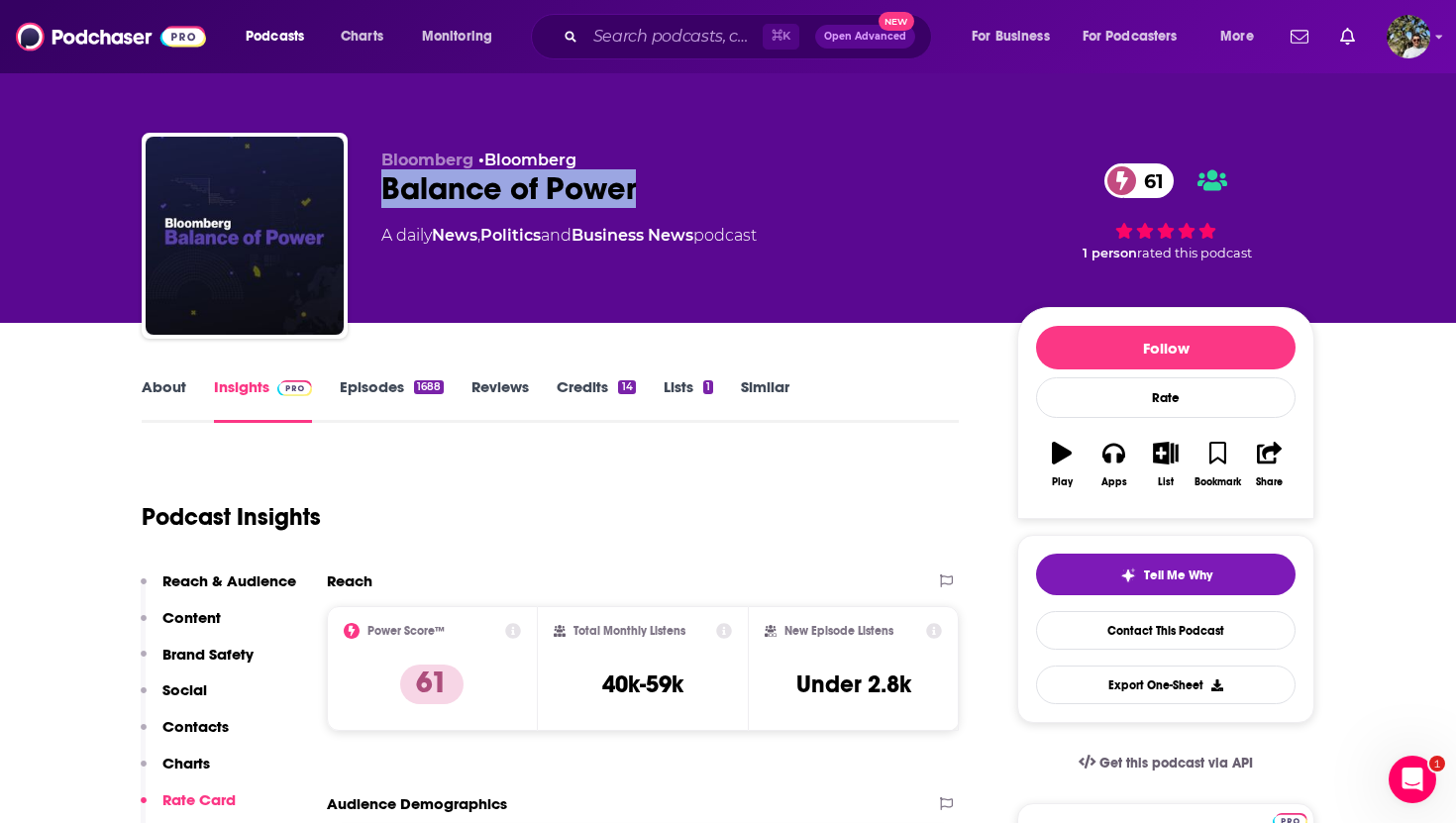 drag, startPoint x: 672, startPoint y: 199, endPoint x: 364, endPoint y: 194, distance: 308.0406 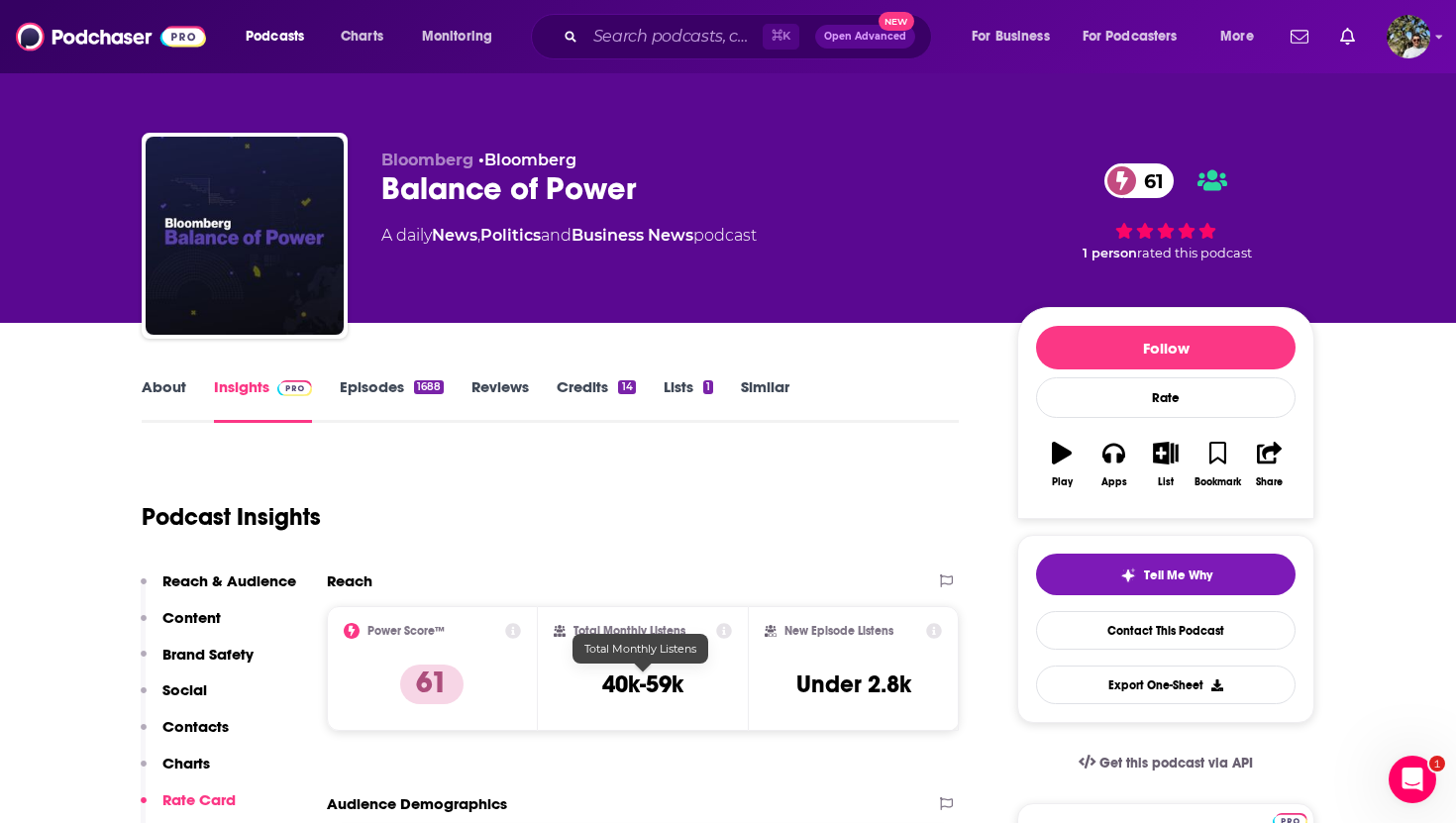 click on "40k-59k" at bounding box center (643, 684) 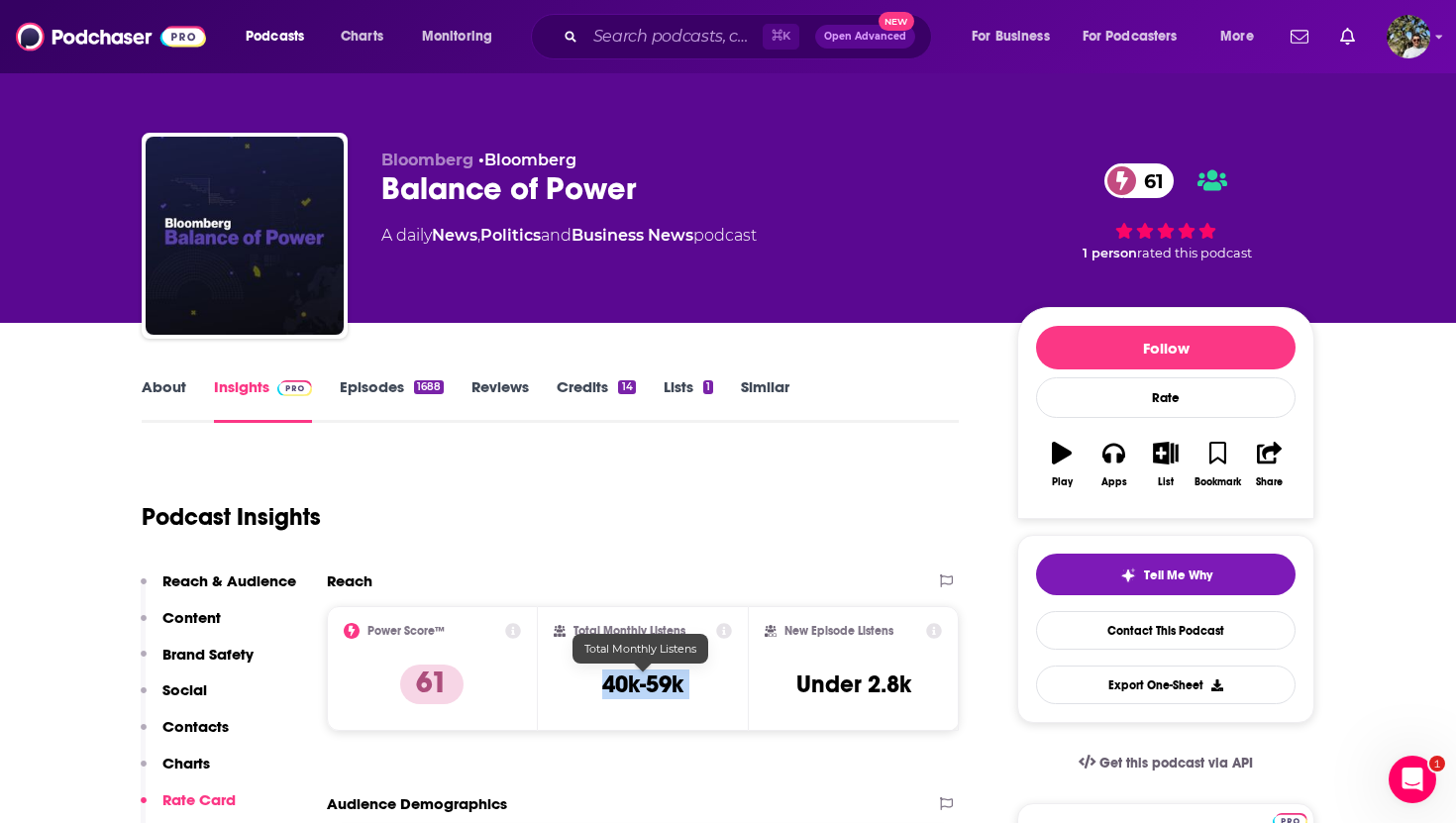 click on "40k-59k" at bounding box center [643, 684] 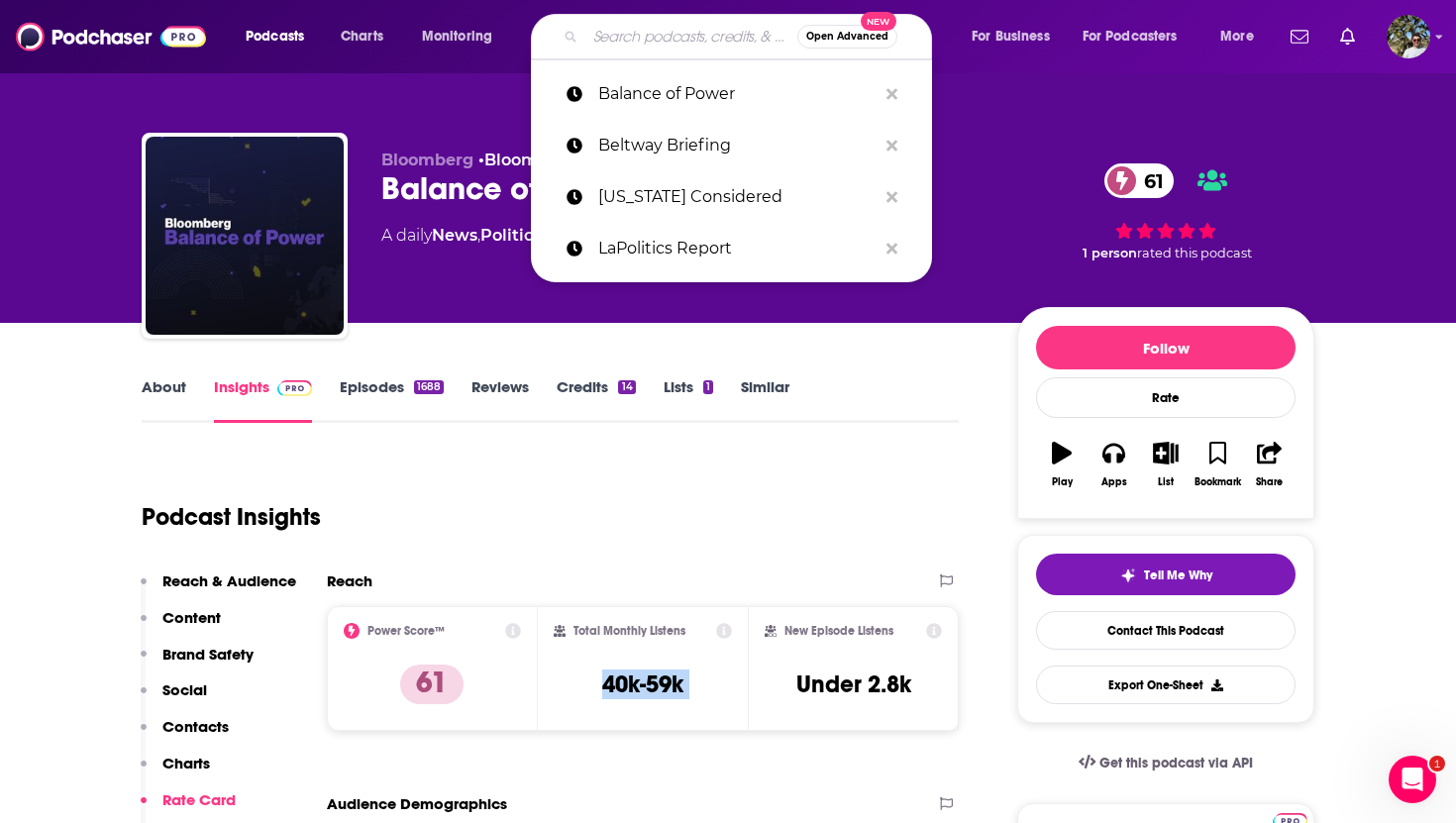 click at bounding box center [691, 37] 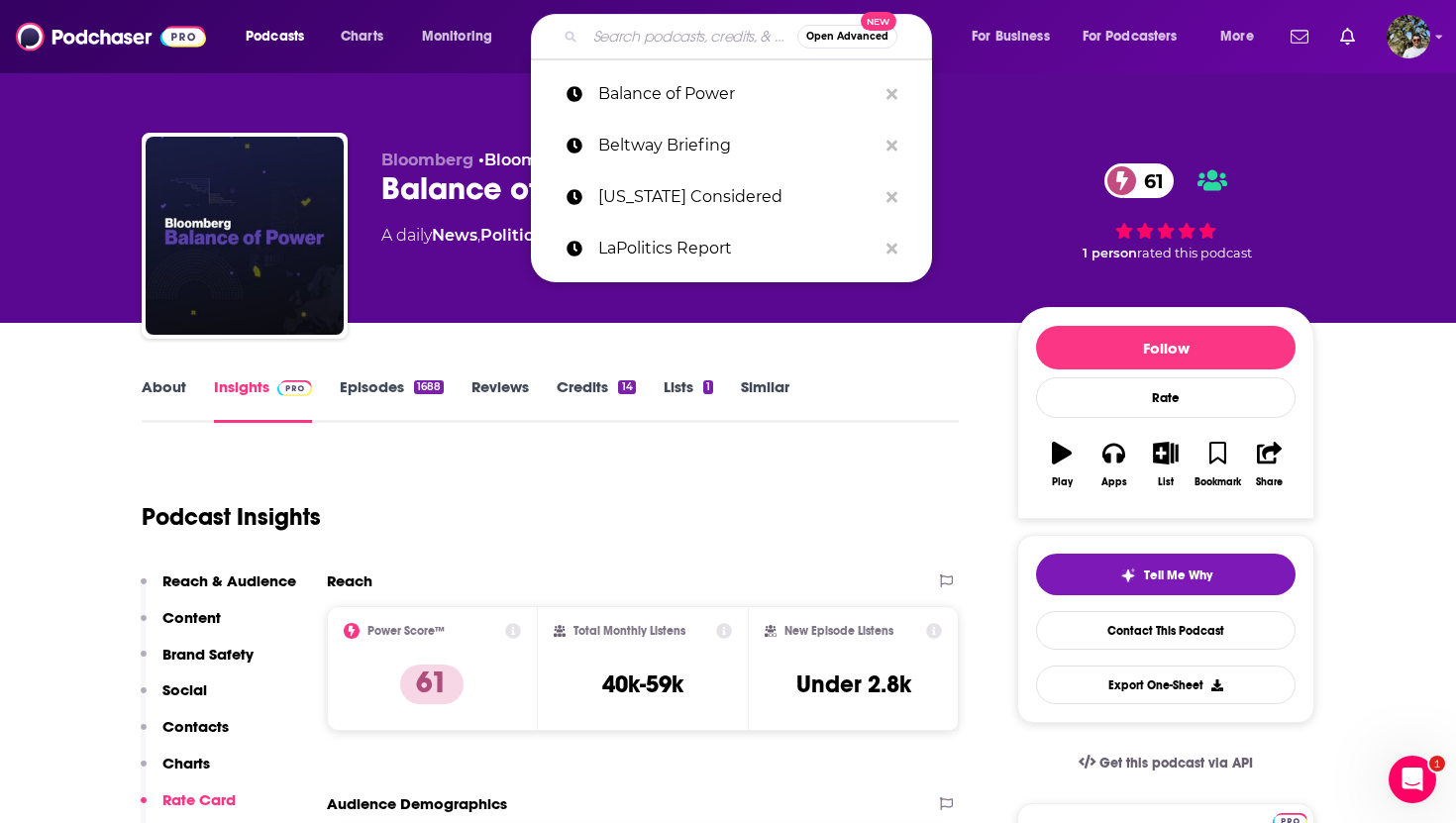 paste on "Relevant" 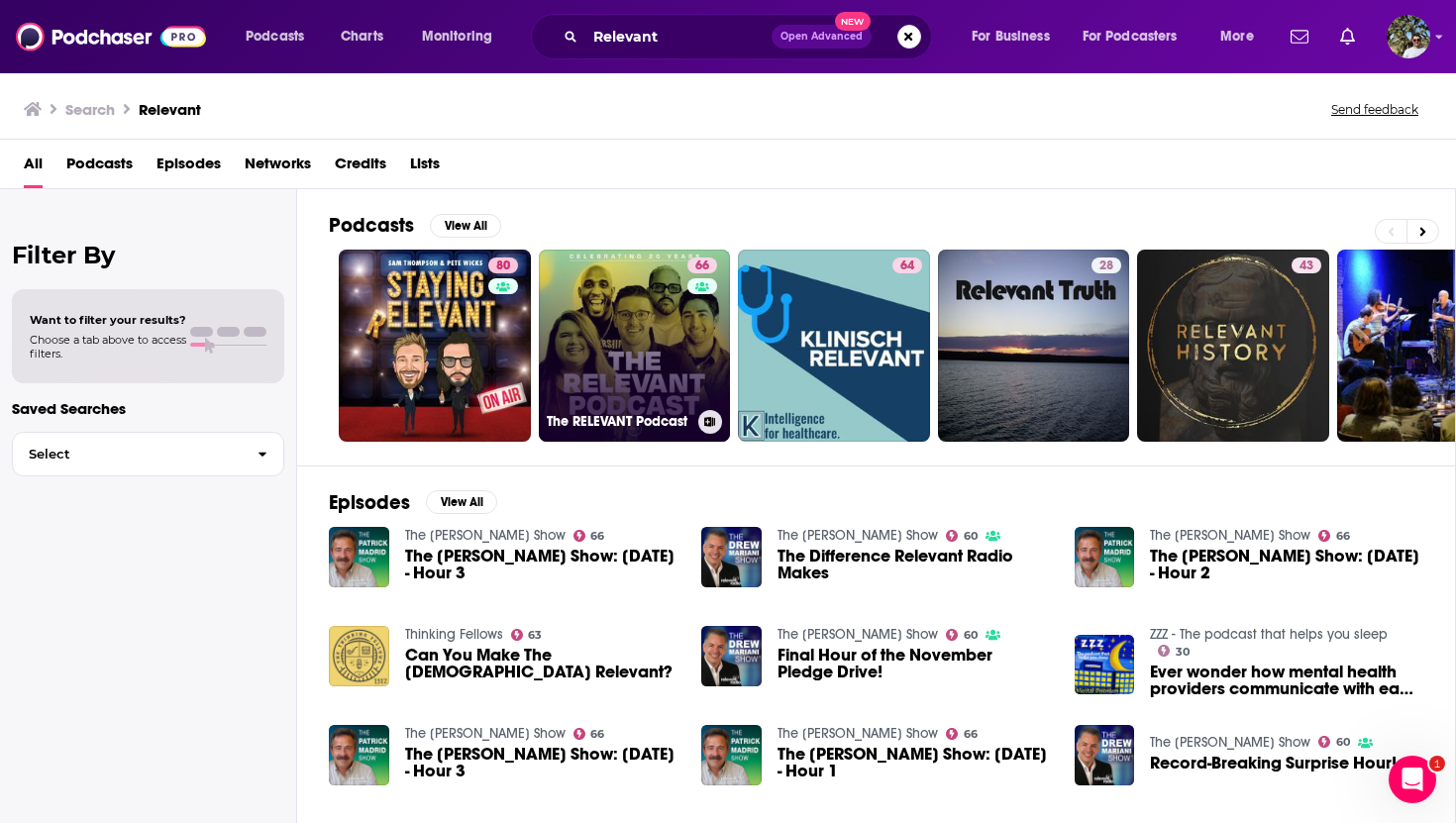 click on "66 The RELEVANT Podcast" at bounding box center (635, 346) 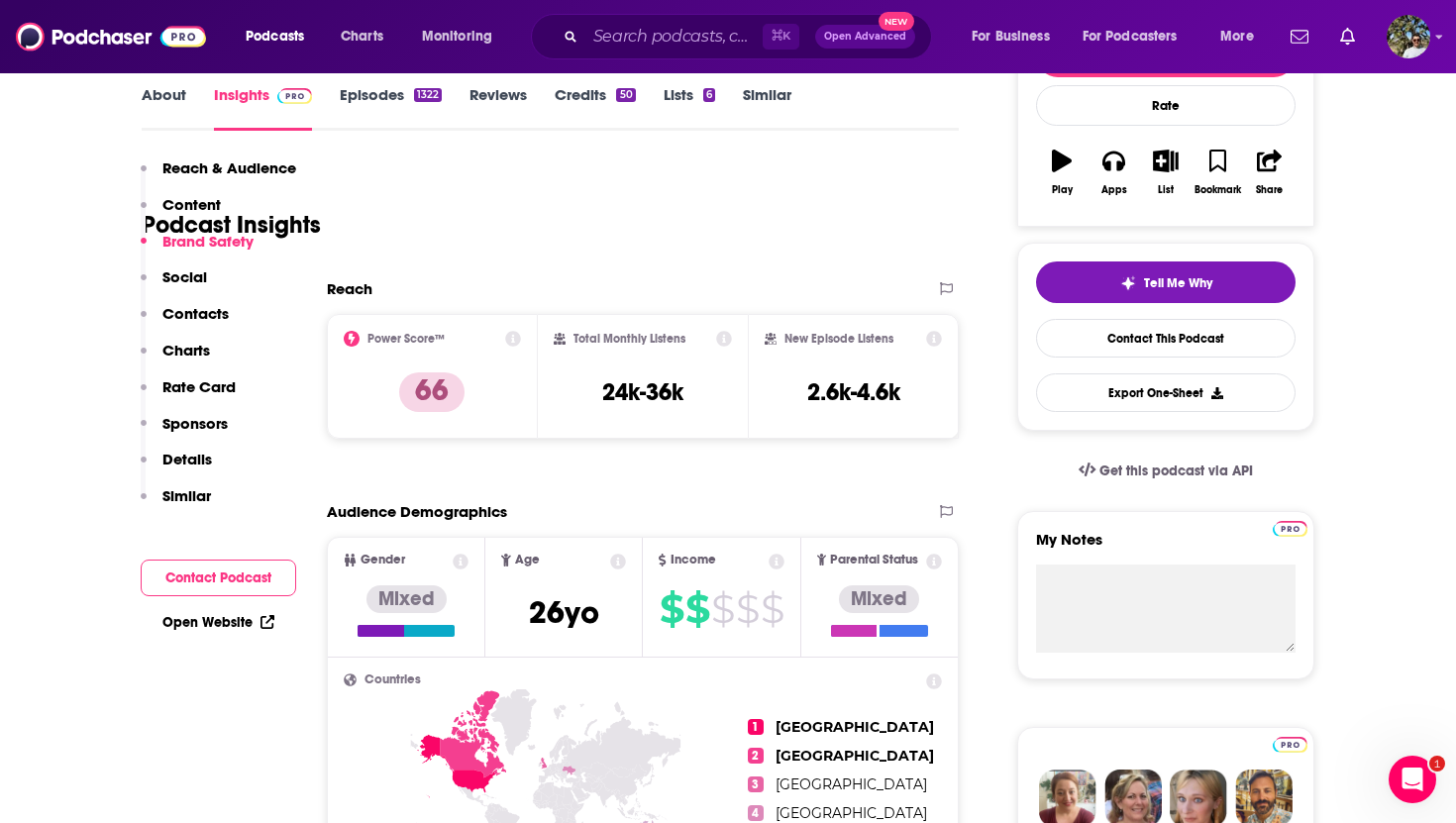 scroll, scrollTop: 0, scrollLeft: 0, axis: both 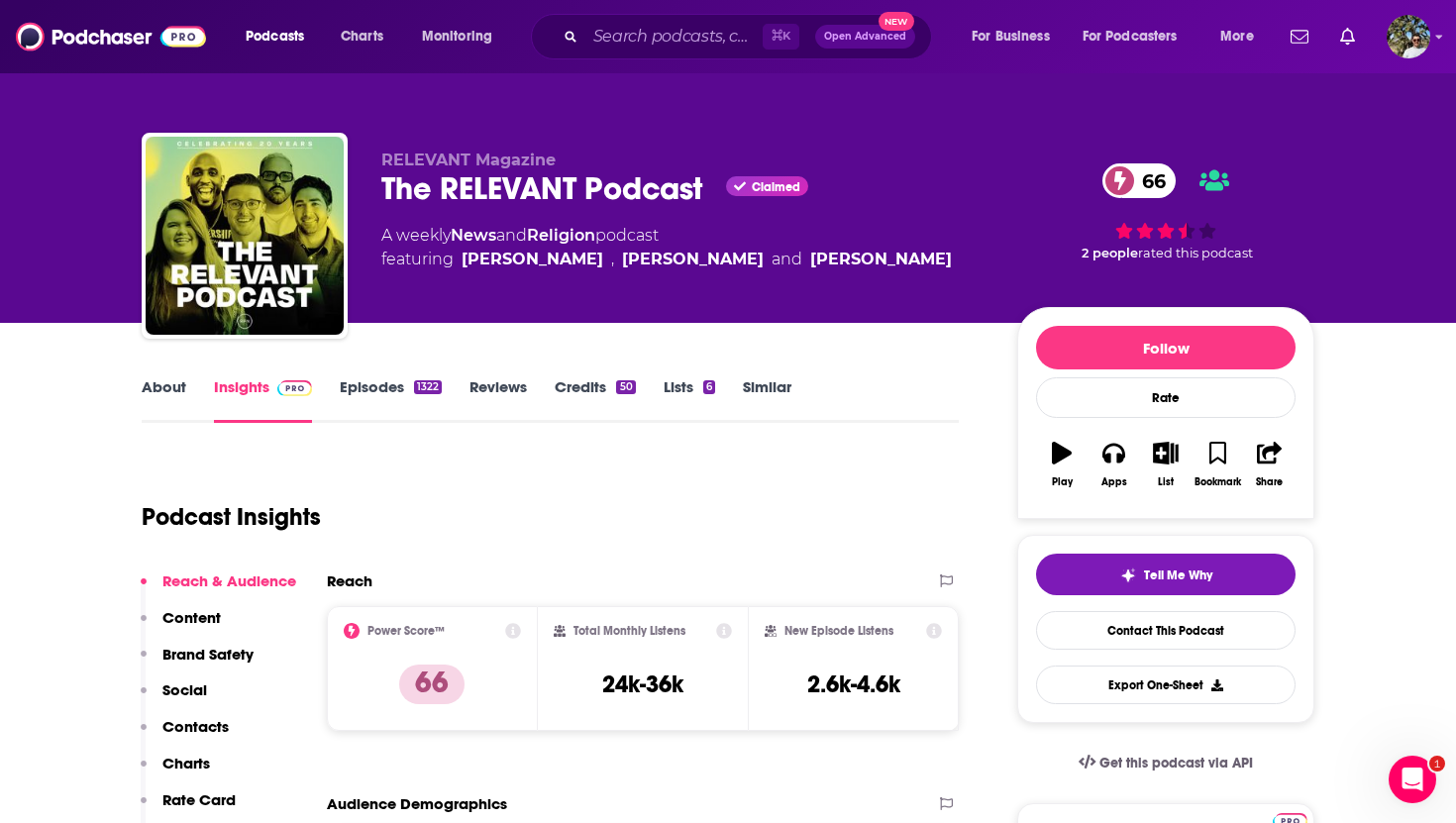 click on "Episodes 1322" at bounding box center [390, 400] 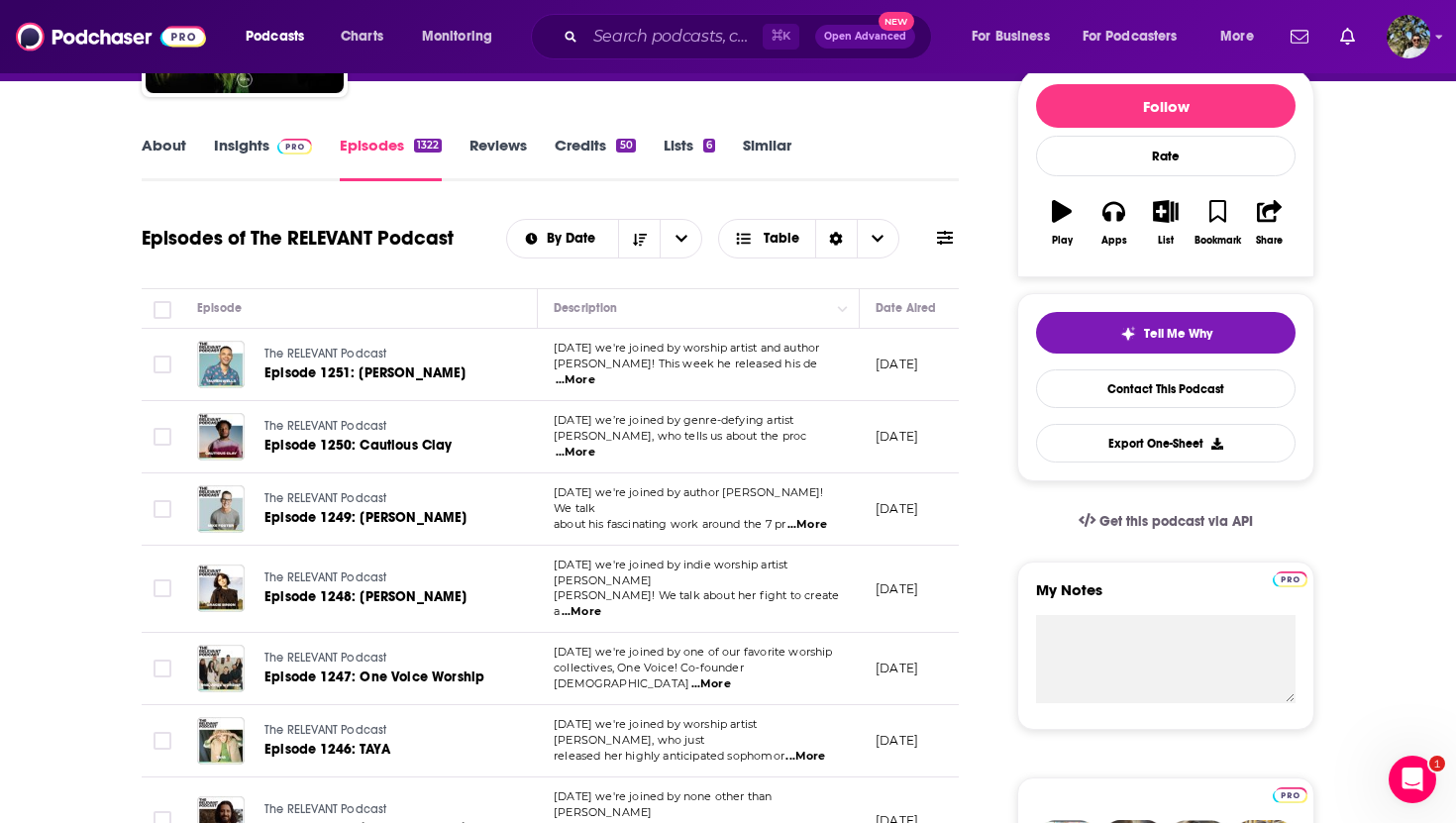 scroll, scrollTop: 264, scrollLeft: 0, axis: vertical 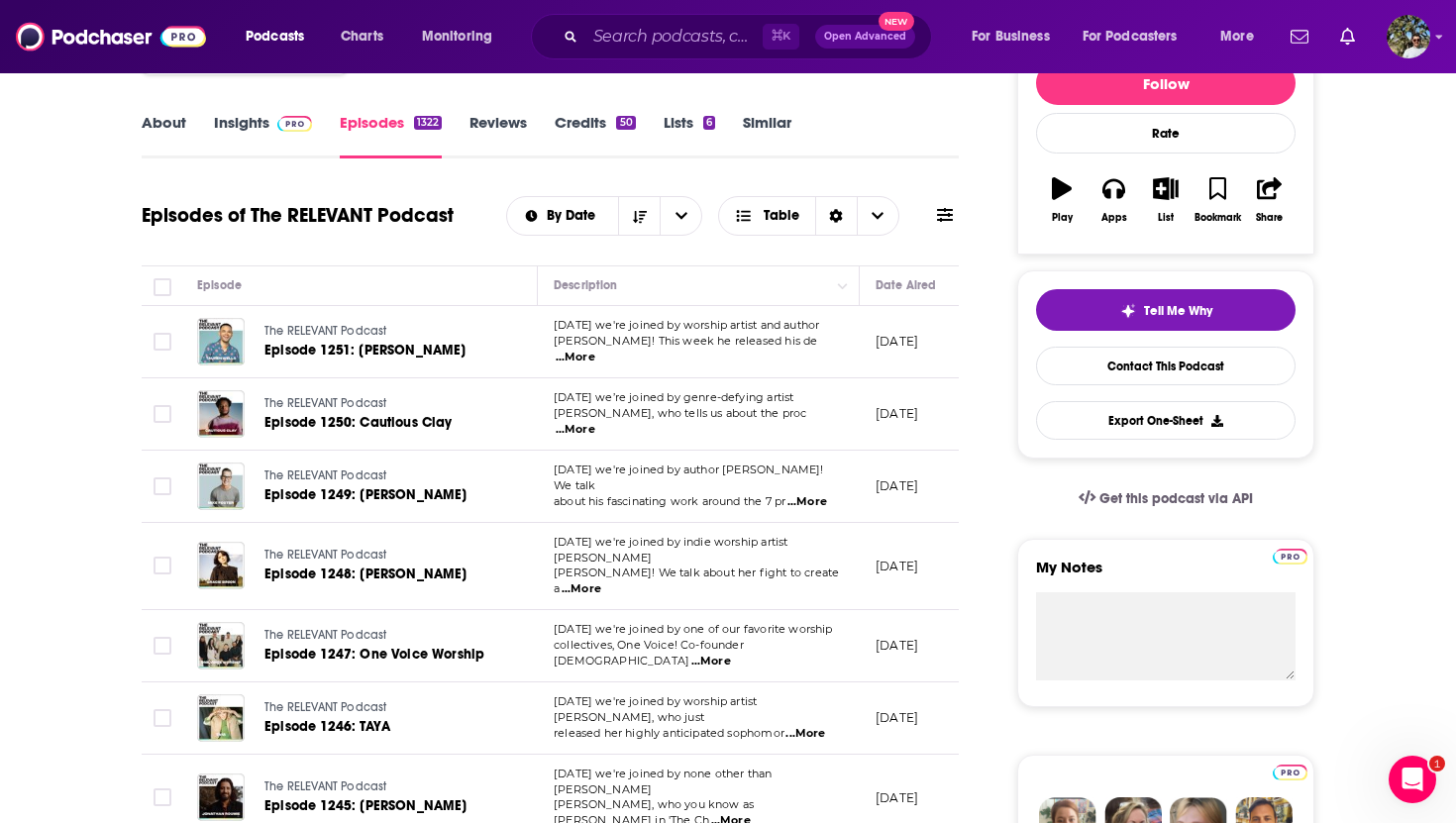 click on "...More" at bounding box center [575, 358] 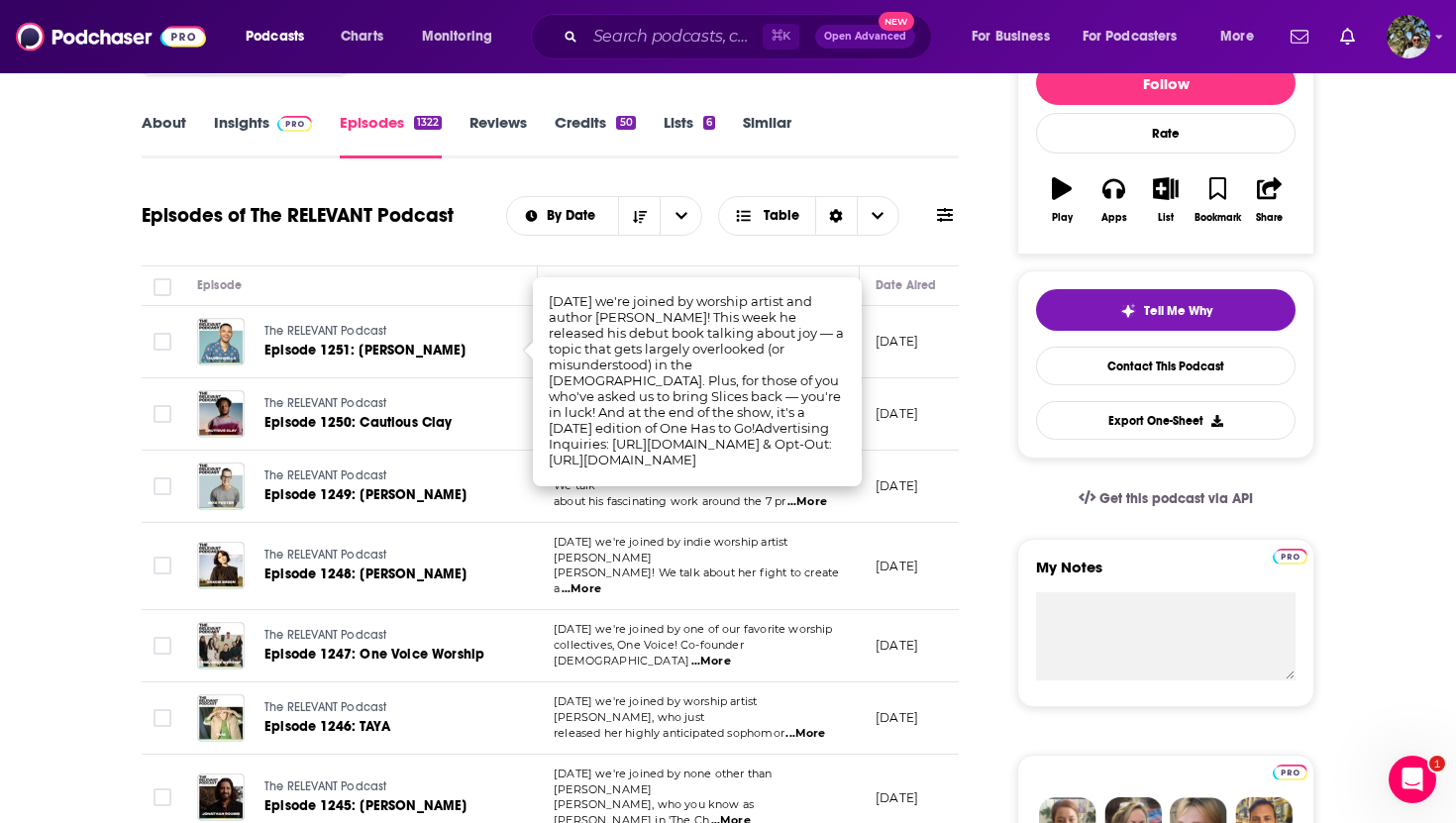 click on "About Insights Episodes 1322 Reviews Credits 50 Lists 6 Similar Episodes of The RELEVANT Podcast By Date Table Episode Description Date Aired Reach Episode Guests Length The RELEVANT Podcast Episode 1251: [PERSON_NAME] [DATE] we're joined by worship artist and author [PERSON_NAME]! This week he released his de  ...More [DATE] 3k-5k -- 58:15 s The RELEVANT Podcast Episode 1250: Cautious Clay [DATE] we’re joined by genre-defying artist [PERSON_NAME], who tells us about the proc  ...More [DATE] 1.3k-3.3k -- 1:04:20 s The RELEVANT Podcast Episode 1249: [PERSON_NAME] [DATE] we're joined by author [PERSON_NAME]! We talk about his fascinating work around the 7 pr  ...More [DATE] 3.7k-5.7k -- 1:14:45 s The RELEVANT Podcast Episode 1248: [PERSON_NAME] [DATE] we're joined by indie worship artist [PERSON_NAME]! We talk about her fight to create a   ...More [DATE] 3.9k-5.9k -- 1:04:39 s The RELEVANT Podcast Episode 1247: One Voice Worship [DATE] we're joined by one of our favorite worship  ...More 3.8k-5.8k" at bounding box center (728, 1384) 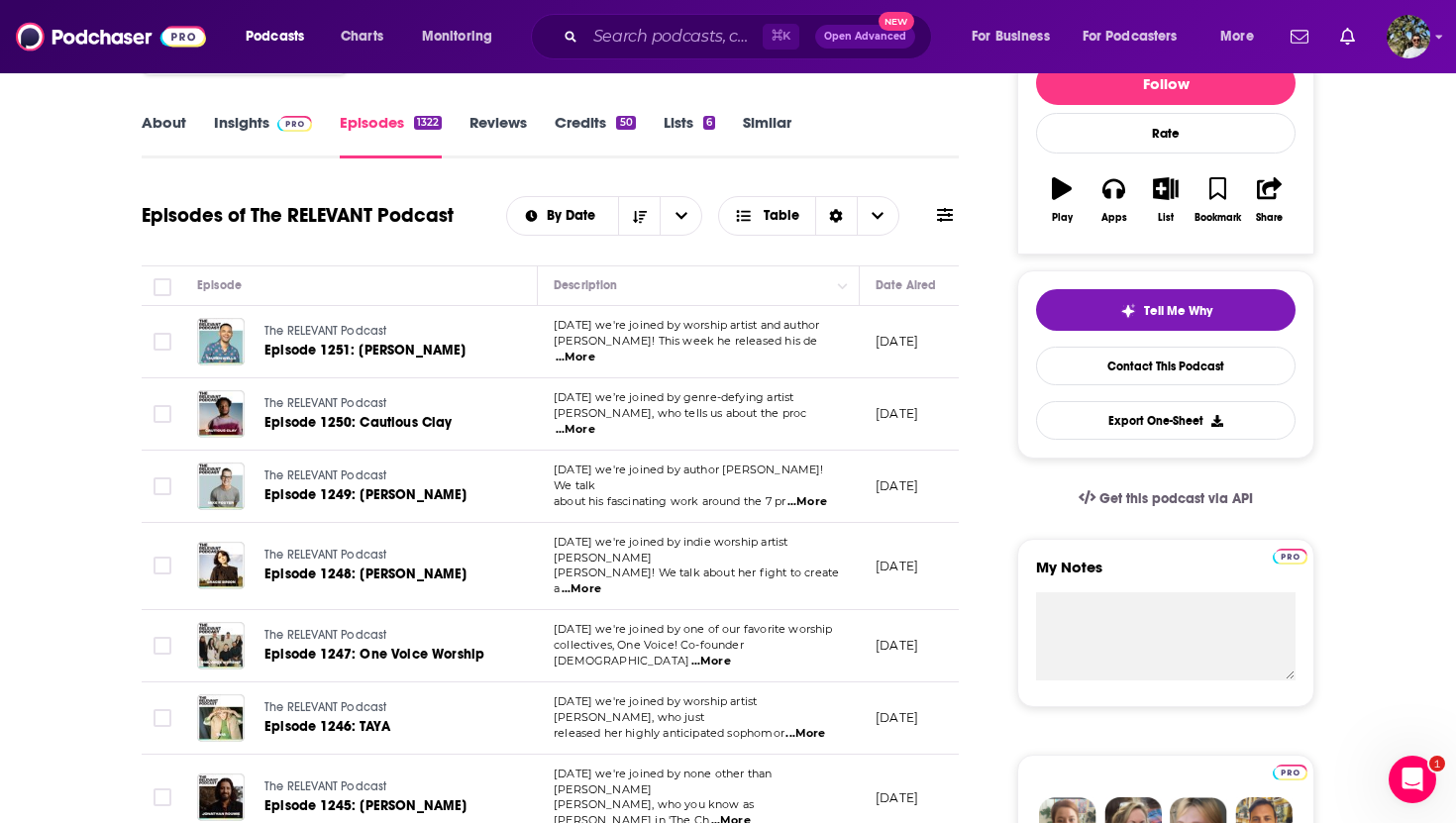 click on "...More" at bounding box center (711, 662) 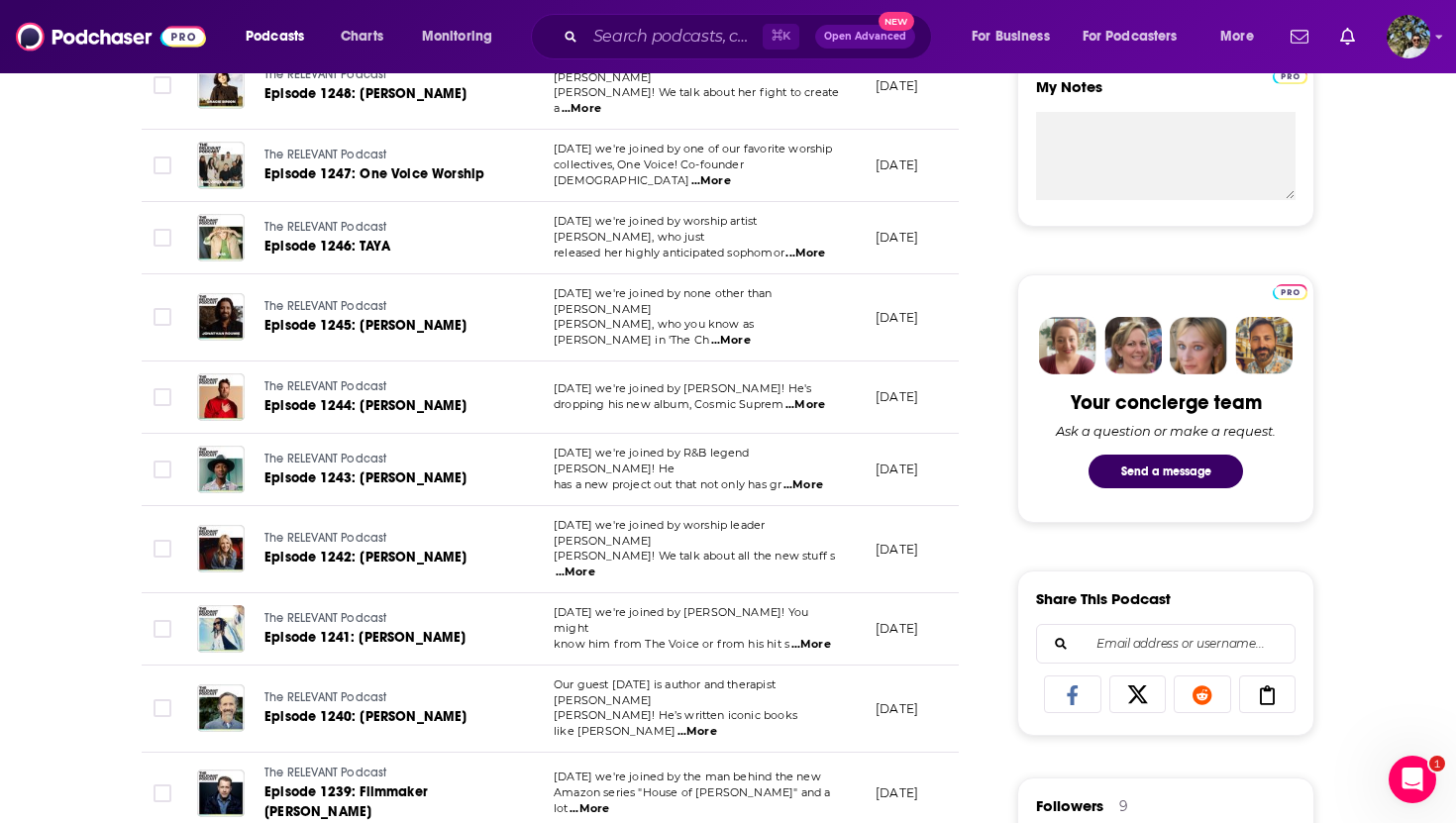 scroll, scrollTop: 839, scrollLeft: 0, axis: vertical 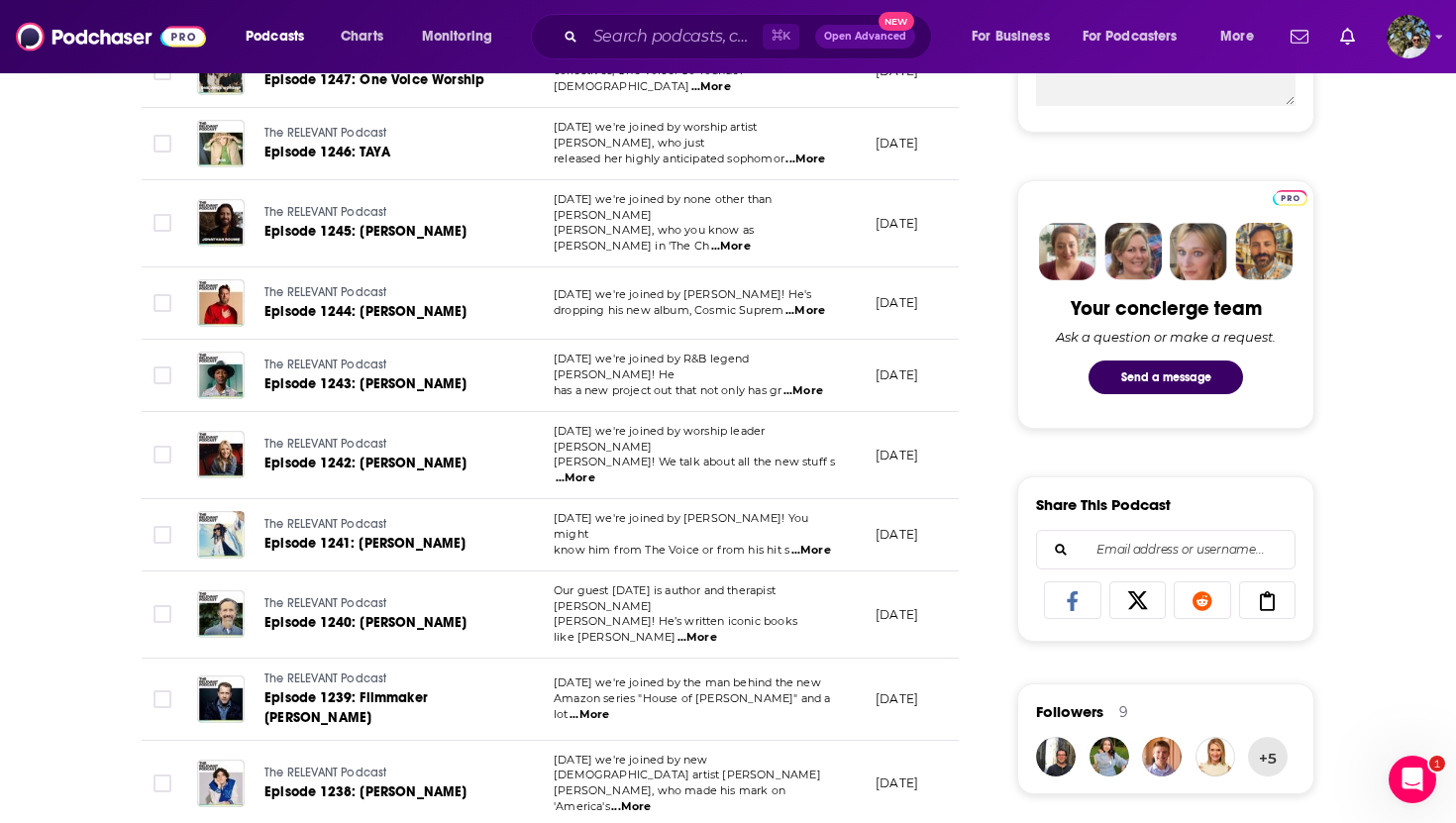 click on "...More" at bounding box center (697, 638) 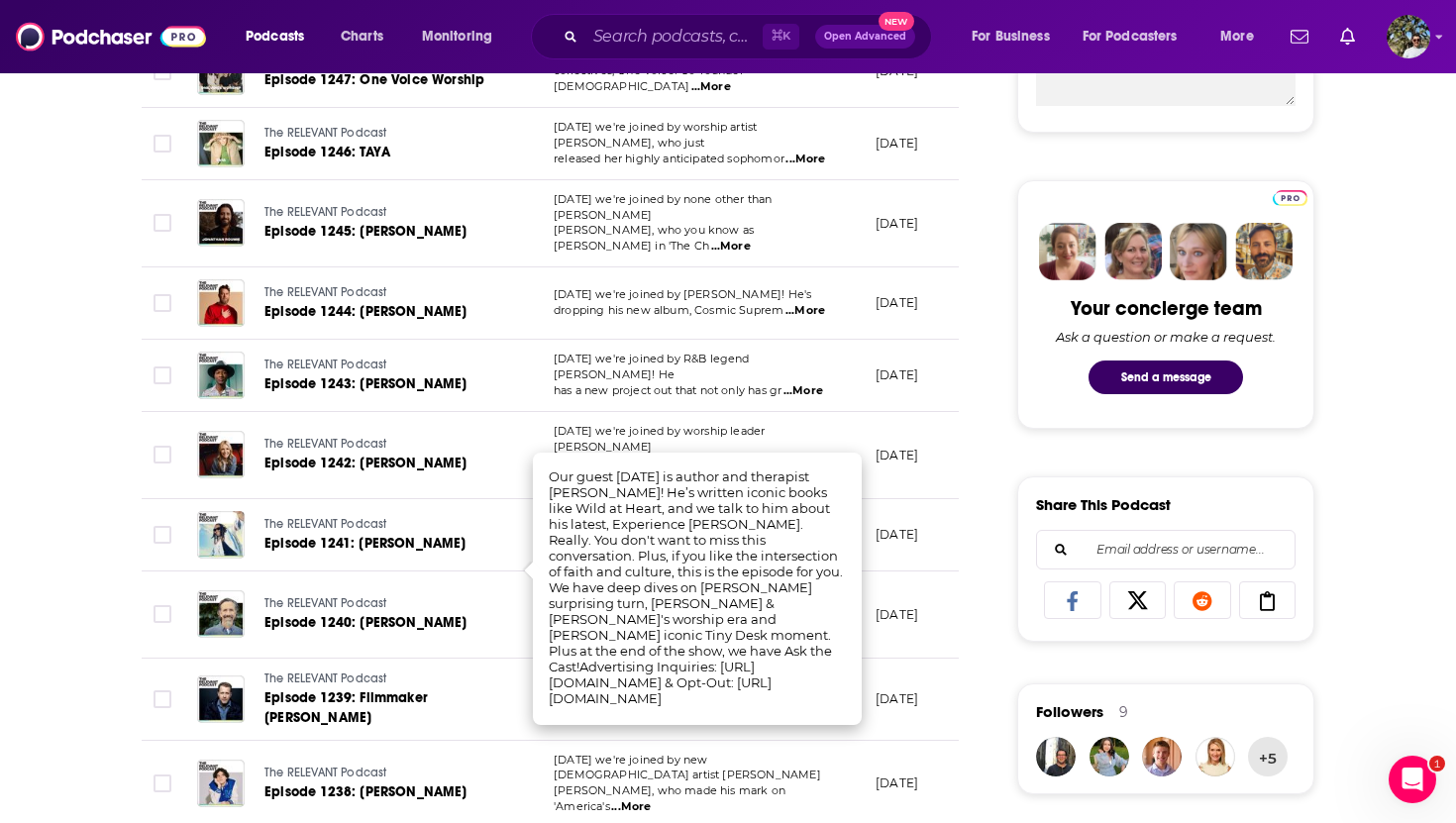 click on "About Insights Episodes 1322 Reviews Credits 50 Lists 6 Similar Episodes of The RELEVANT Podcast By Date Table Episode Description Date Aired Reach Episode Guests Length The RELEVANT Podcast Episode 1251: [PERSON_NAME] [DATE] we're joined by worship artist and author [PERSON_NAME]! This week he released his de  ...More [DATE] 3k-5k -- 58:15 s The RELEVANT Podcast Episode 1250: Cautious Clay [DATE] we’re joined by genre-defying artist [PERSON_NAME], who tells us about the proc  ...More [DATE] 1.3k-3.3k -- 1:04:20 s The RELEVANT Podcast Episode 1249: [PERSON_NAME] [DATE] we're joined by author [PERSON_NAME]! We talk about his fascinating work around the 7 pr  ...More [DATE] 3.7k-5.7k -- 1:14:45 s The RELEVANT Podcast Episode 1248: [PERSON_NAME] [DATE] we're joined by indie worship artist [PERSON_NAME]! We talk about her fight to create a   ...More [DATE] 3.9k-5.9k -- 1:04:39 s The RELEVANT Podcast Episode 1247: One Voice Worship [DATE] we're joined by one of our favorite worship  ...More 3.8k-5.8k" at bounding box center (728, 809) 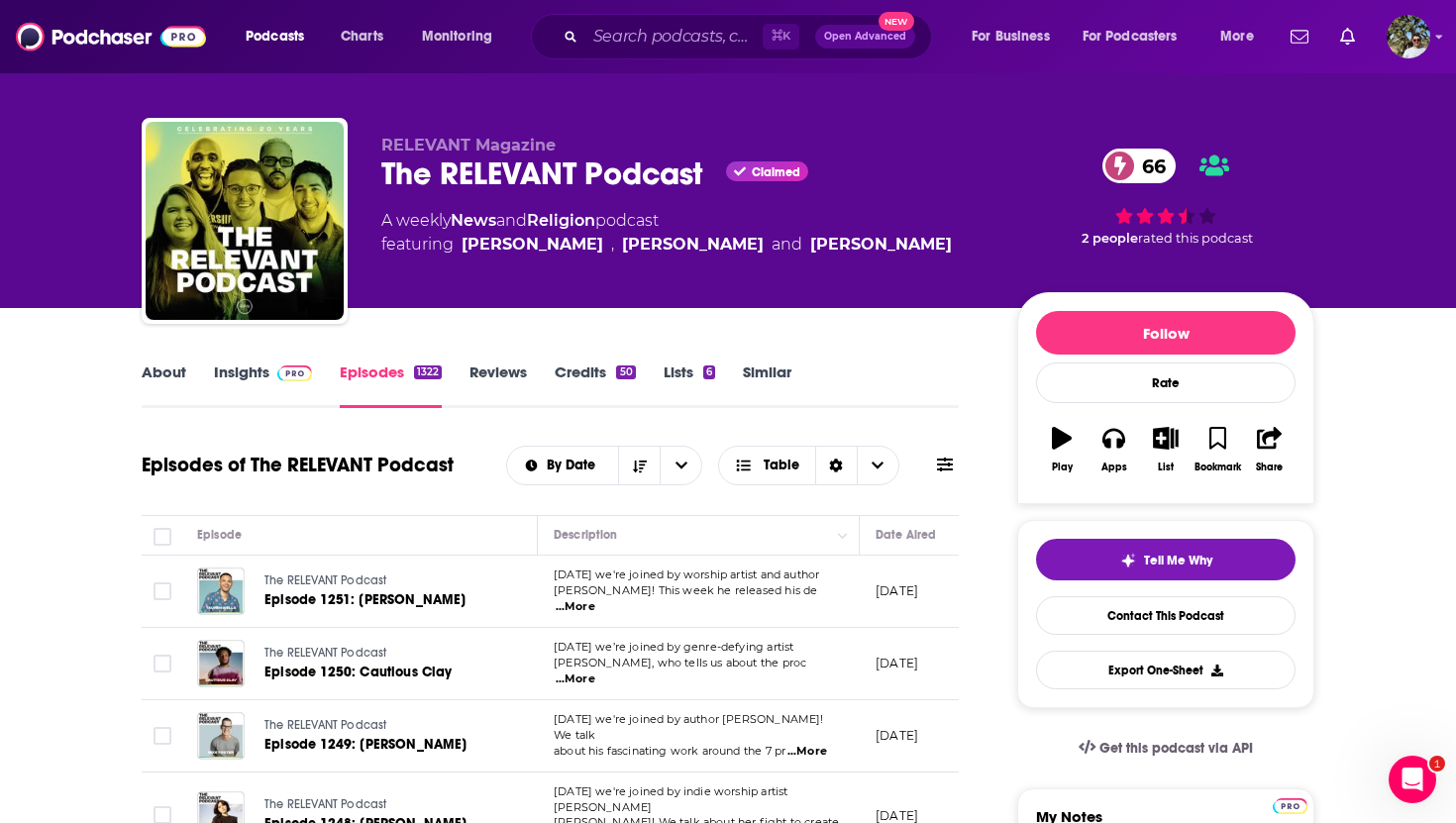scroll, scrollTop: 0, scrollLeft: 0, axis: both 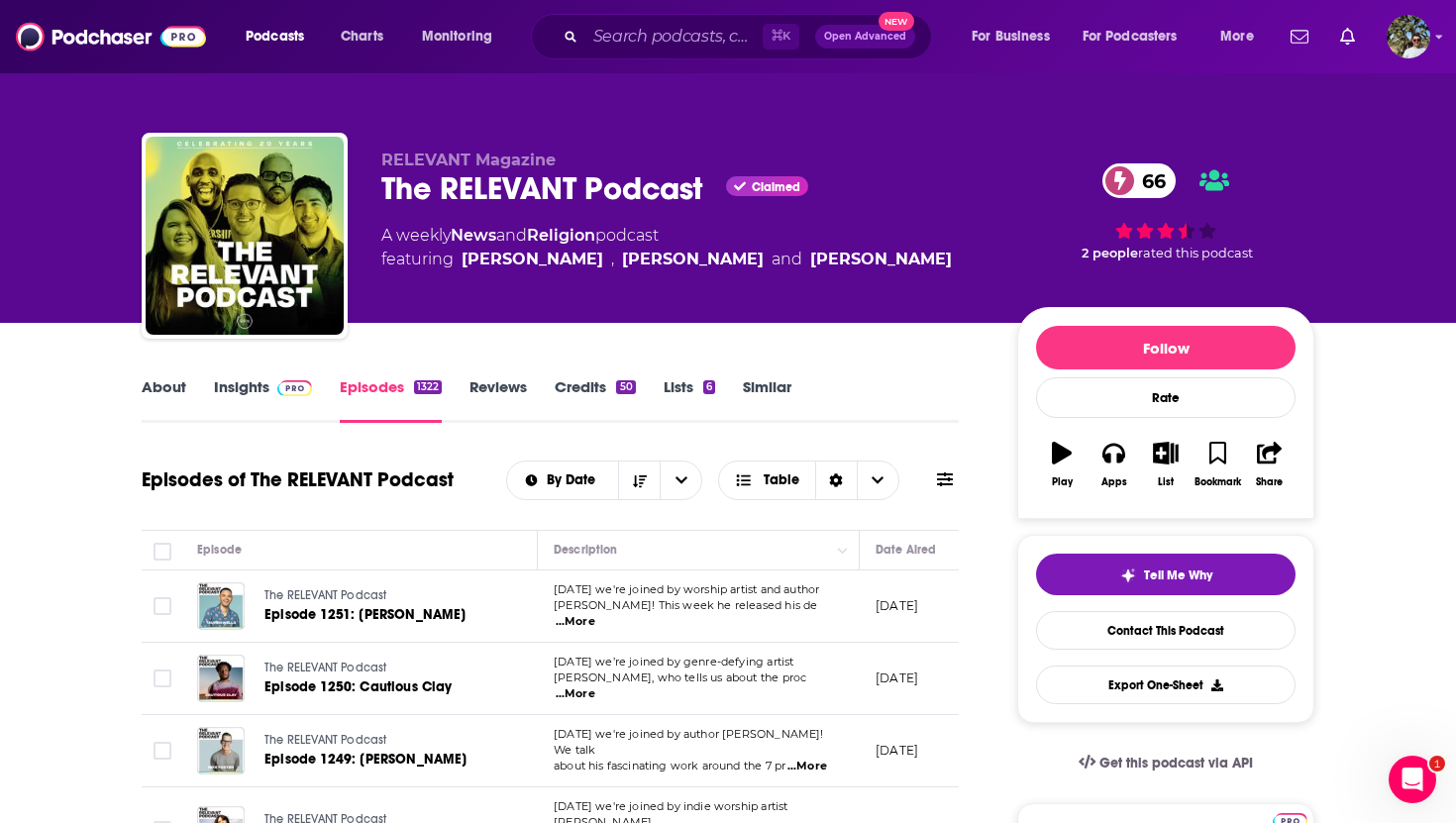 click on "The RELEVANT Podcast Claimed 66" at bounding box center [683, 188] 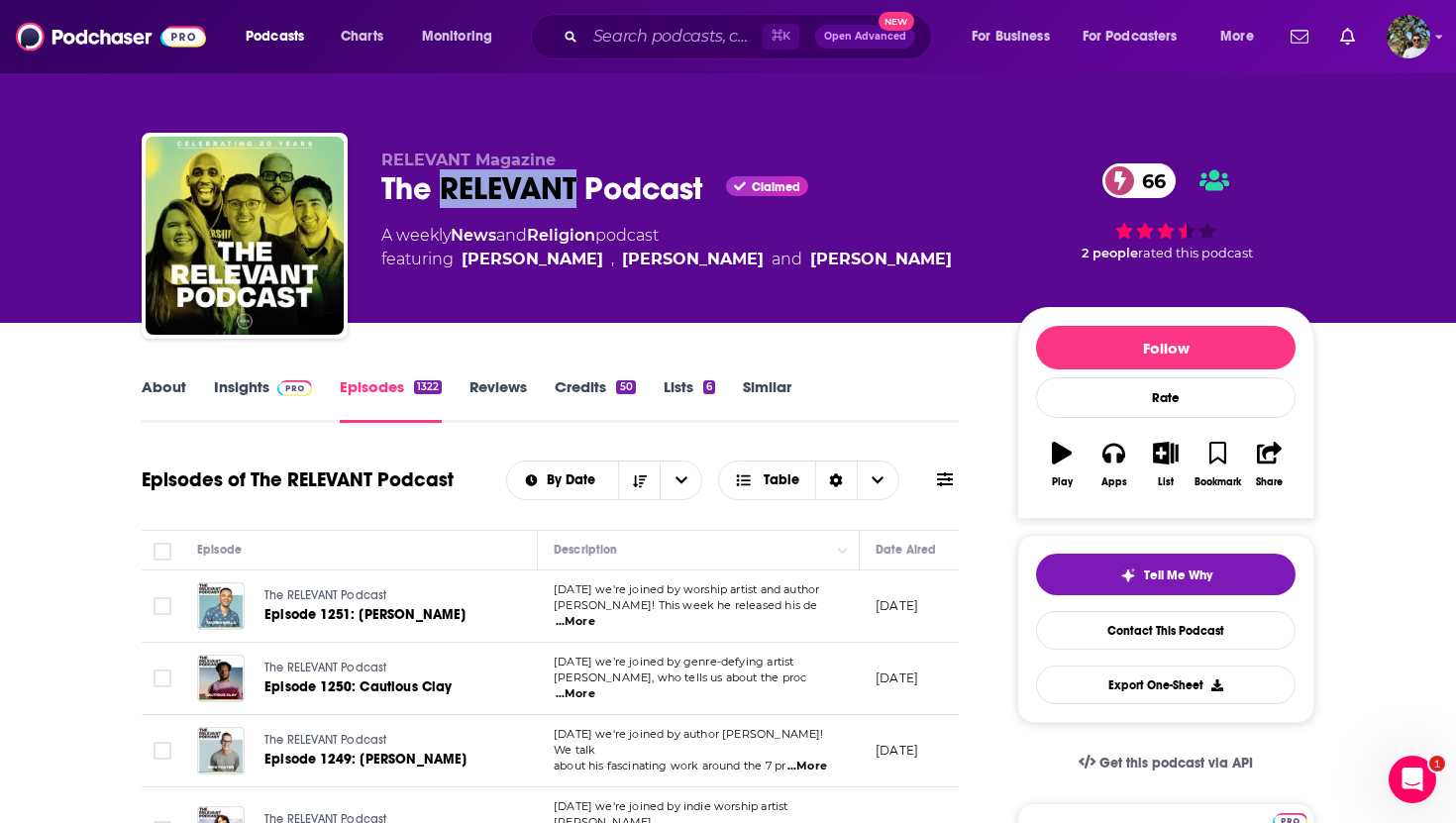 click on "The RELEVANT Podcast Claimed 66" at bounding box center [683, 188] 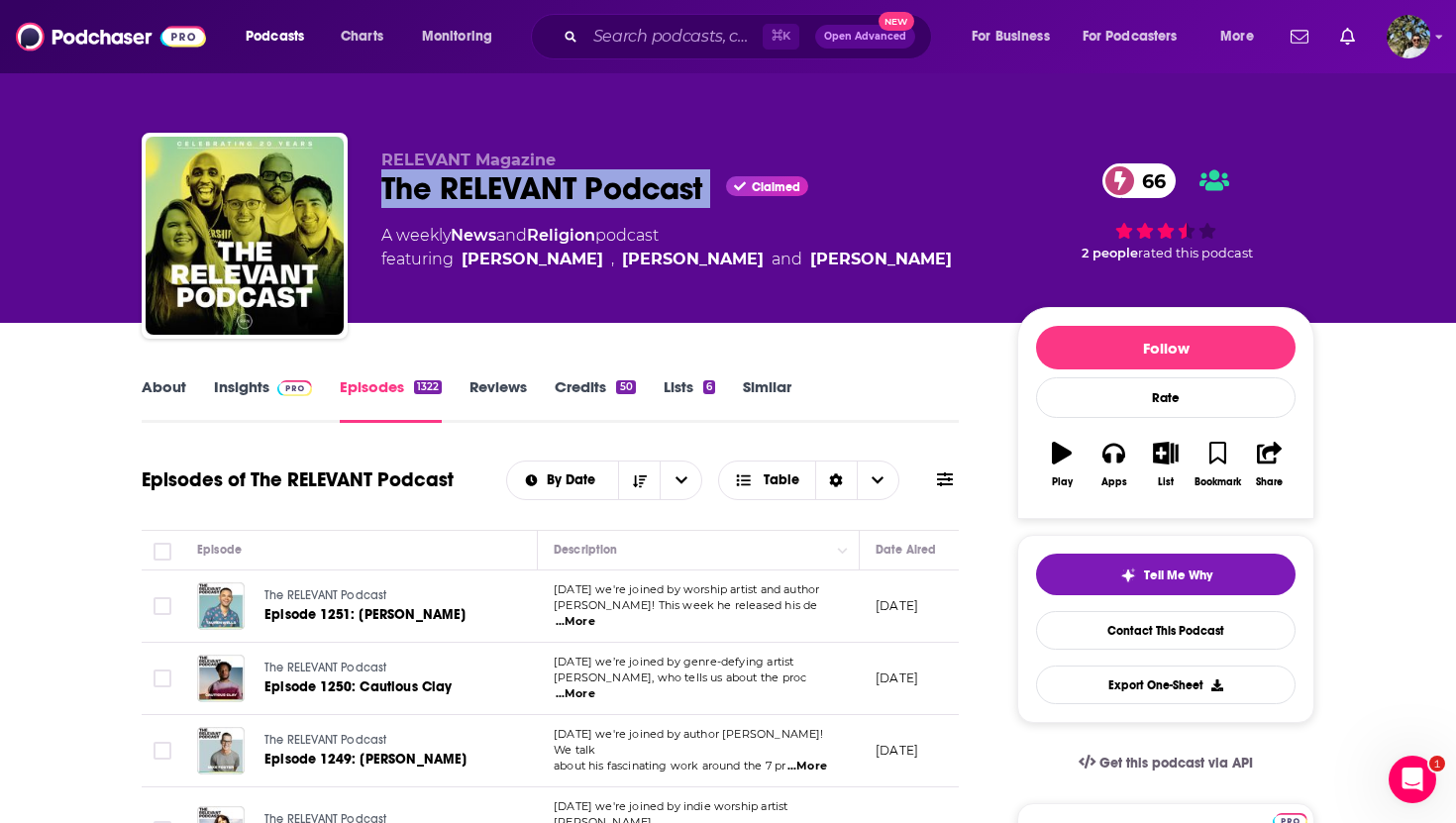click on "The RELEVANT Podcast Claimed 66" at bounding box center (683, 188) 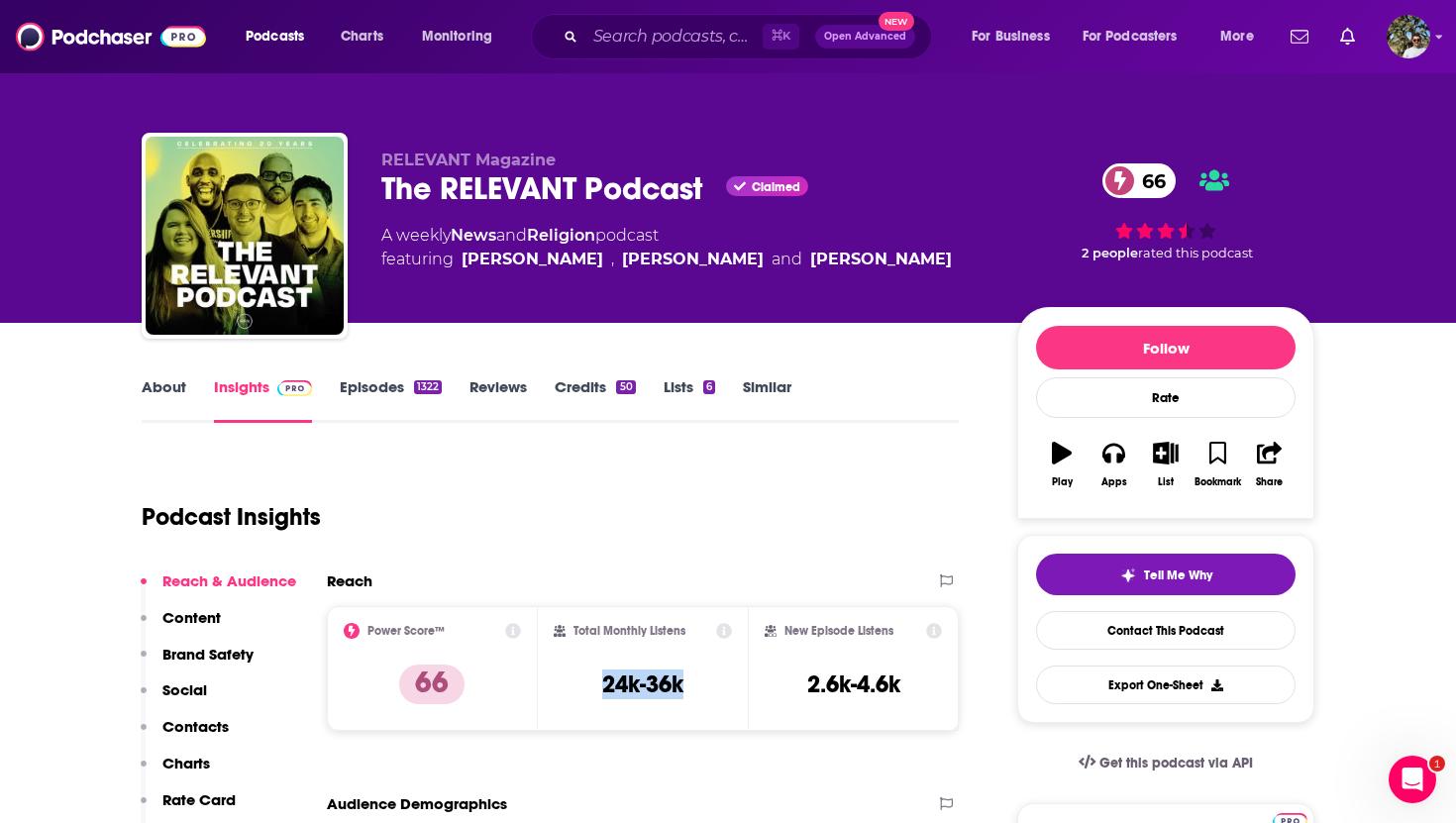 drag, startPoint x: 587, startPoint y: 683, endPoint x: 704, endPoint y: 683, distance: 117 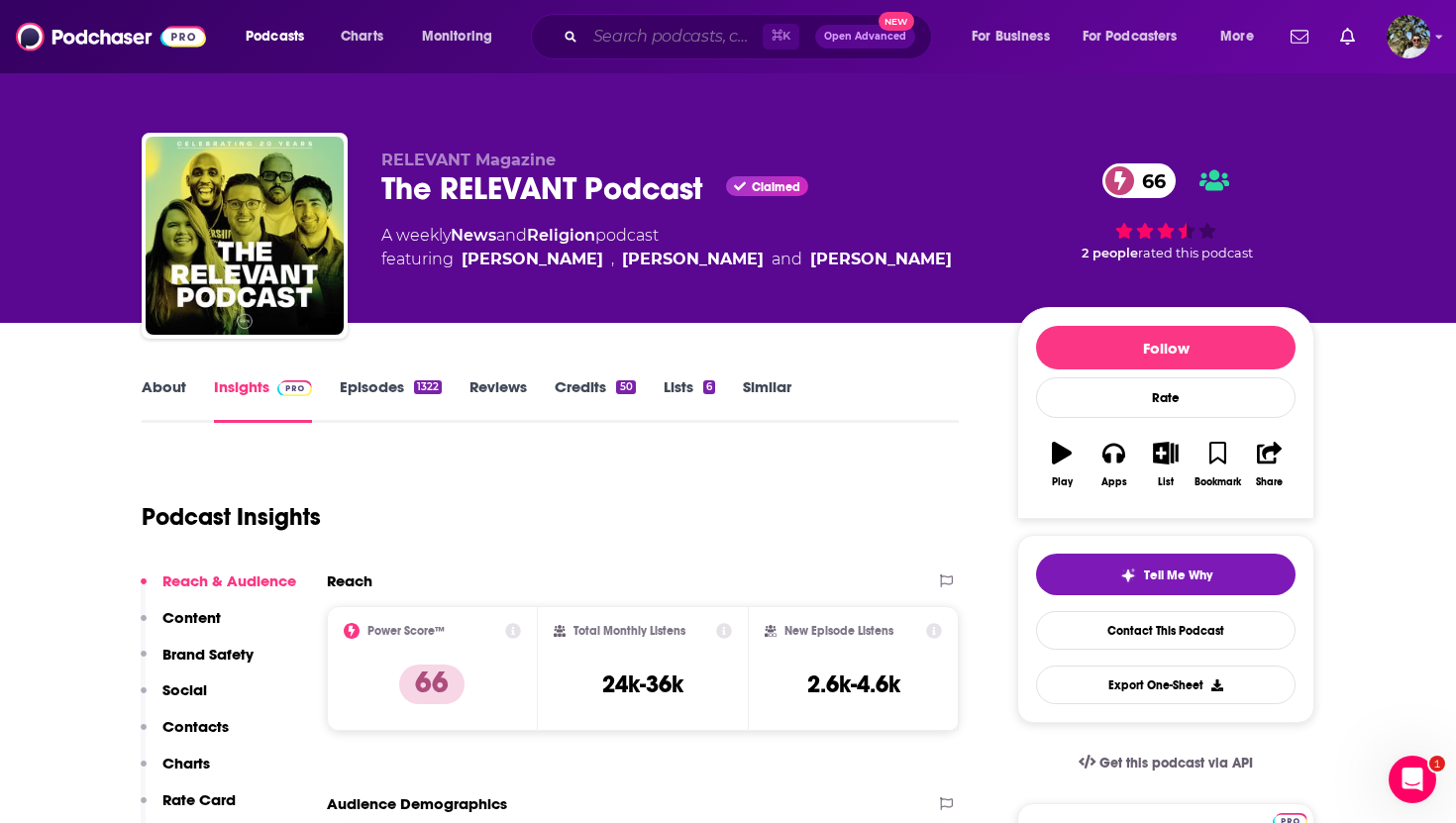 click at bounding box center [674, 37] 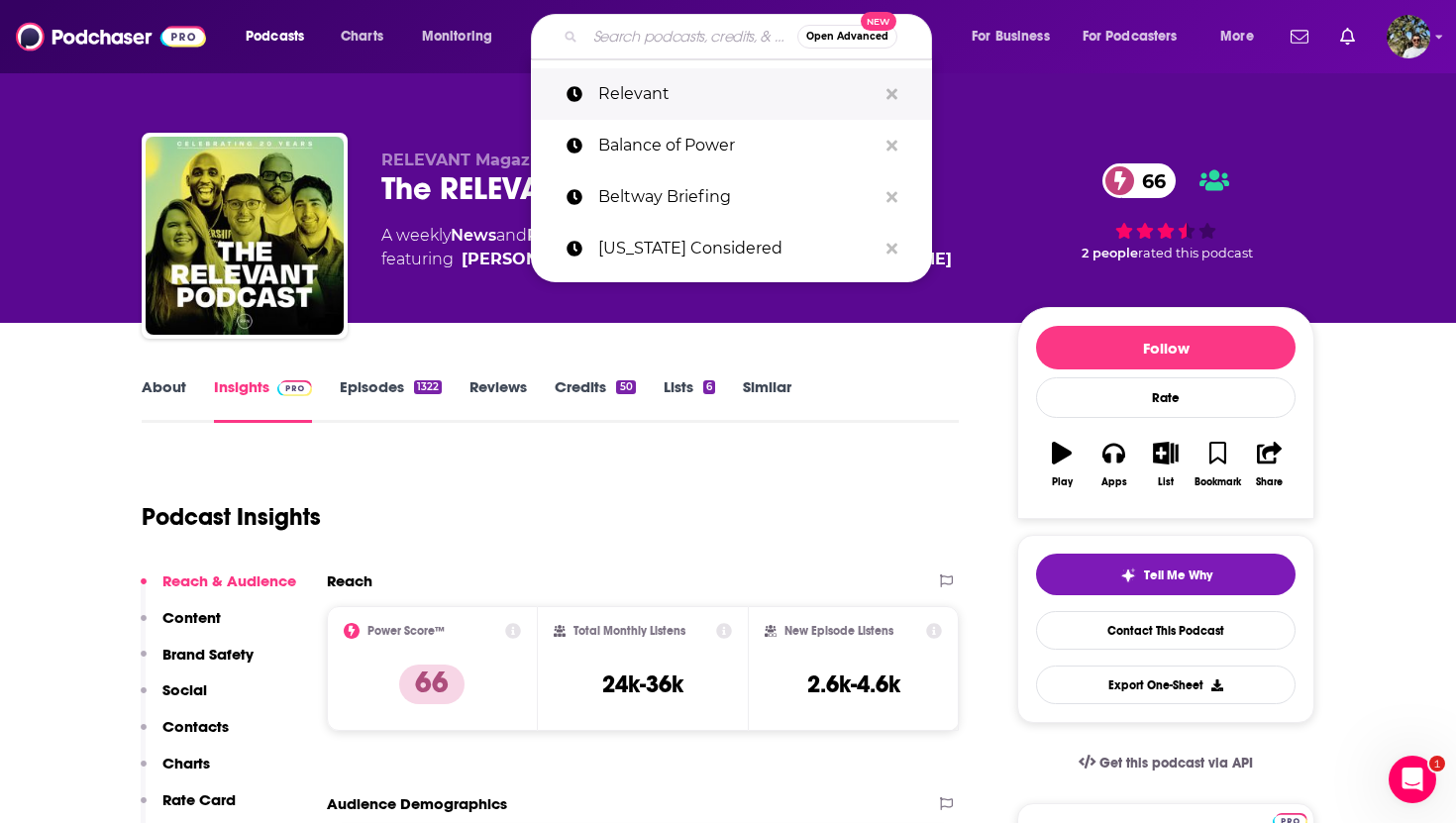 paste on "Team Never Quit" 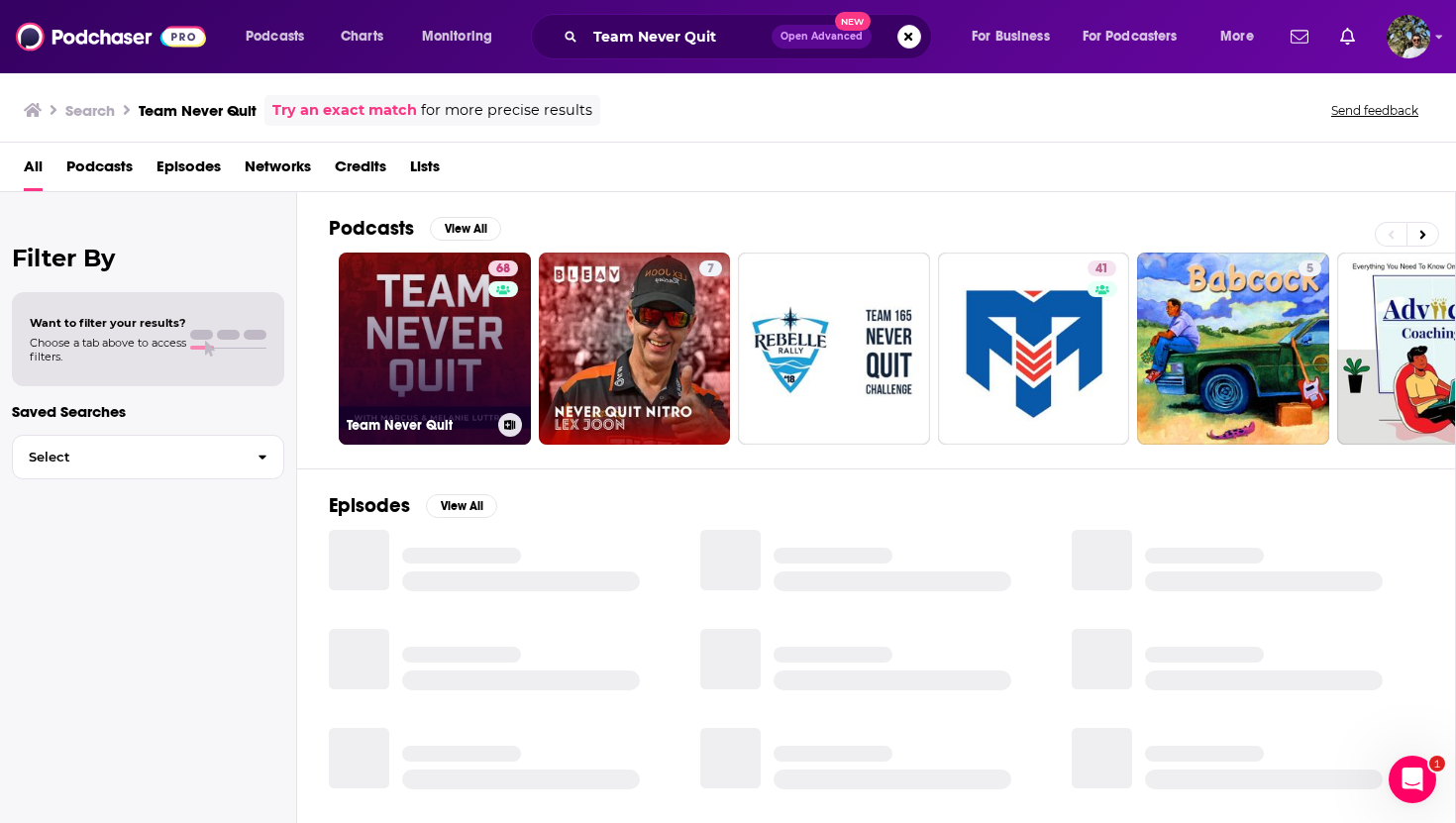 click on "68 Team Never Quit" at bounding box center [435, 349] 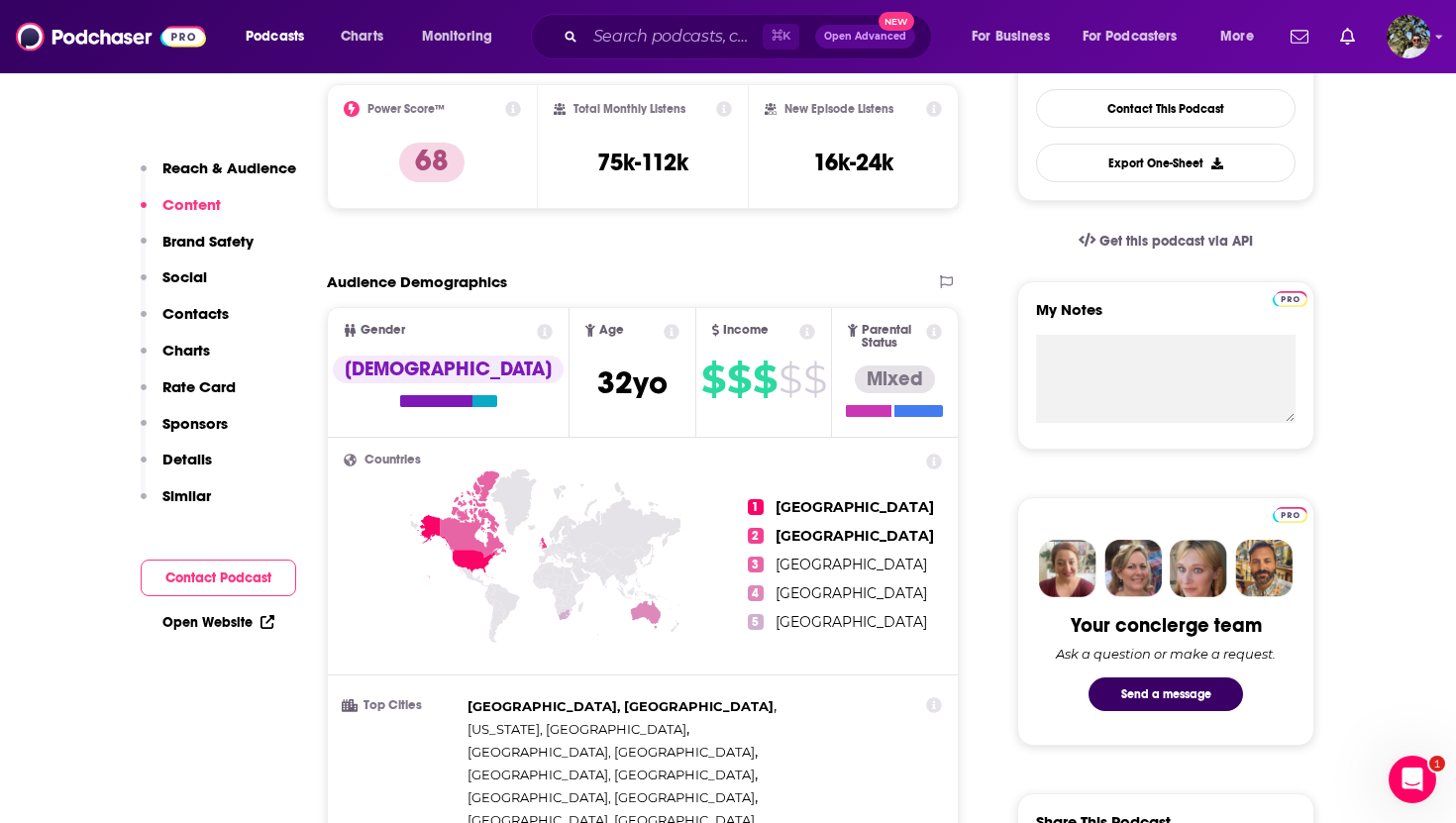 scroll, scrollTop: 0, scrollLeft: 0, axis: both 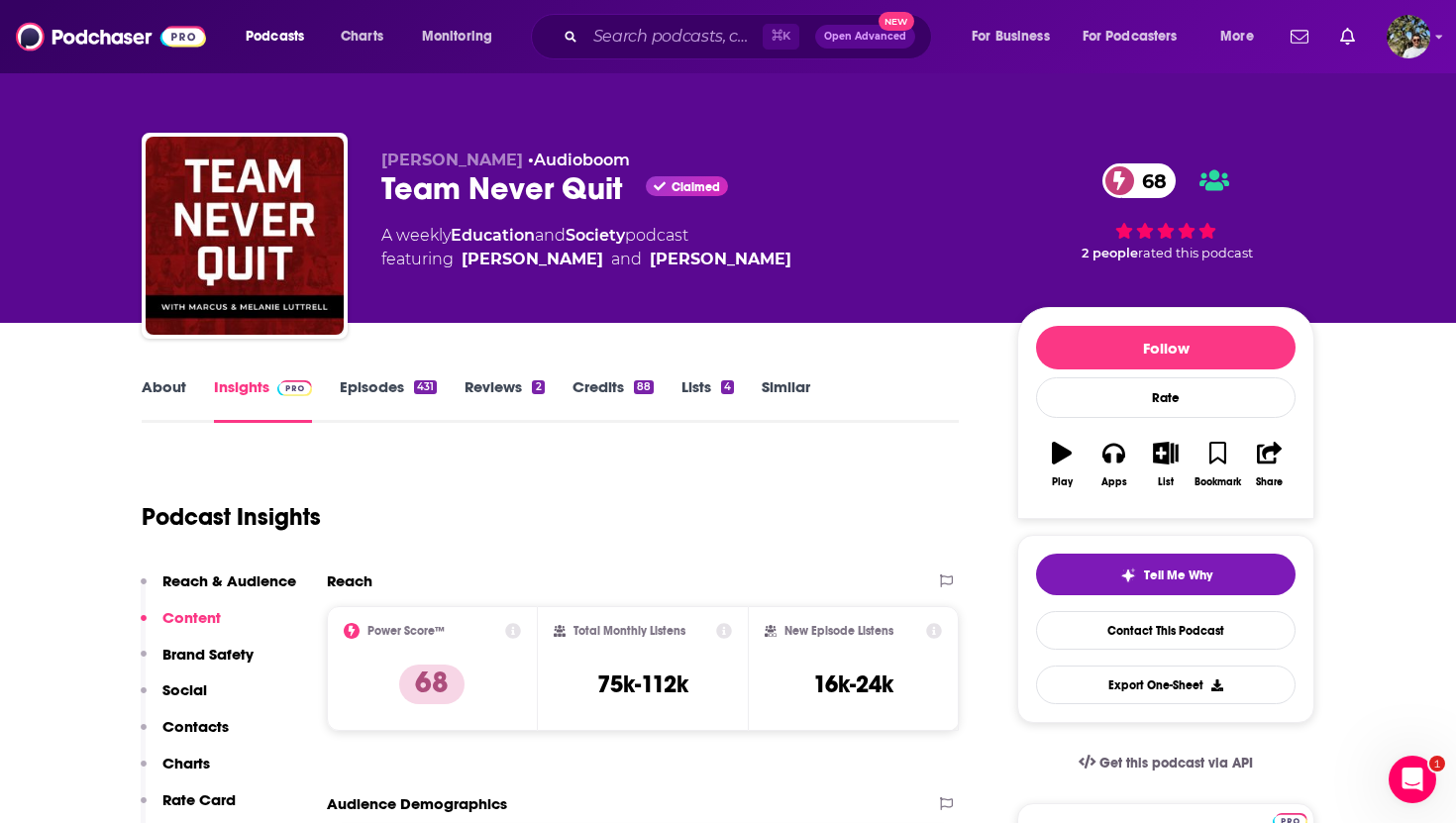 click on "Episodes 431" at bounding box center (388, 400) 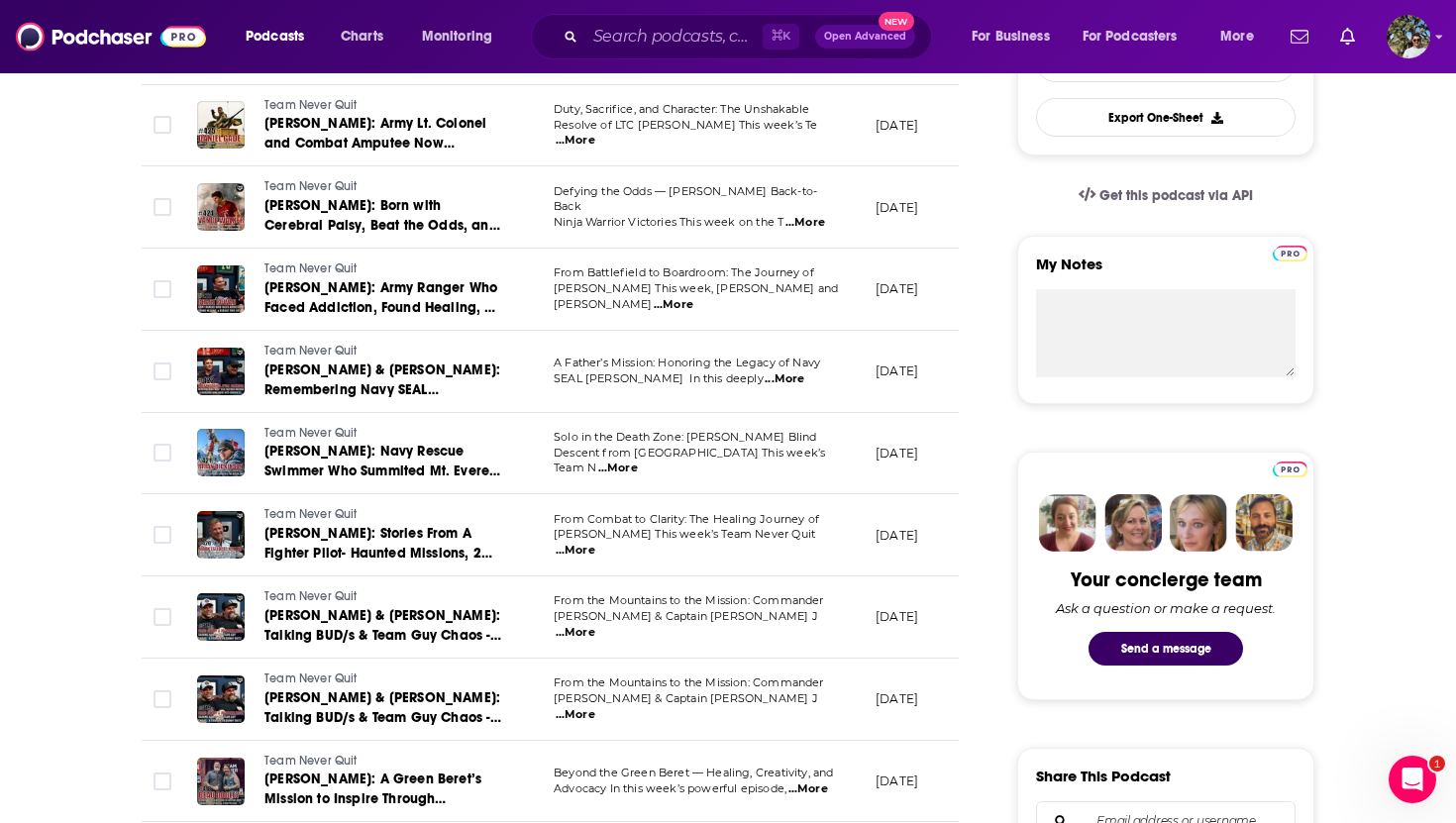 scroll, scrollTop: 719, scrollLeft: 0, axis: vertical 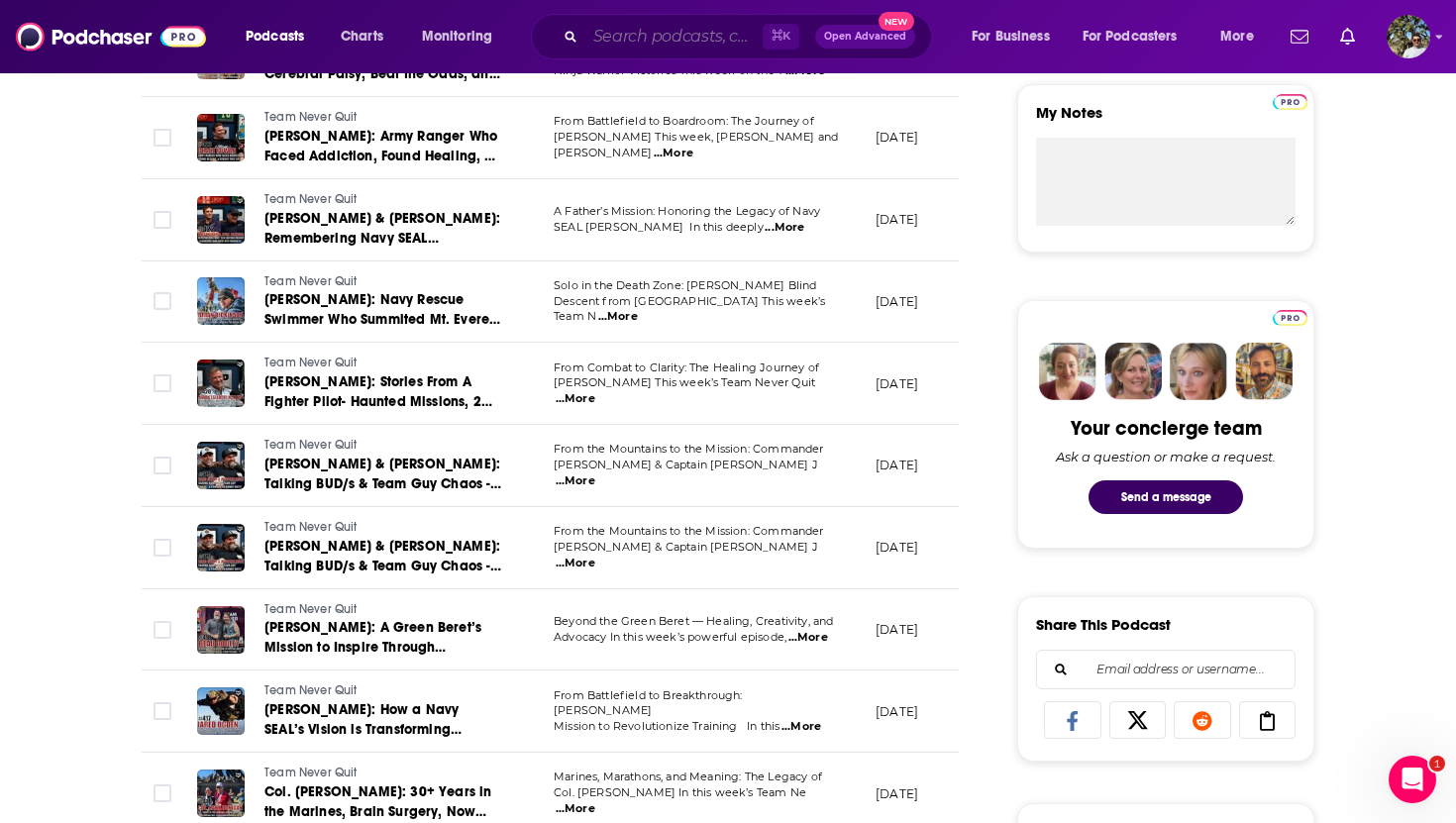 click at bounding box center (674, 37) 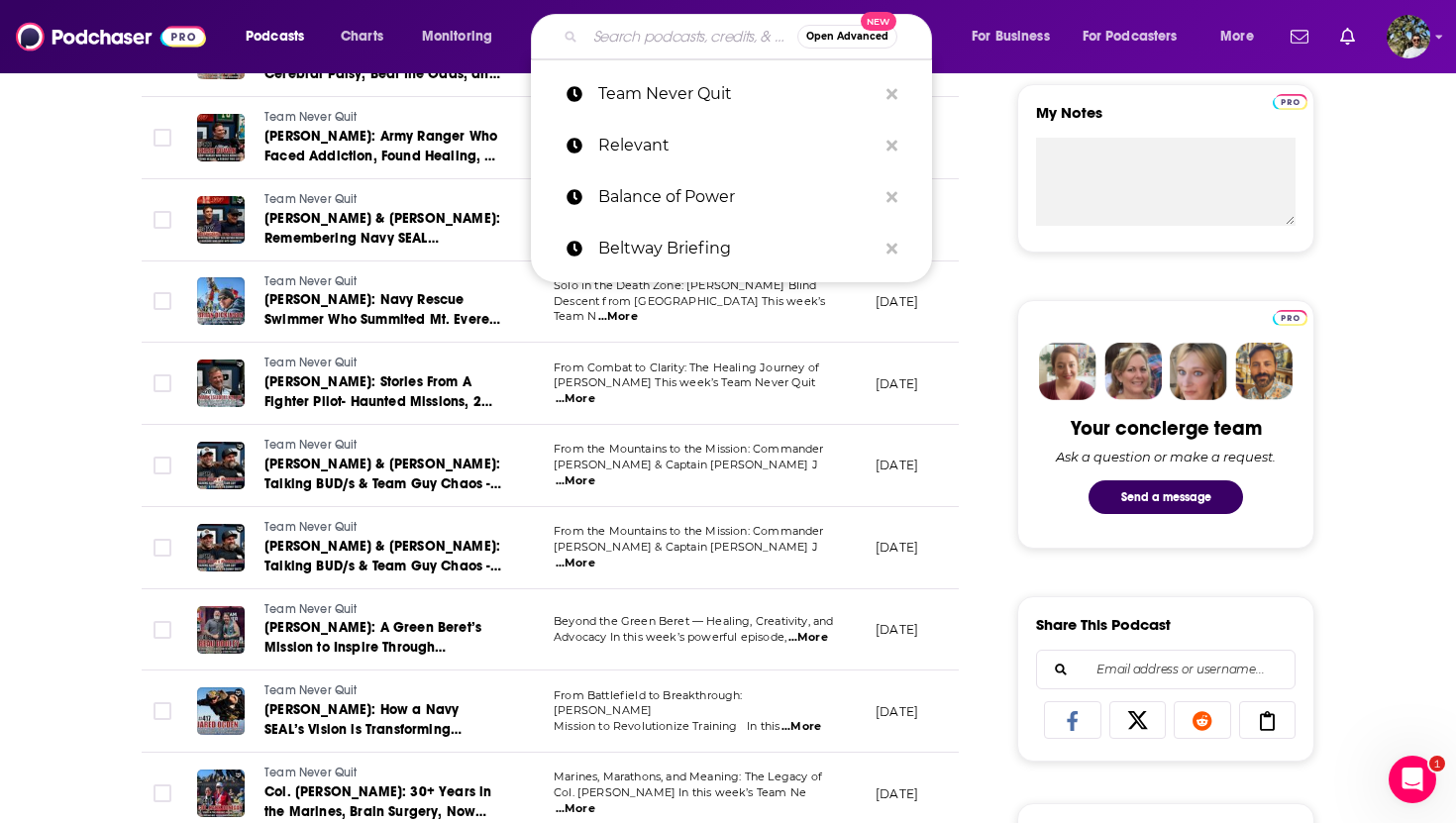 paste on "What Fresh Hell" 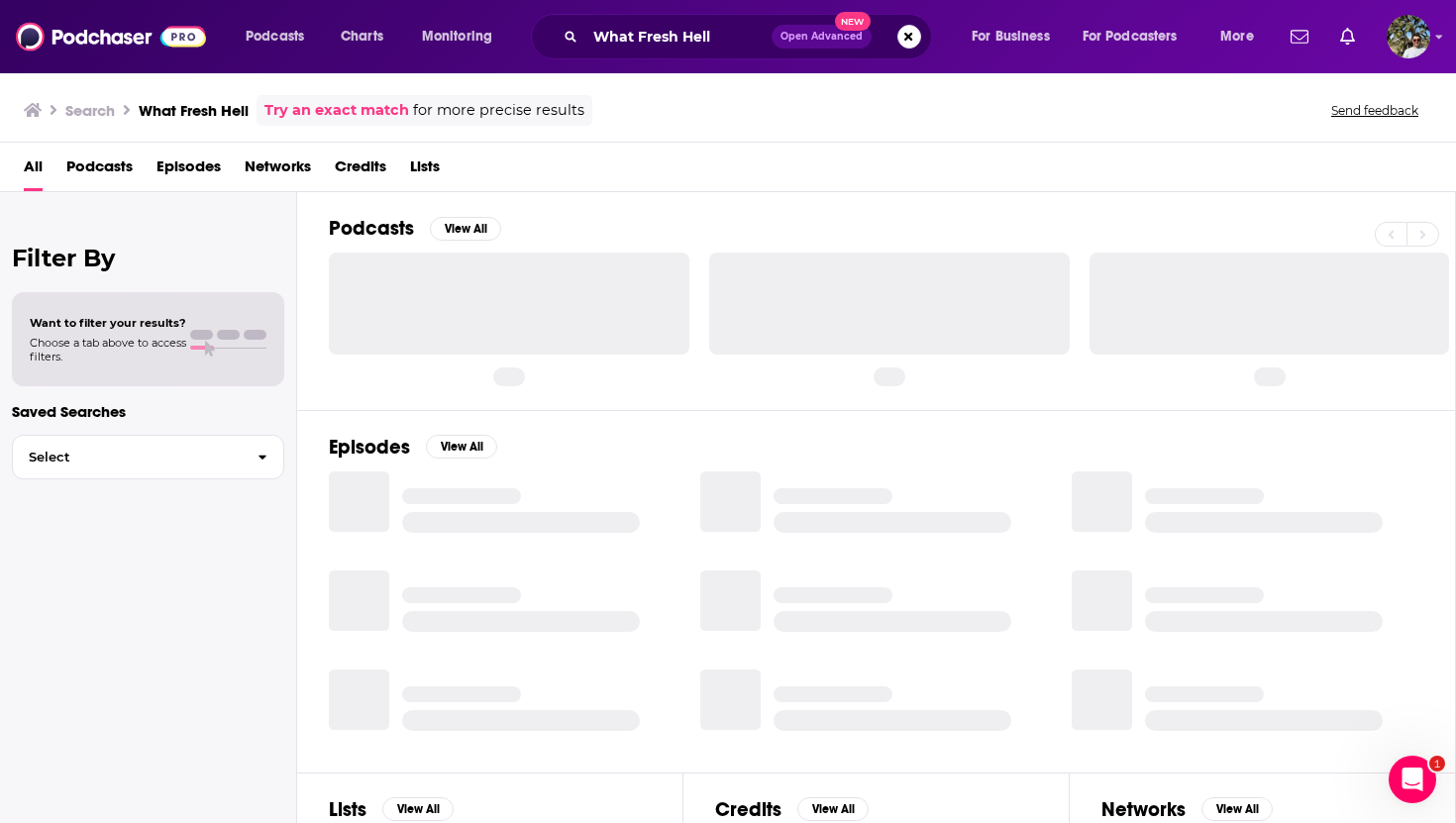 scroll, scrollTop: 0, scrollLeft: 0, axis: both 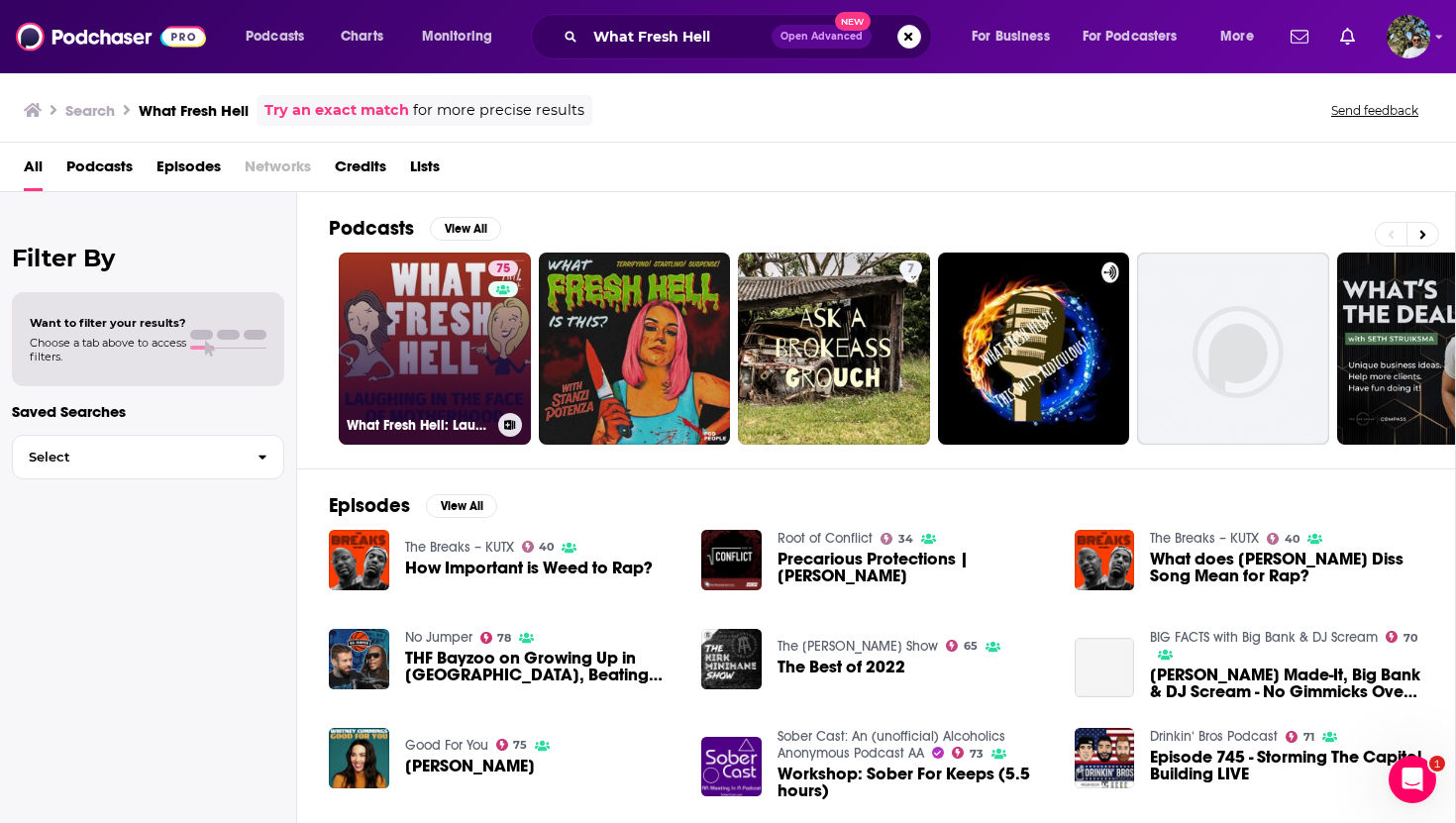 click on "75 What Fresh Hell: Laughing in the Face of Motherhood | Parenting Tips From Funny Moms" at bounding box center [435, 349] 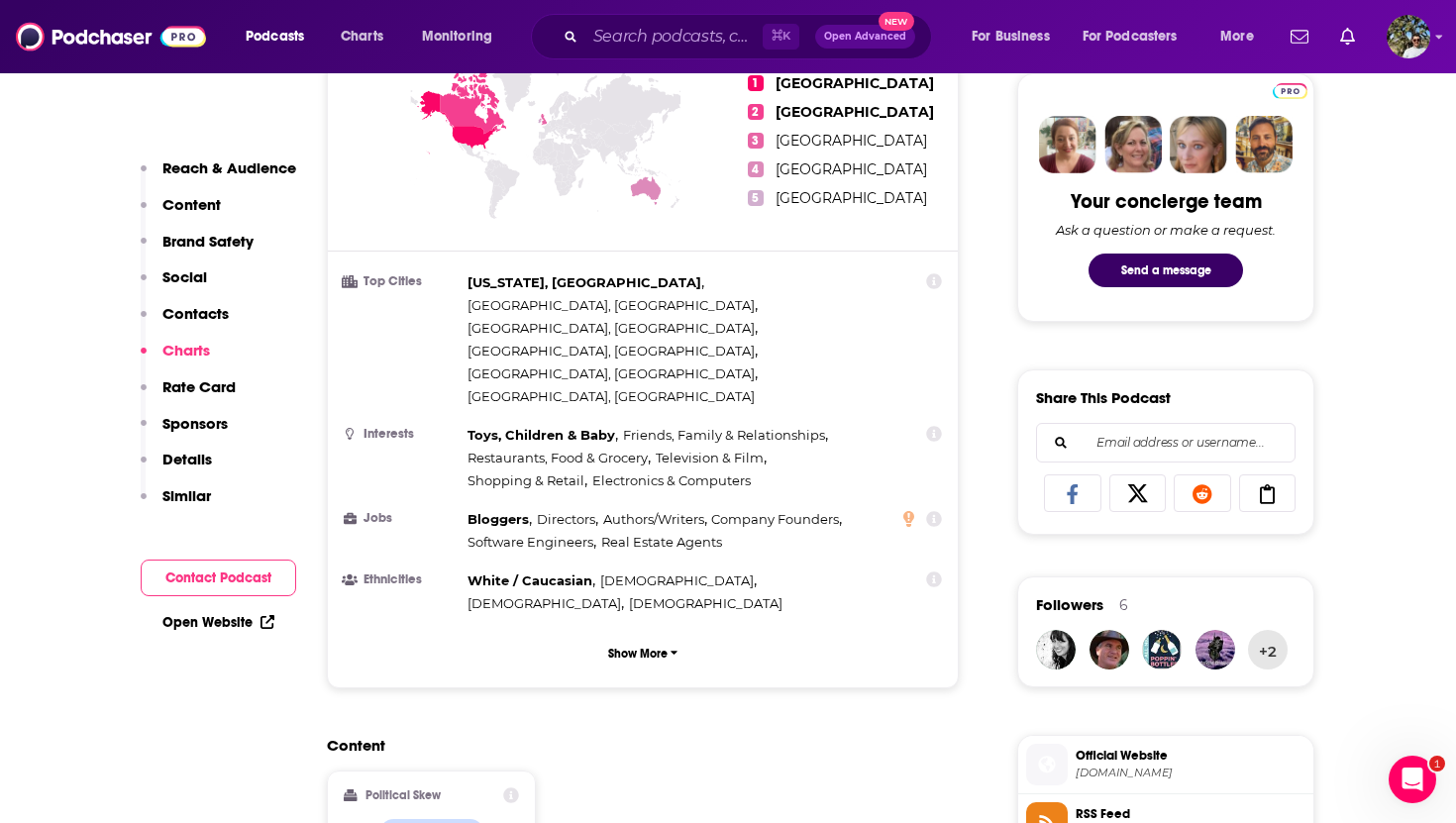 scroll, scrollTop: 0, scrollLeft: 0, axis: both 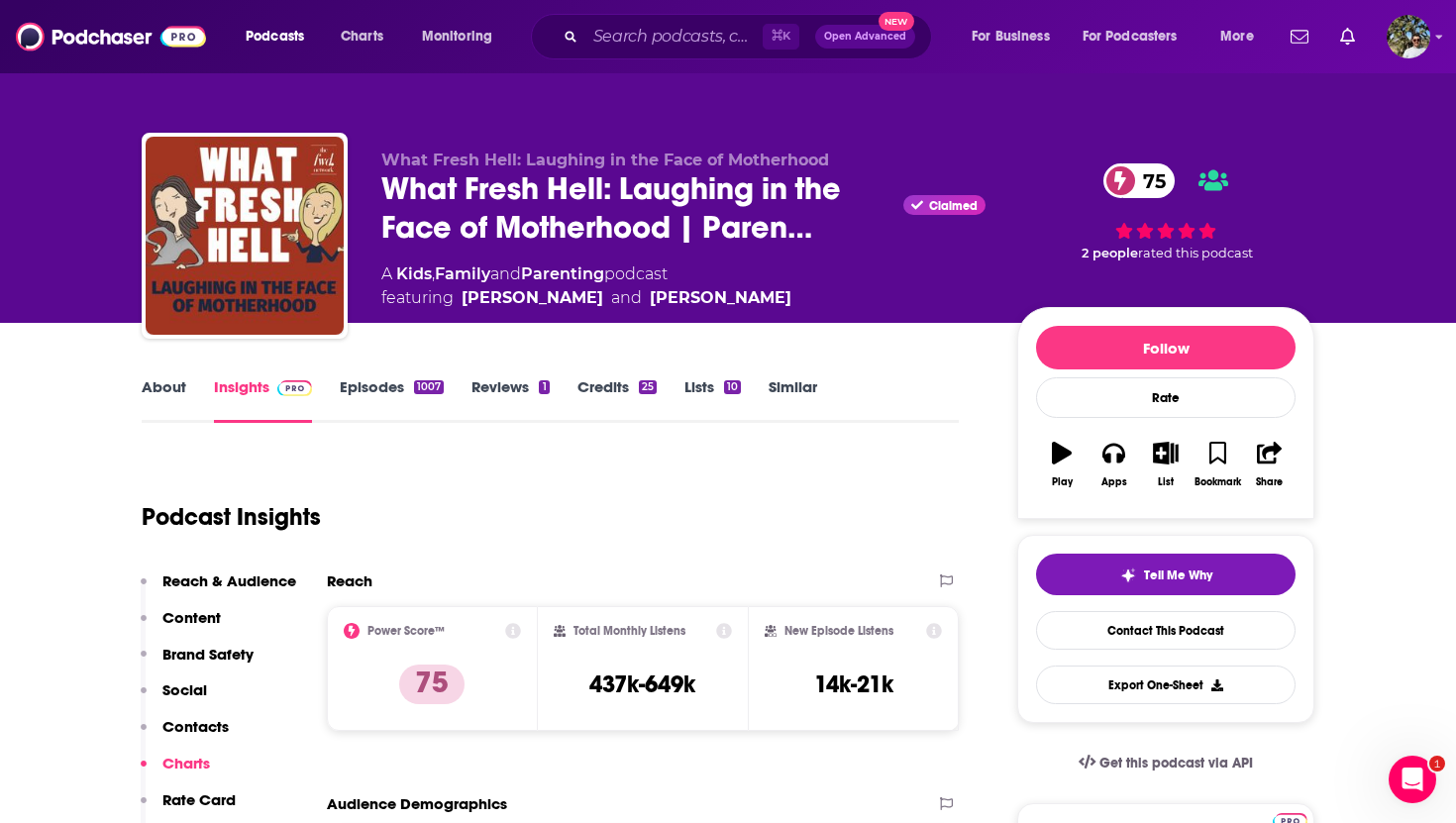 click on "Episodes 1007" at bounding box center (391, 400) 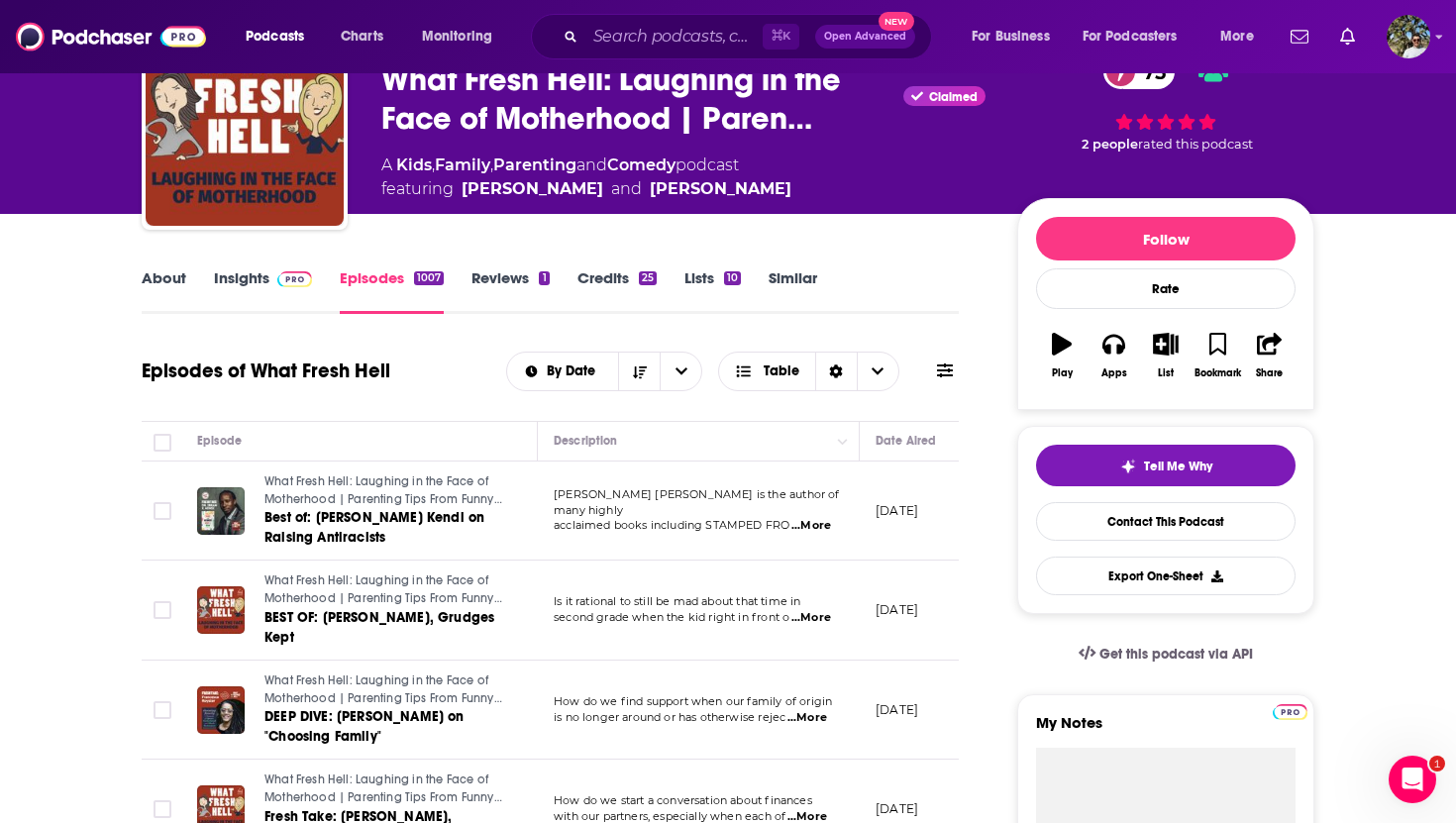 scroll, scrollTop: 0, scrollLeft: 0, axis: both 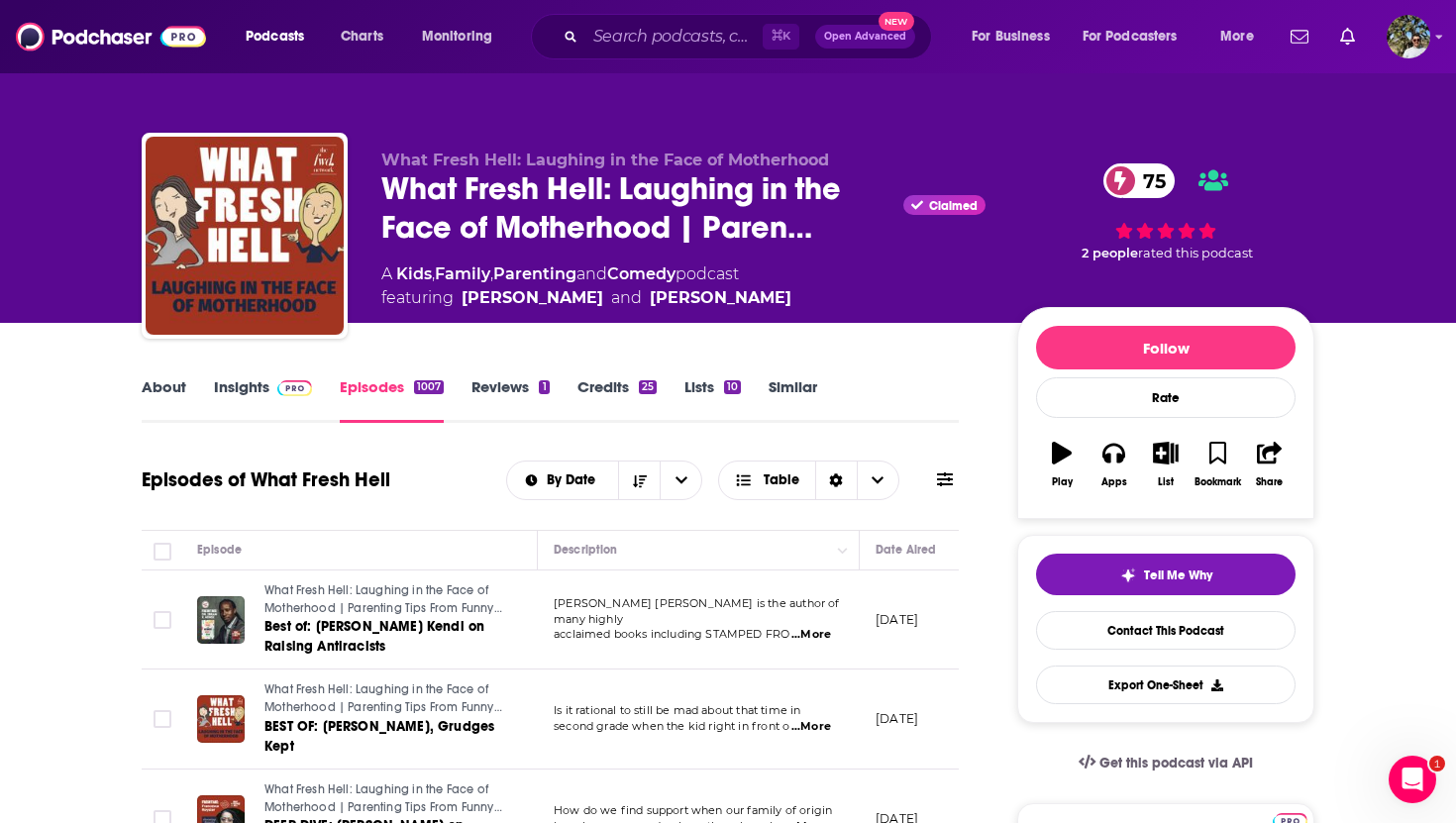 click on "Insights" at bounding box center [262, 400] 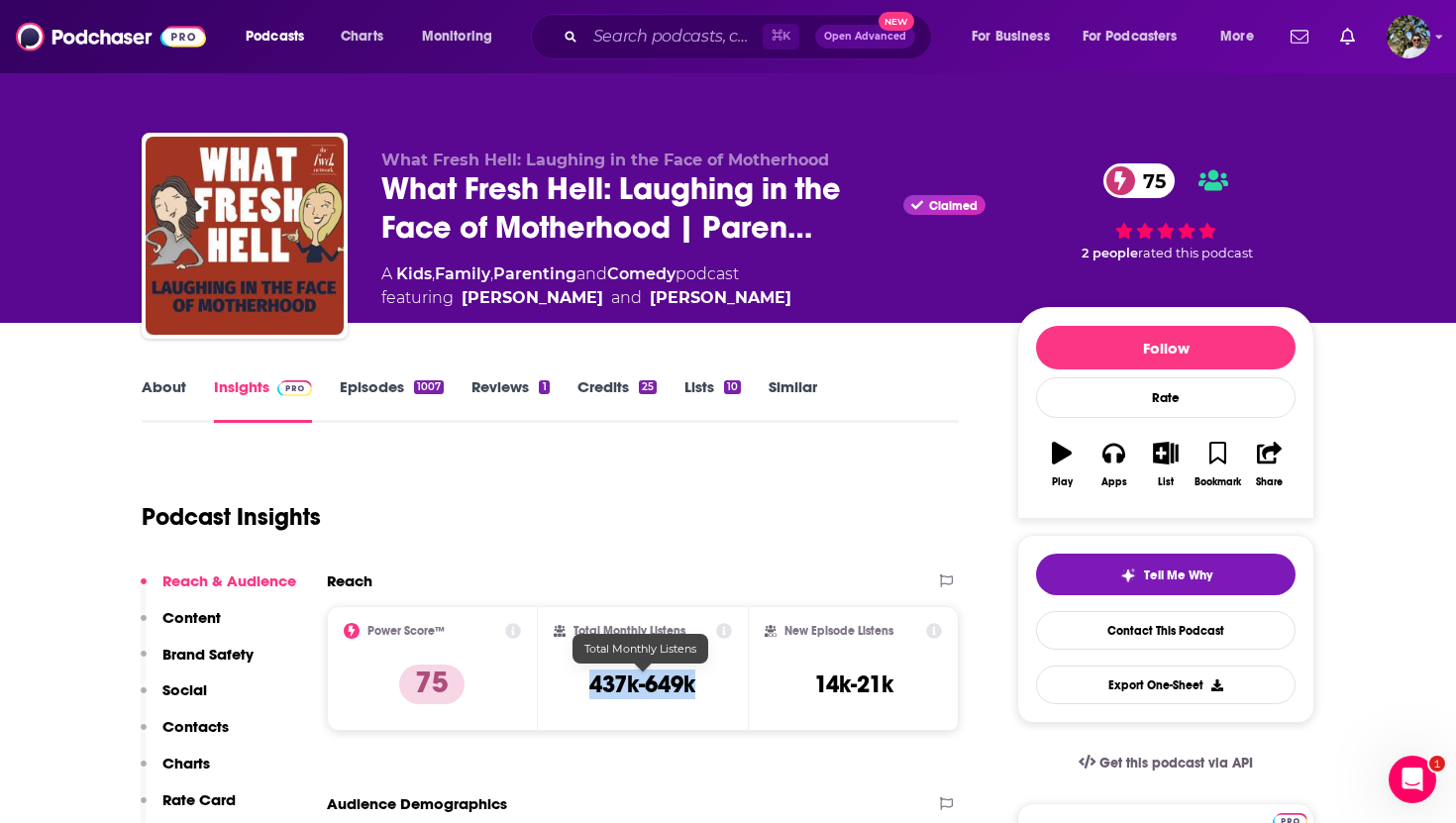 drag, startPoint x: 707, startPoint y: 691, endPoint x: 588, endPoint y: 688, distance: 119.03781 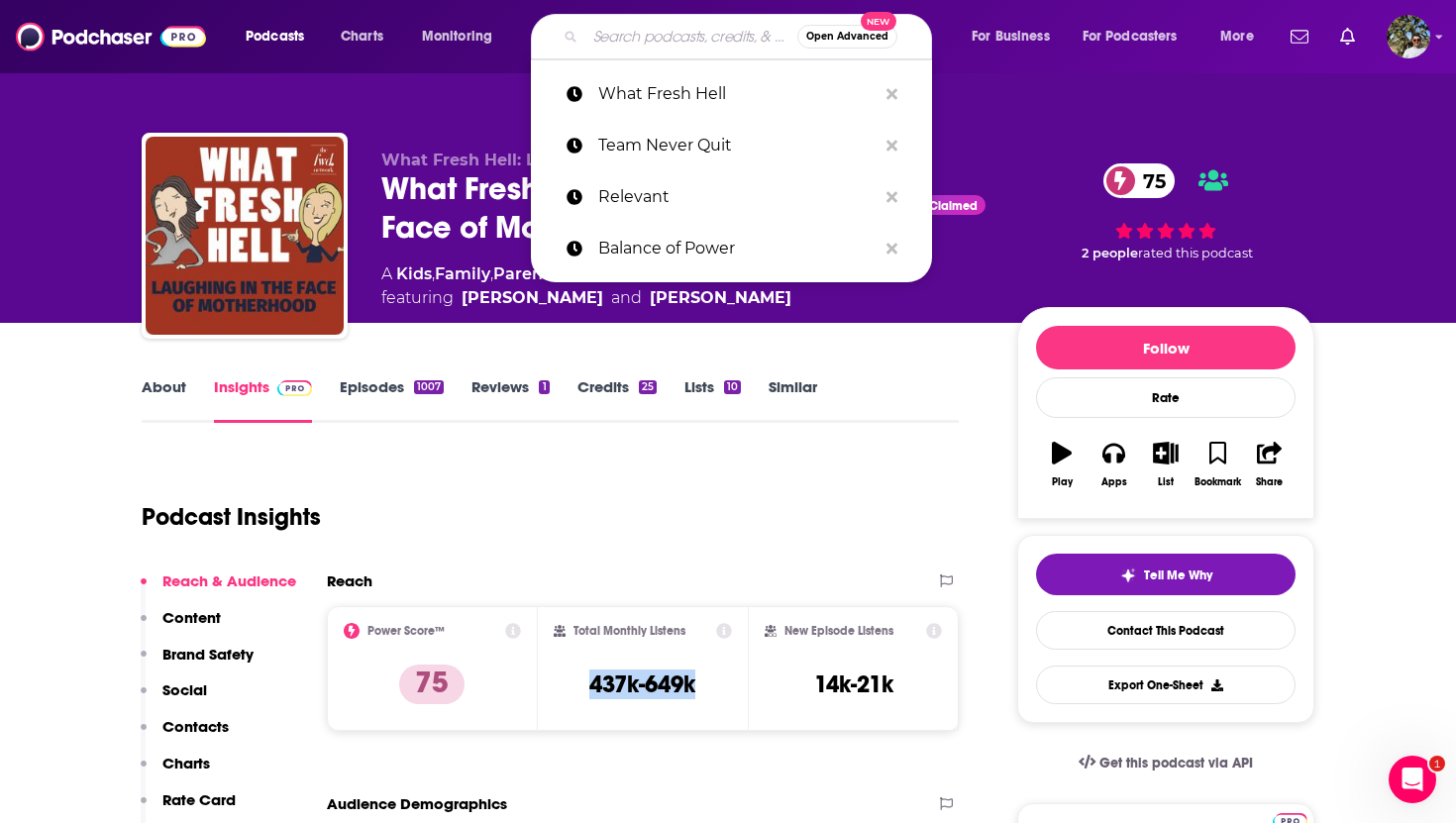 click at bounding box center [691, 37] 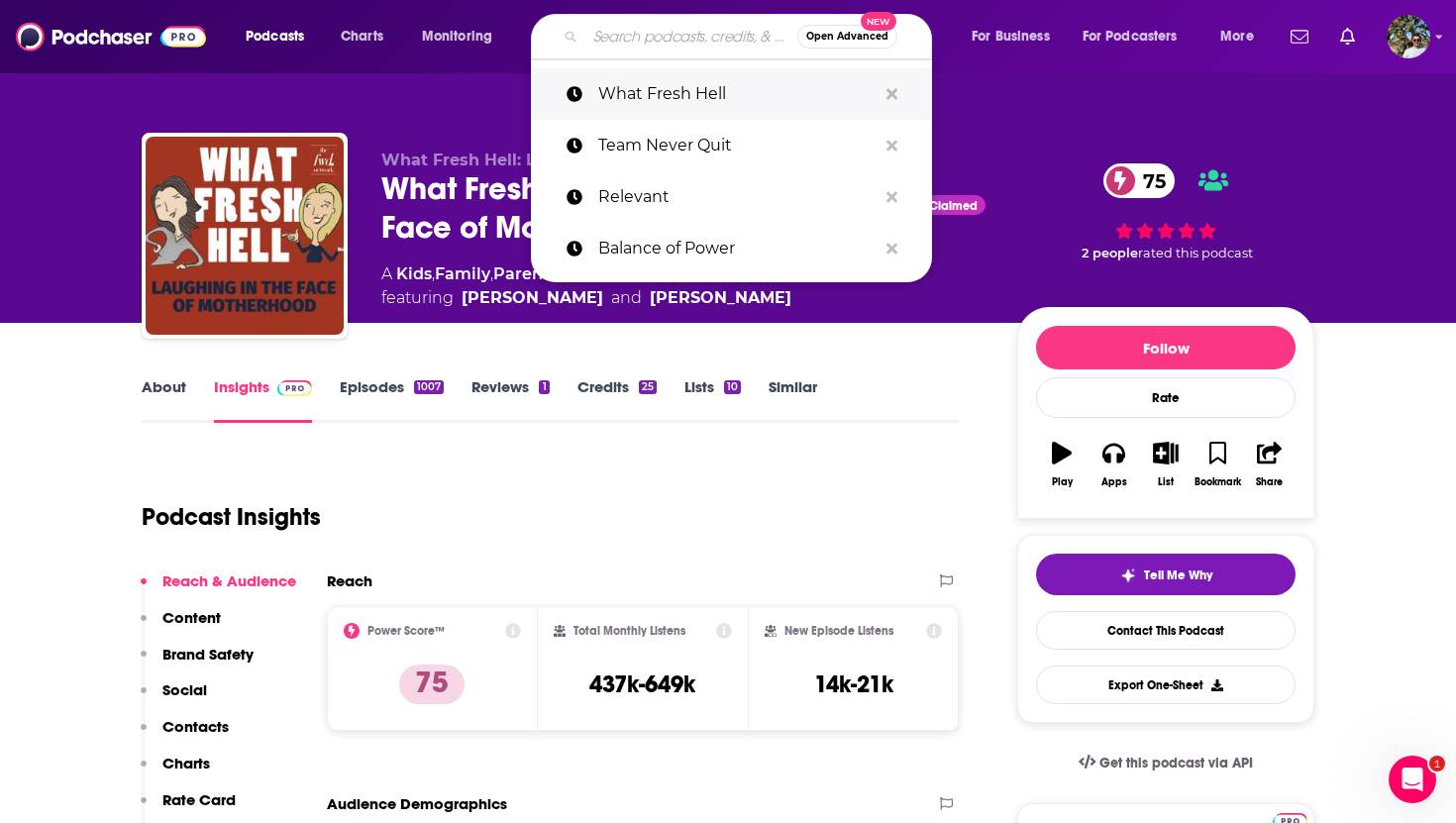 paste on "Zero Blog Thirty" 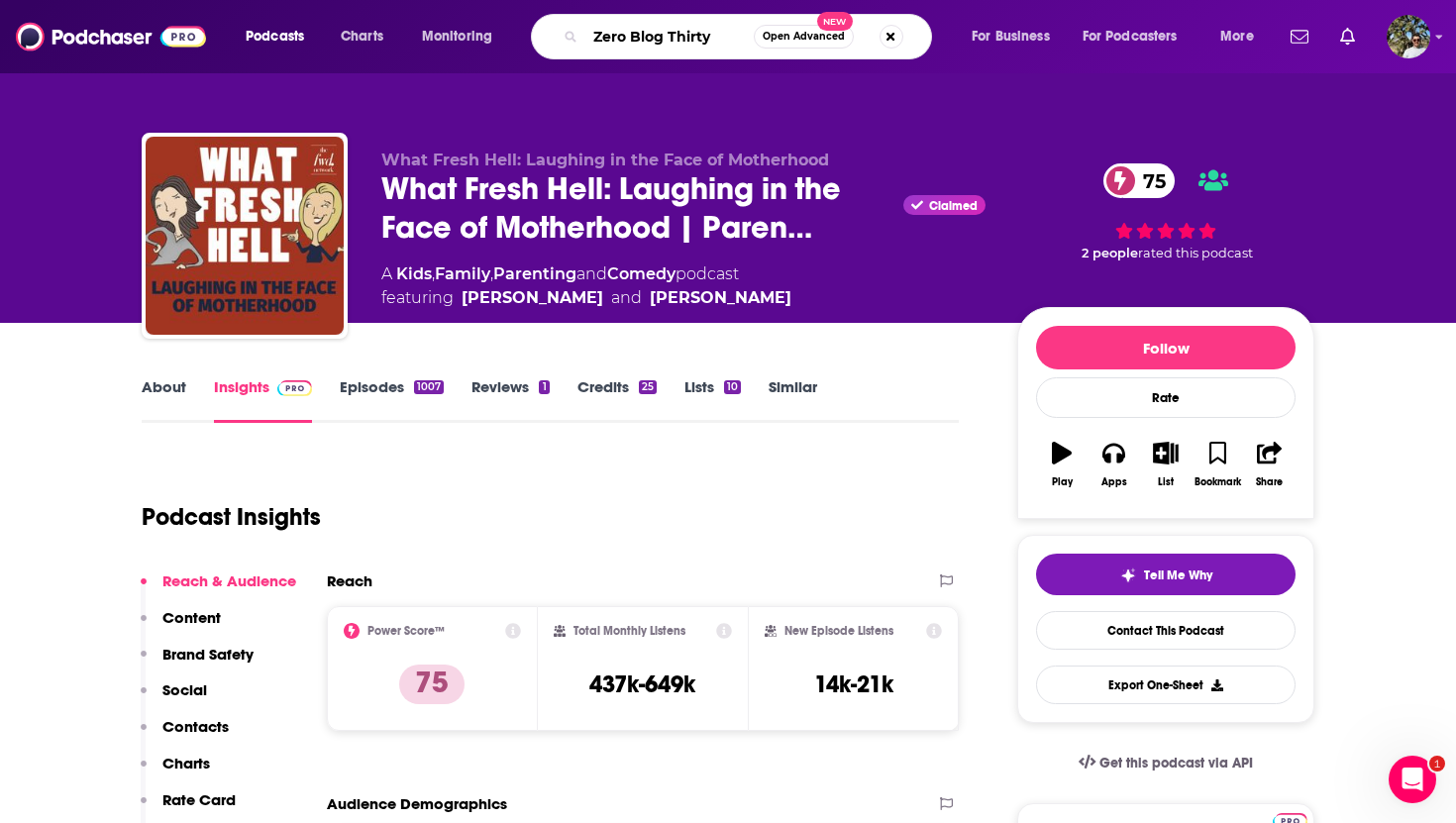 type on "Zero Blog Thirty" 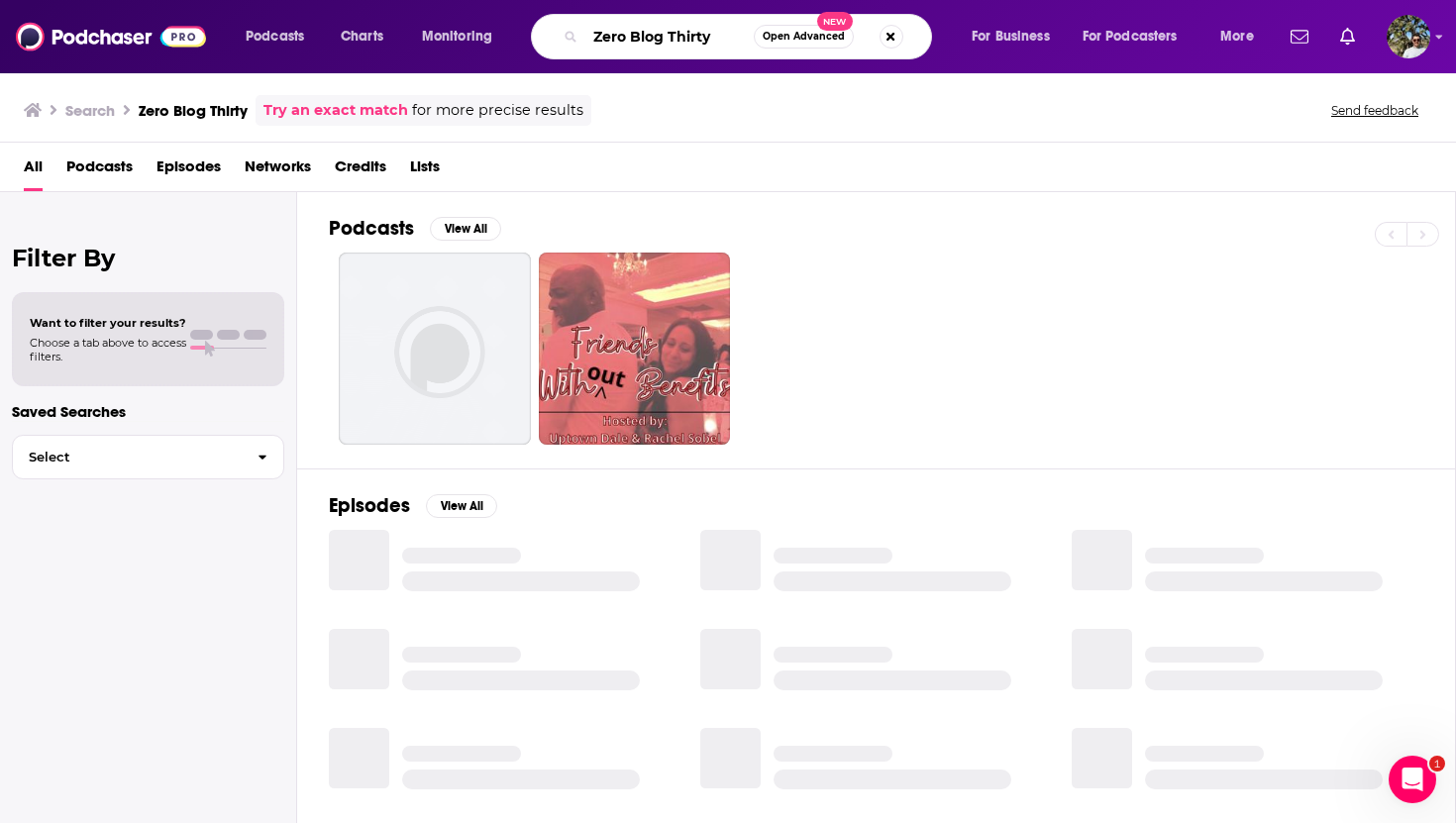 click on "Zero Blog Thirty" at bounding box center (670, 37) 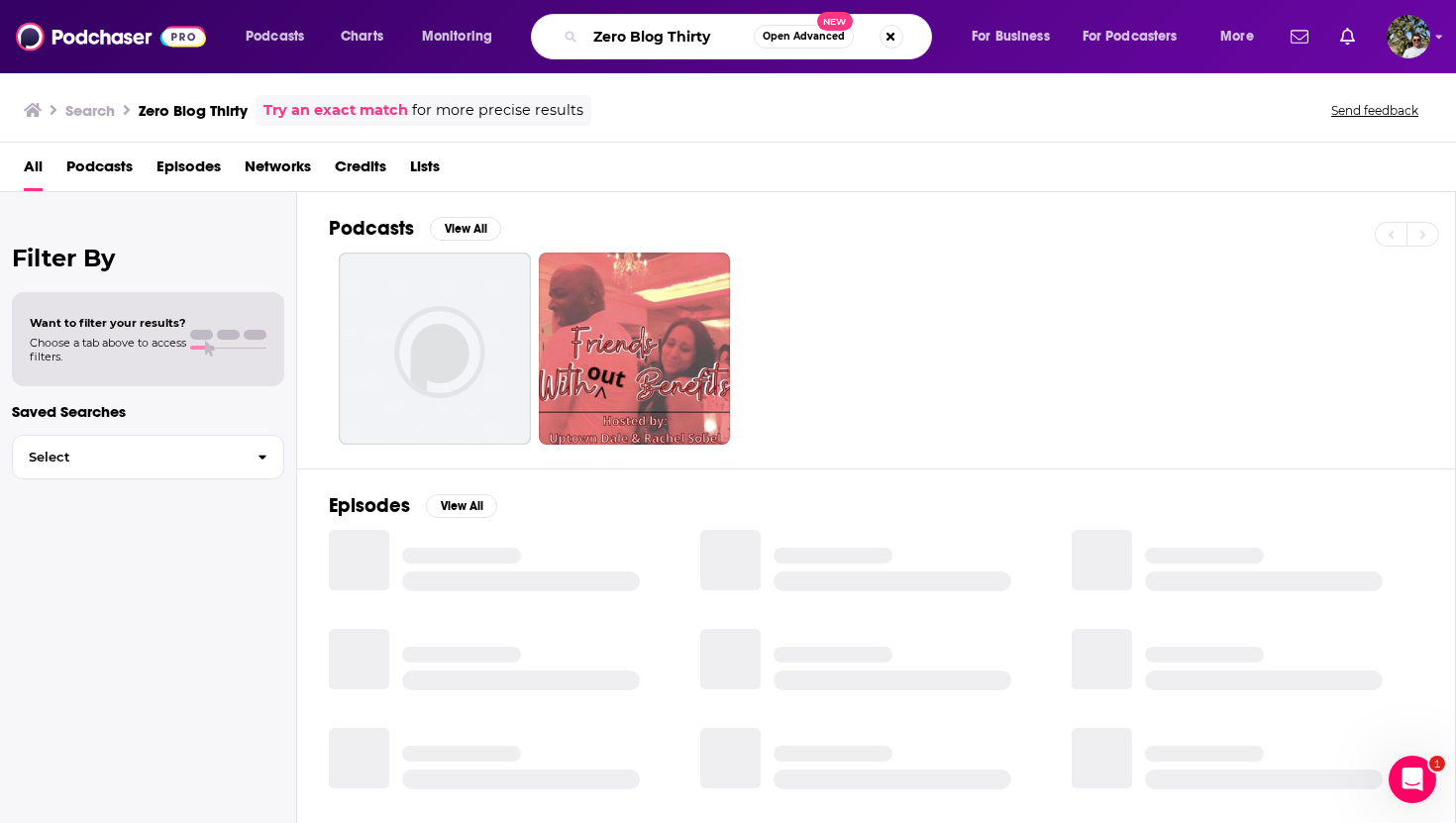 click on "Zero Blog Thirty" at bounding box center [670, 37] 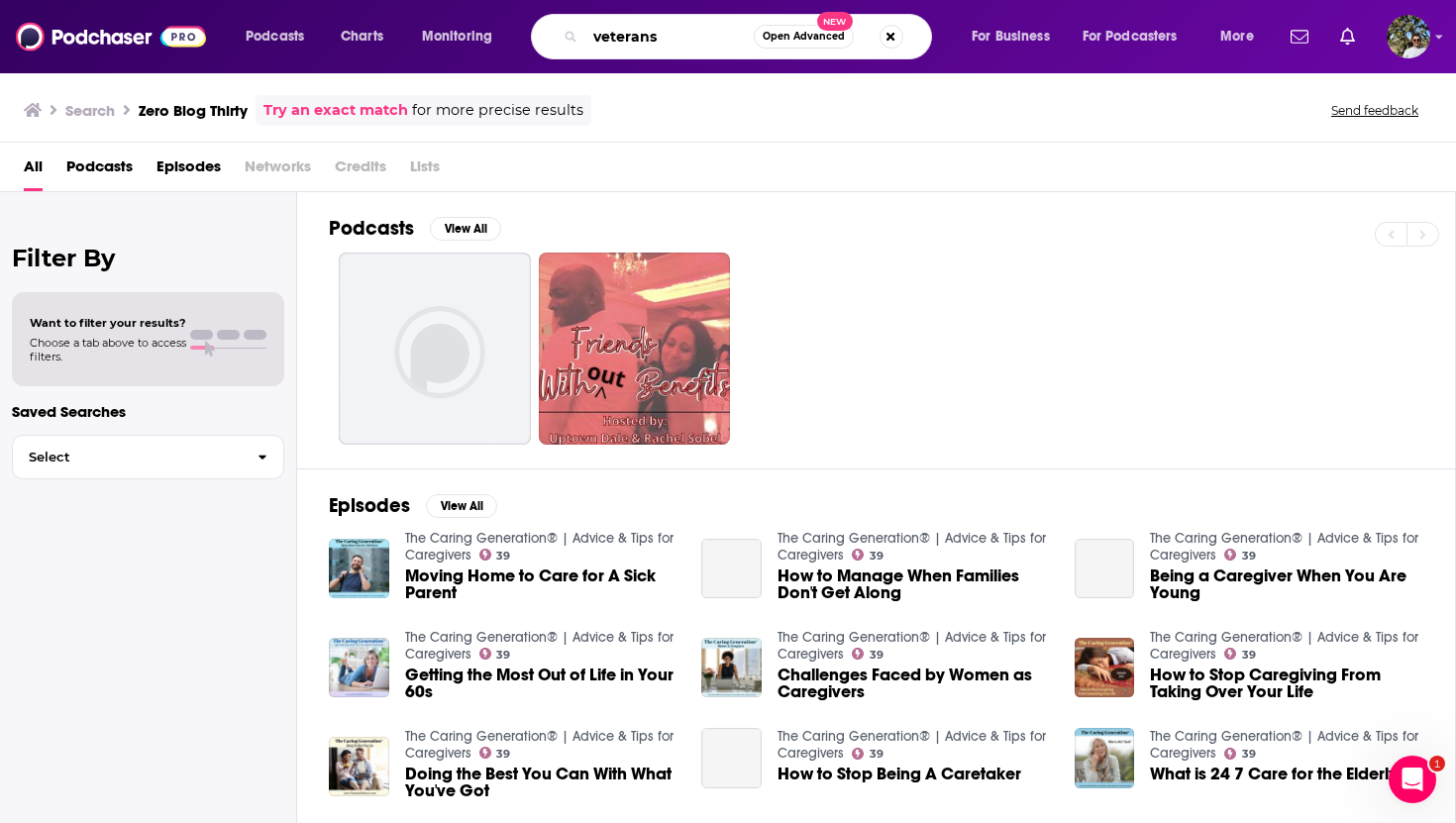 type on "veterans" 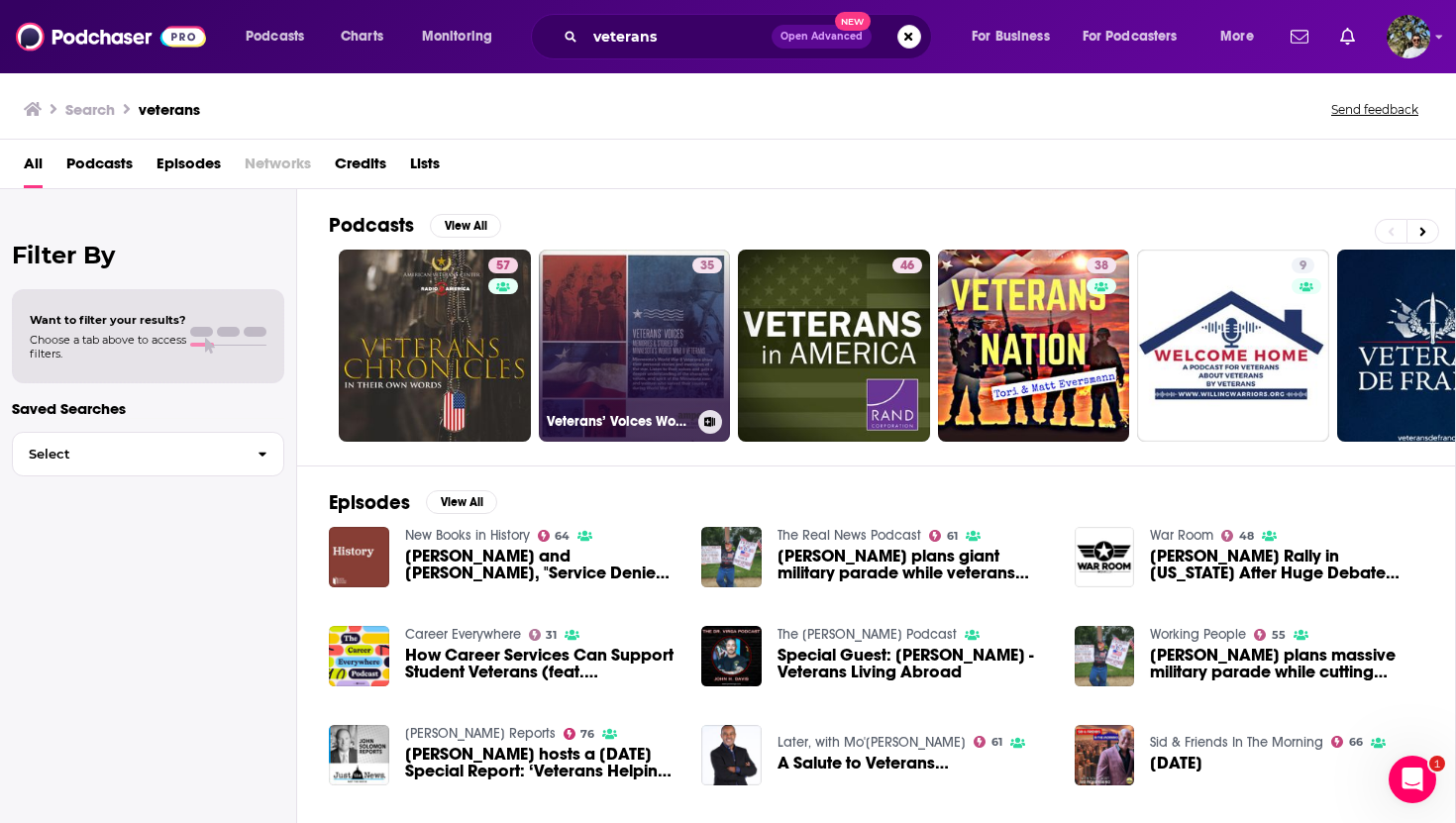 scroll, scrollTop: 295, scrollLeft: 0, axis: vertical 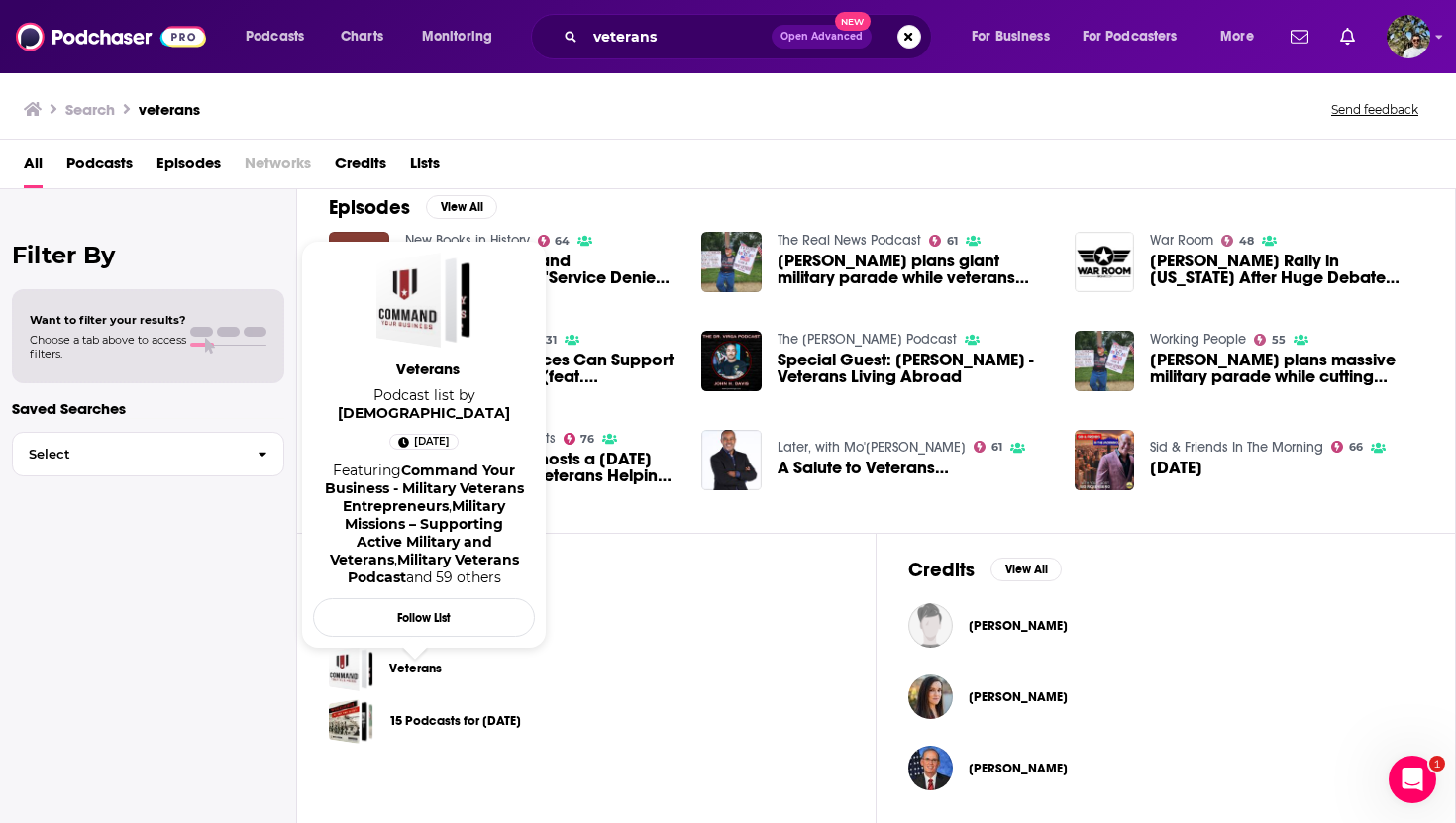 click on "Veterans" at bounding box center [415, 669] 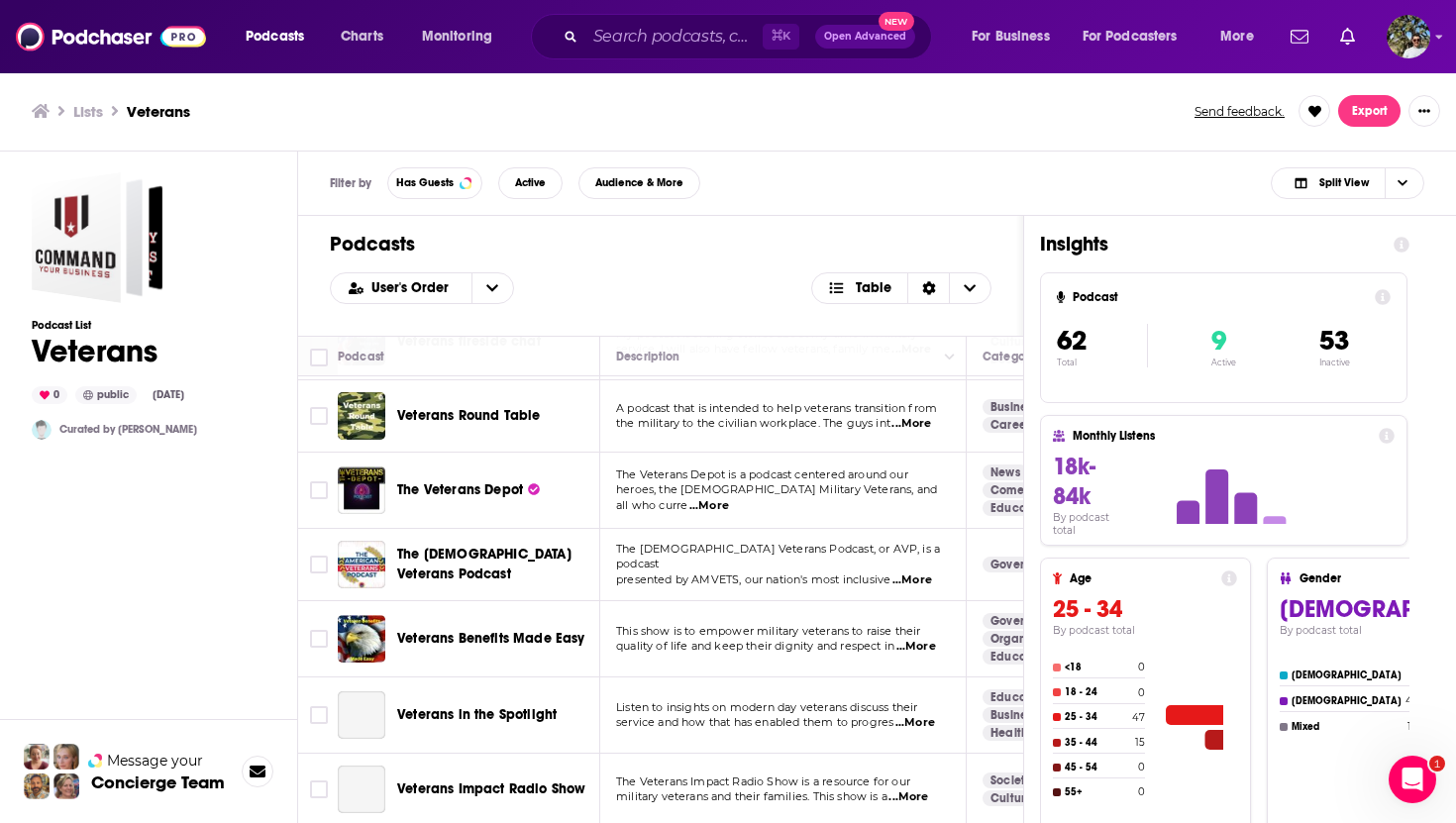 scroll, scrollTop: 3578, scrollLeft: 0, axis: vertical 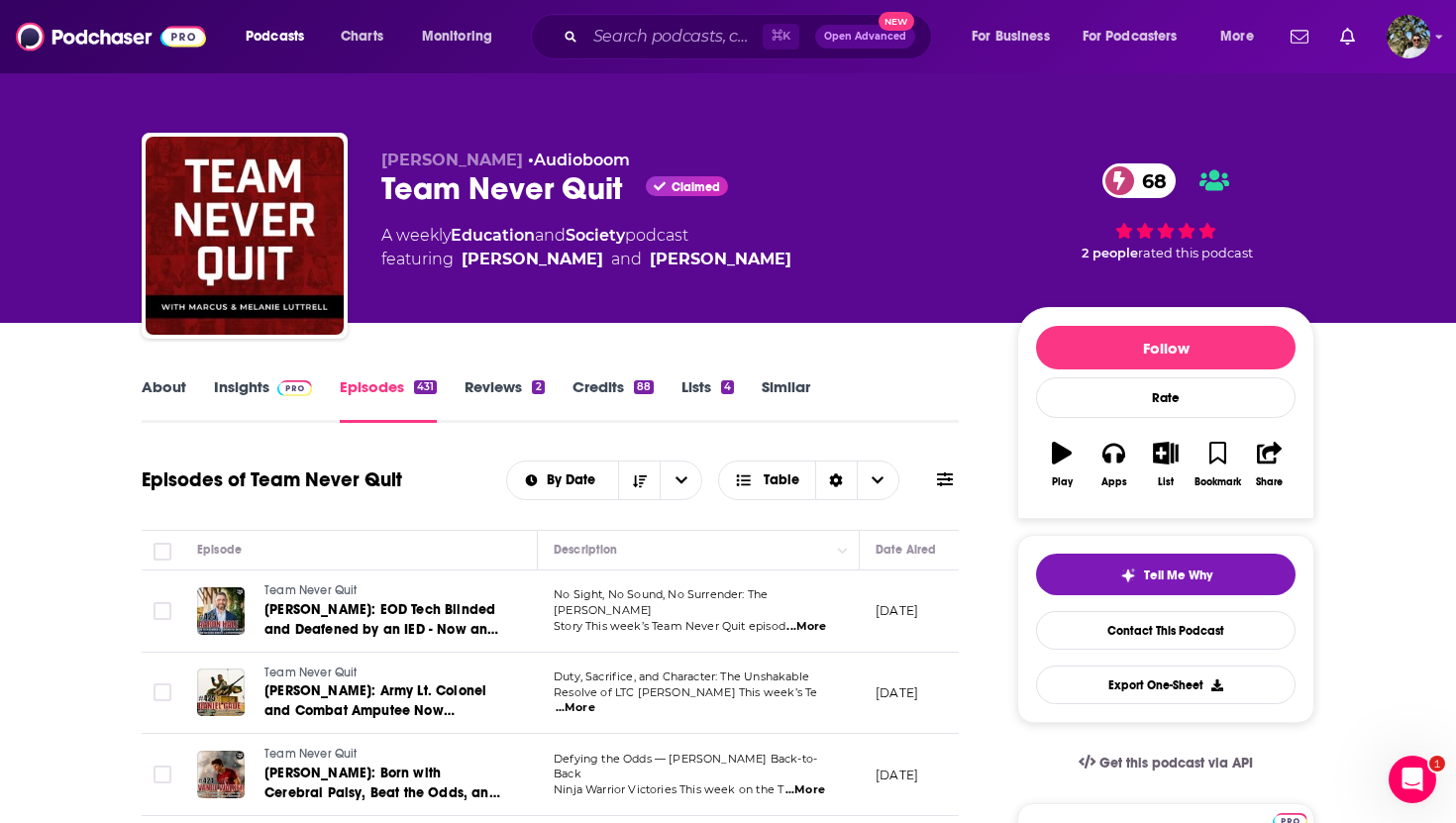 click on "Insights" at bounding box center (262, 400) 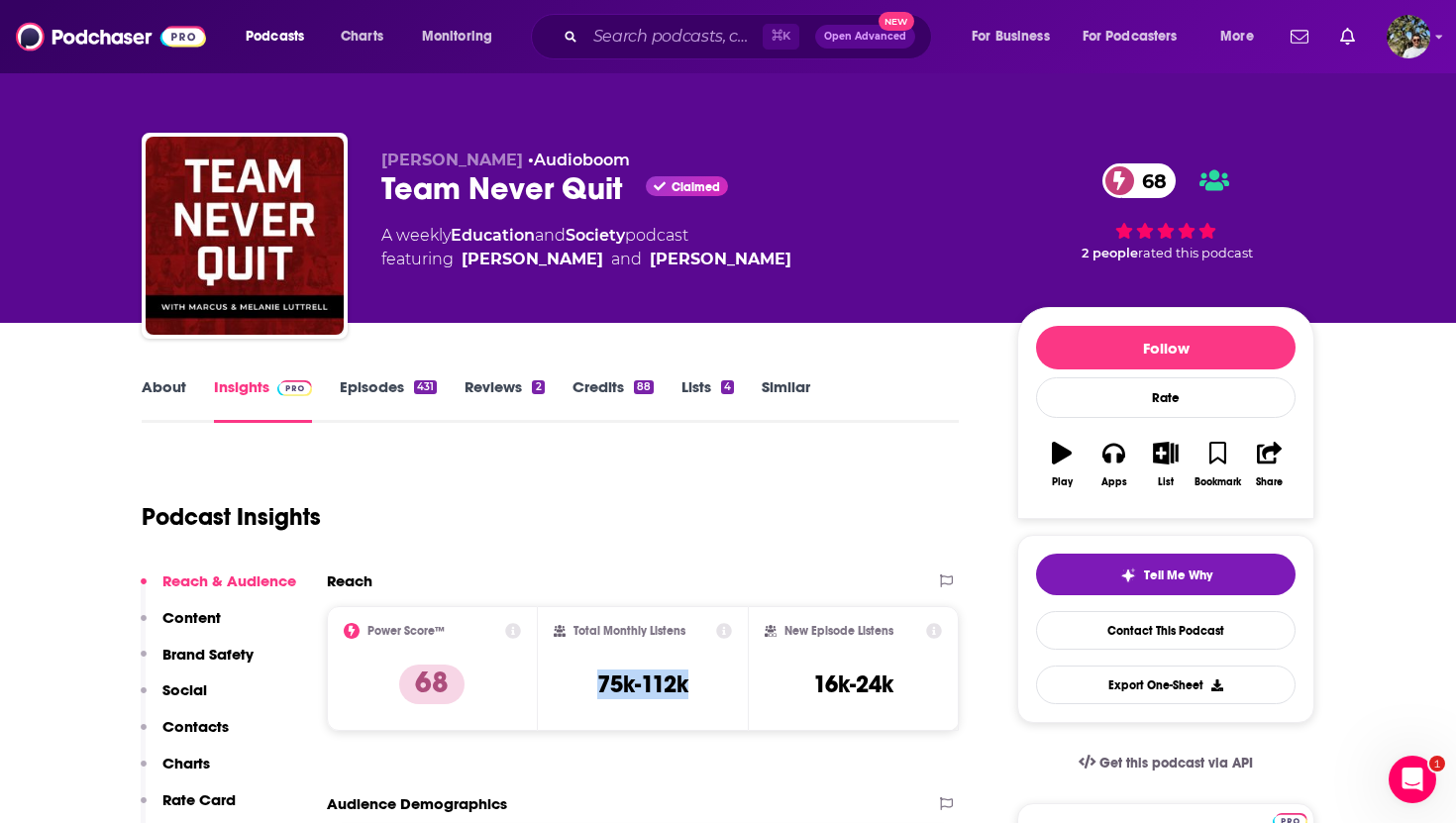 drag, startPoint x: 592, startPoint y: 685, endPoint x: 708, endPoint y: 685, distance: 116 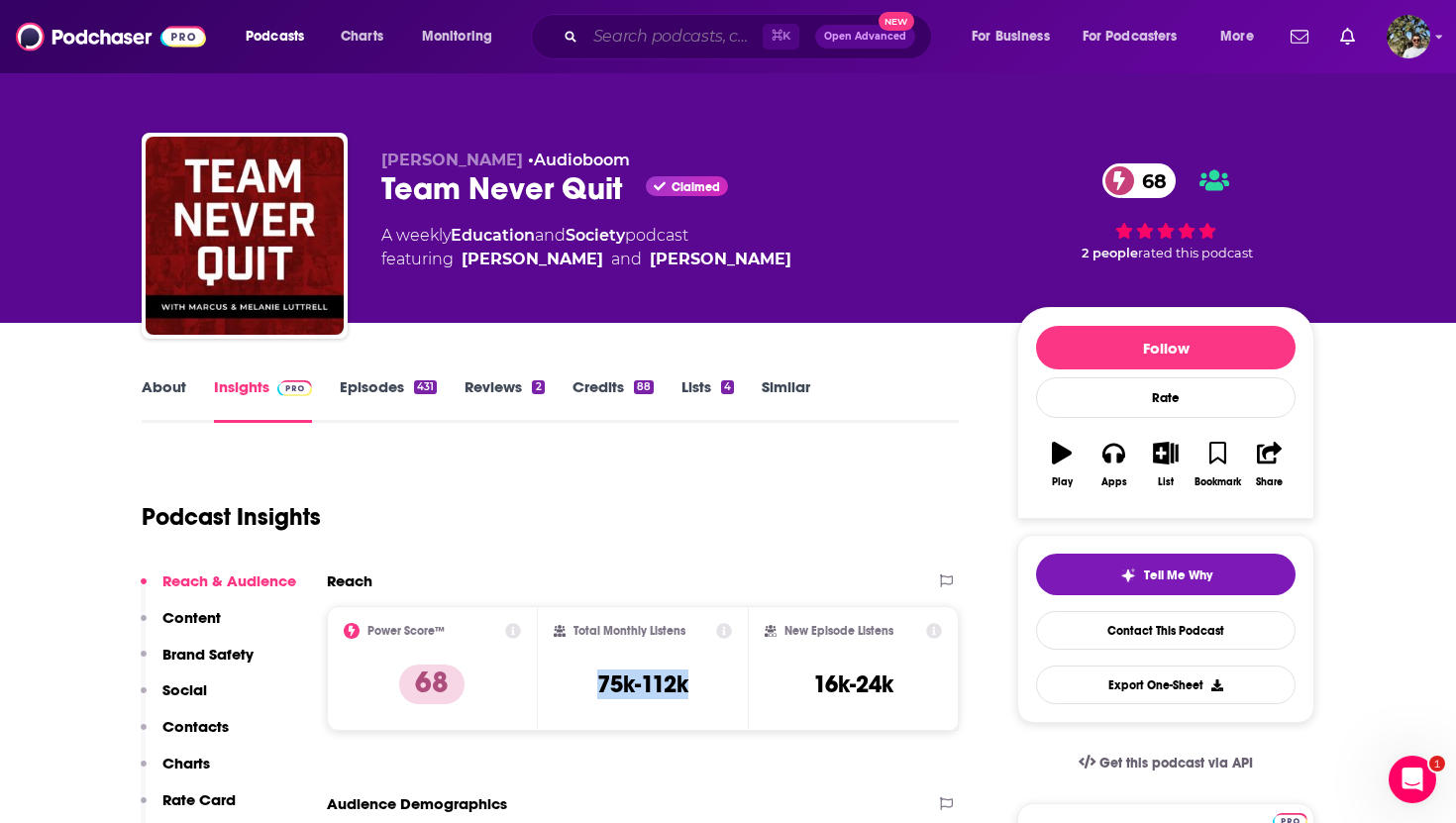 click at bounding box center (674, 37) 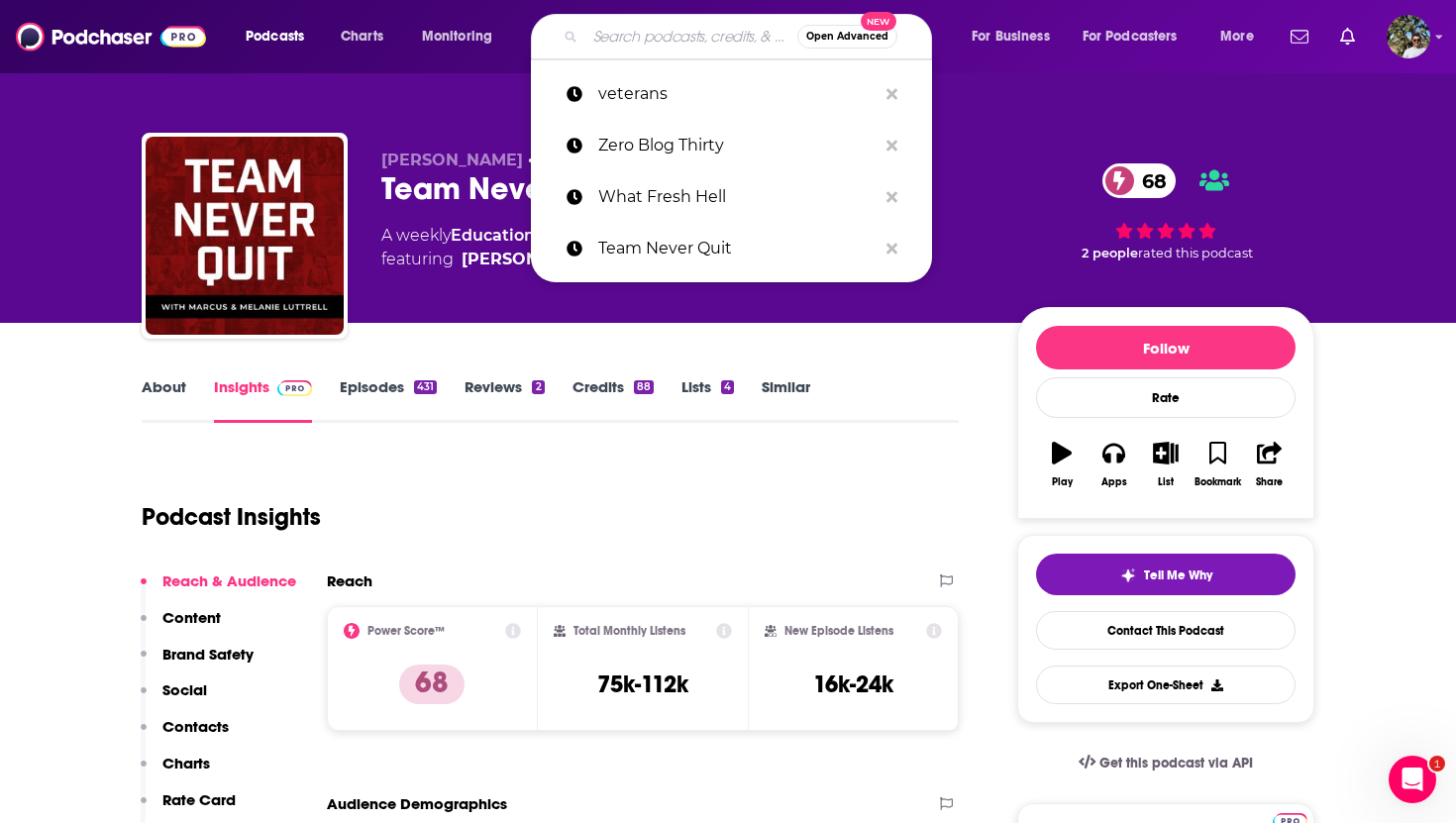 paste on "The [PERSON_NAME] Show" 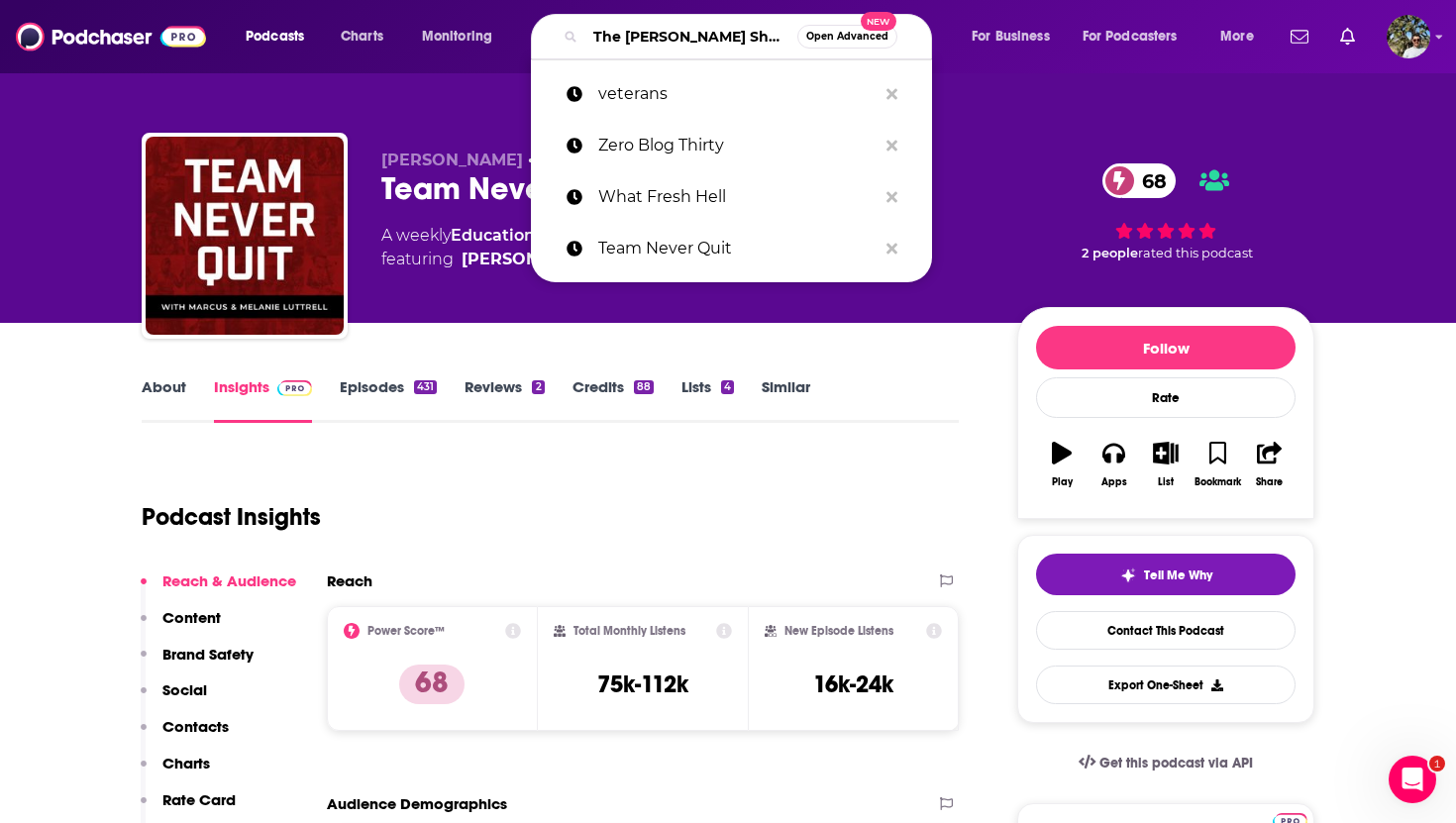 scroll, scrollTop: 0, scrollLeft: 14, axis: horizontal 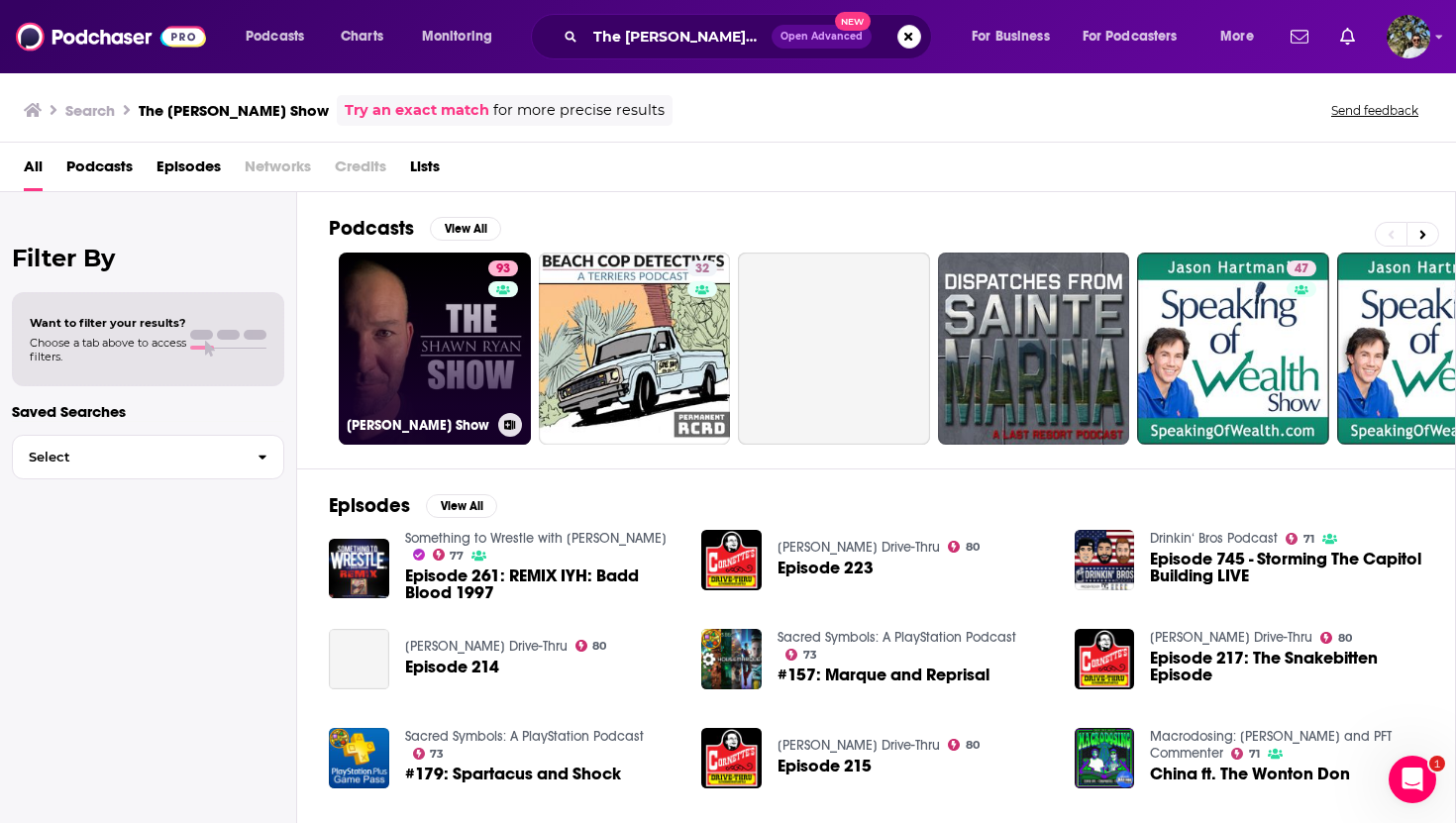 click on "93 [PERSON_NAME] Show" at bounding box center (435, 349) 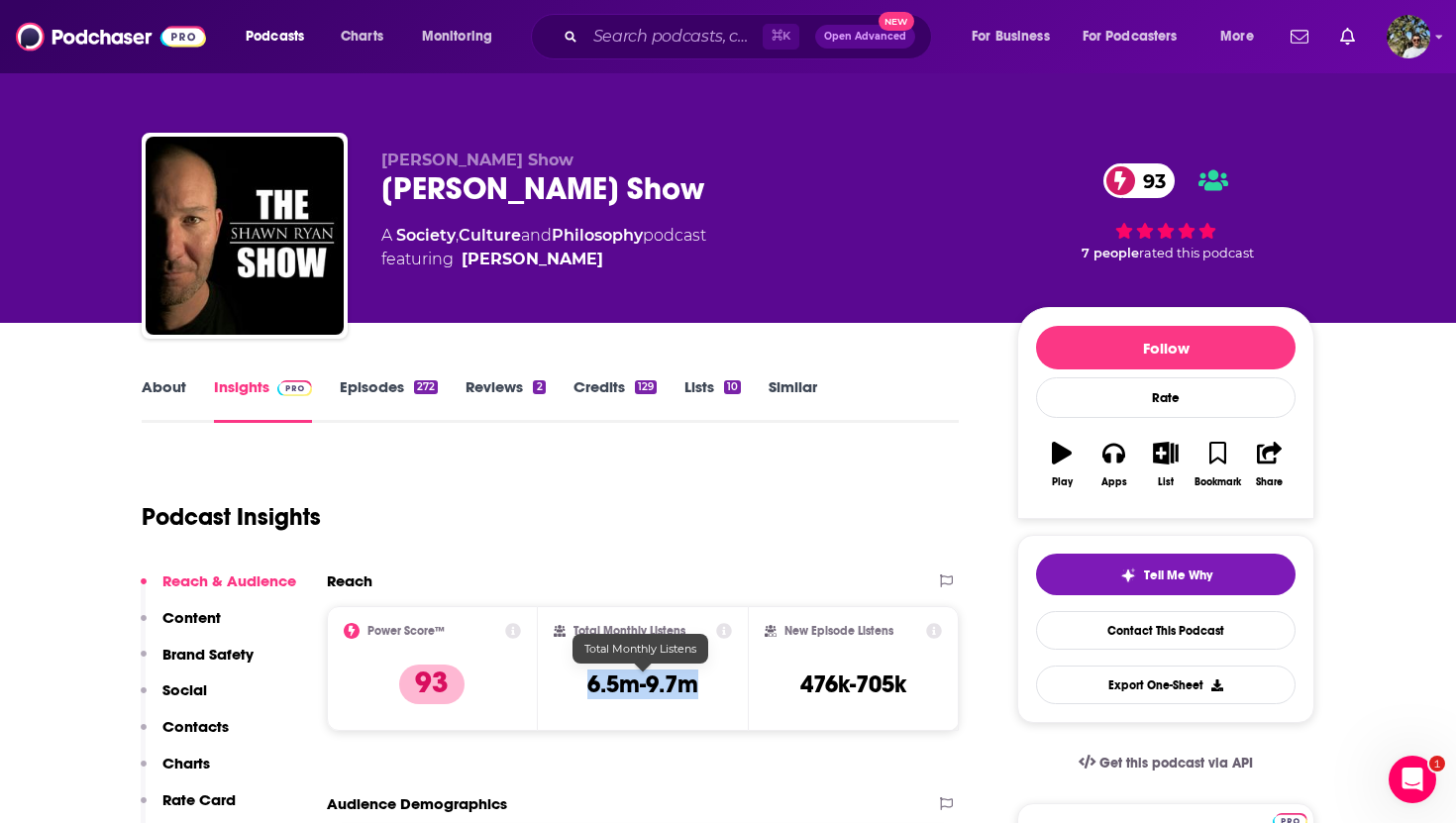 drag, startPoint x: 706, startPoint y: 687, endPoint x: 588, endPoint y: 675, distance: 118.6086 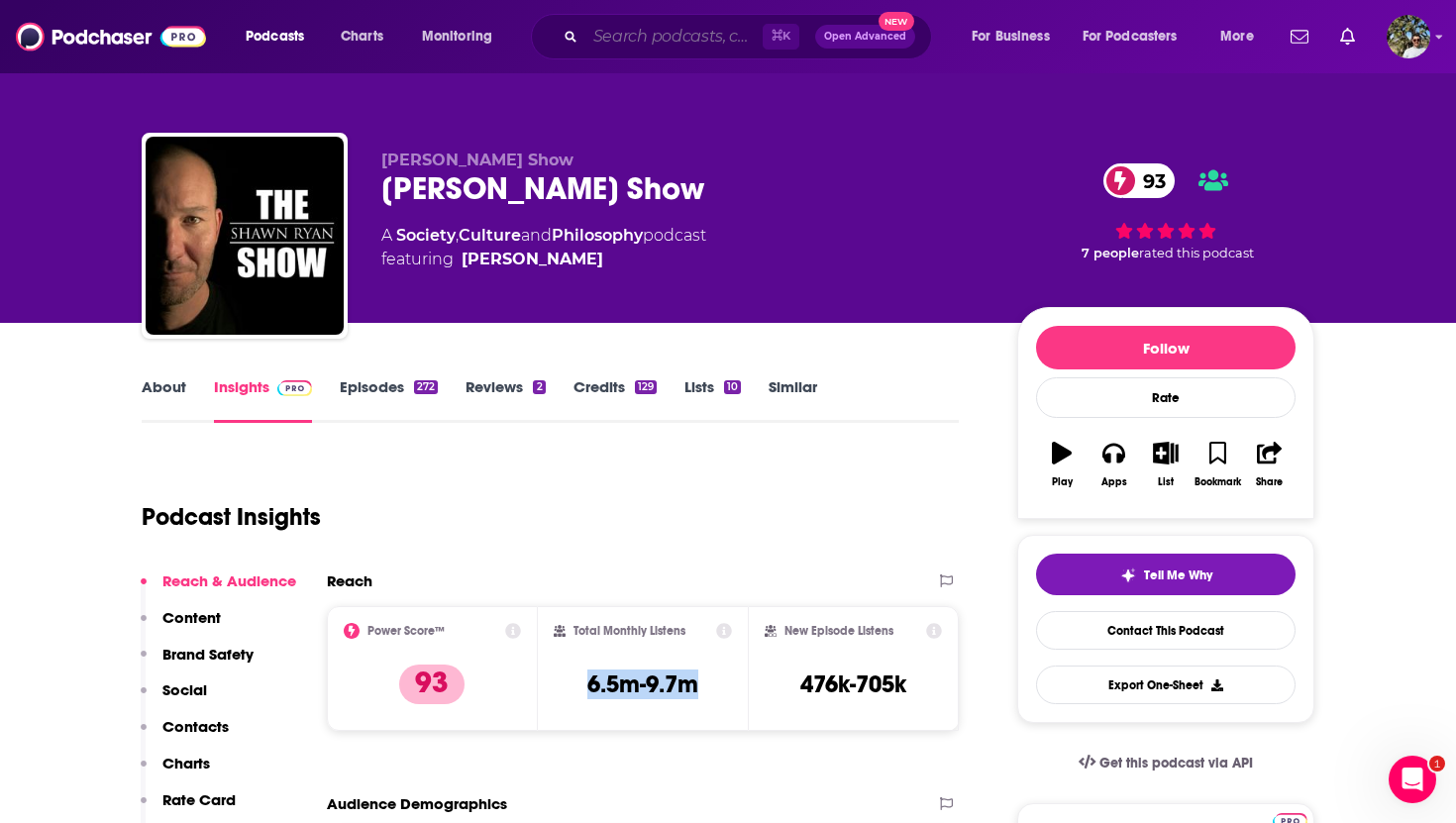 click at bounding box center (674, 37) 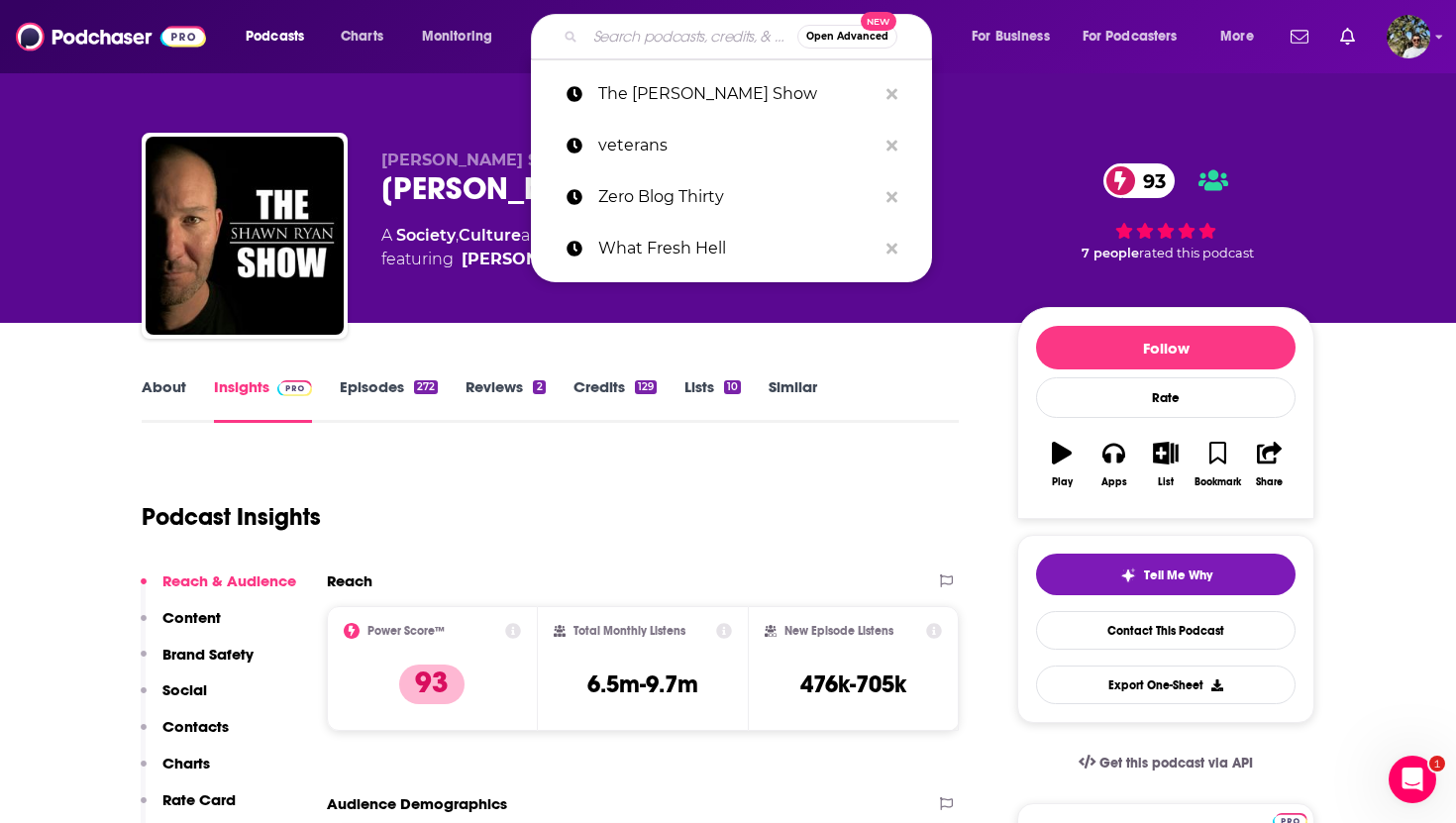 paste on "The Good Faith Podcast" 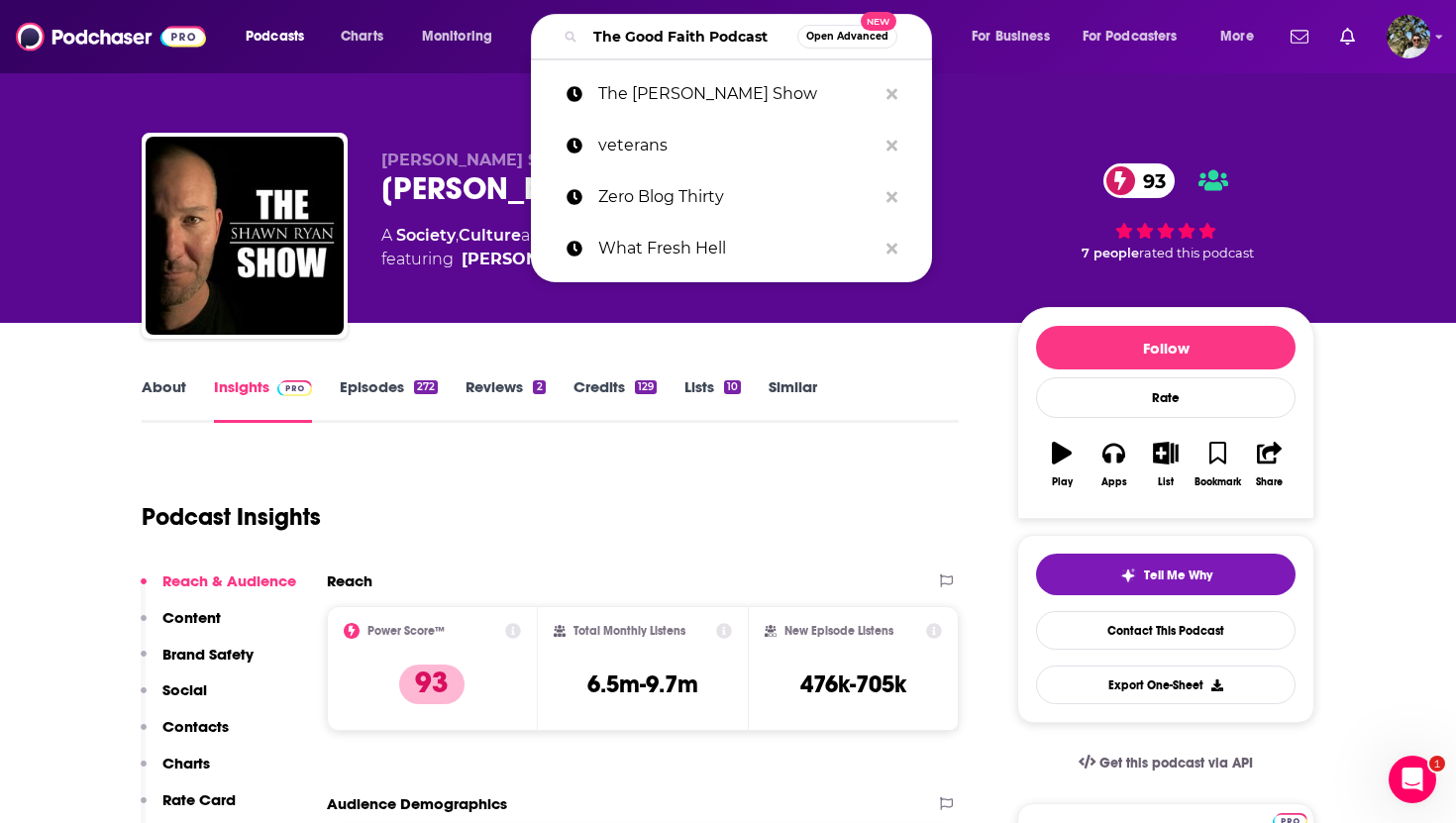scroll, scrollTop: 0, scrollLeft: 22, axis: horizontal 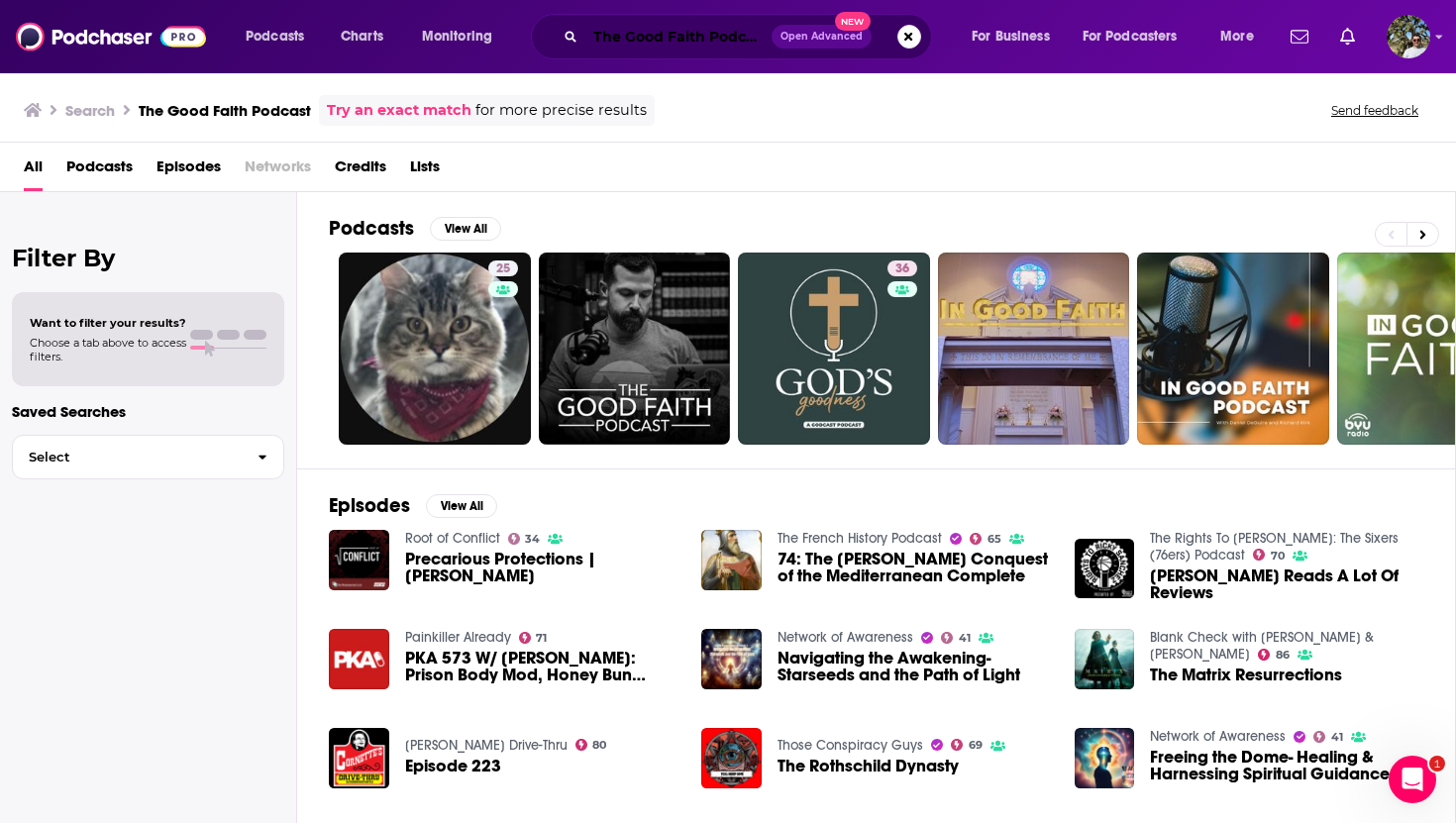 click on "The Good Faith Podcast" at bounding box center [678, 37] 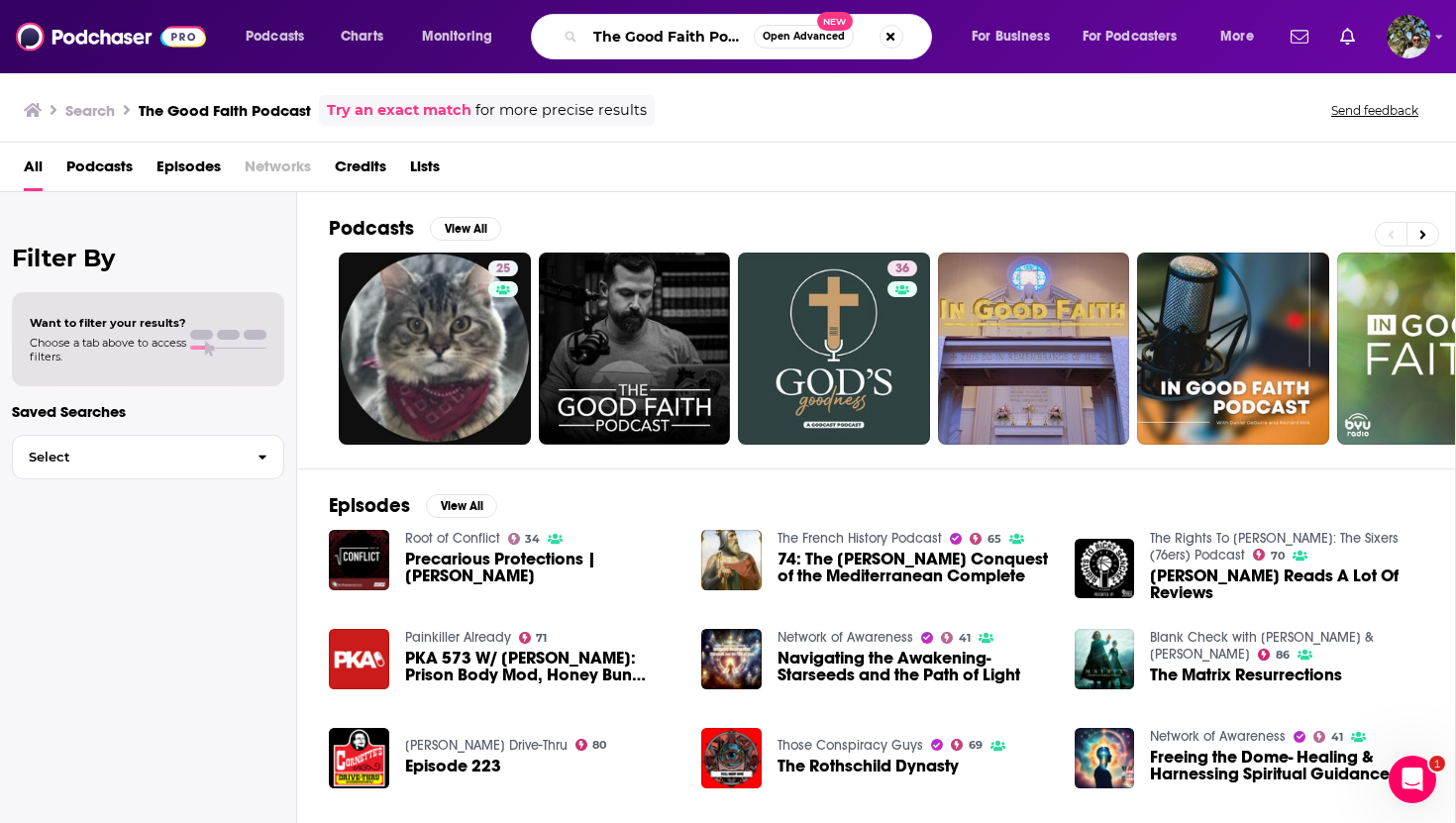 click on "The Good Faith Podcast" at bounding box center [670, 37] 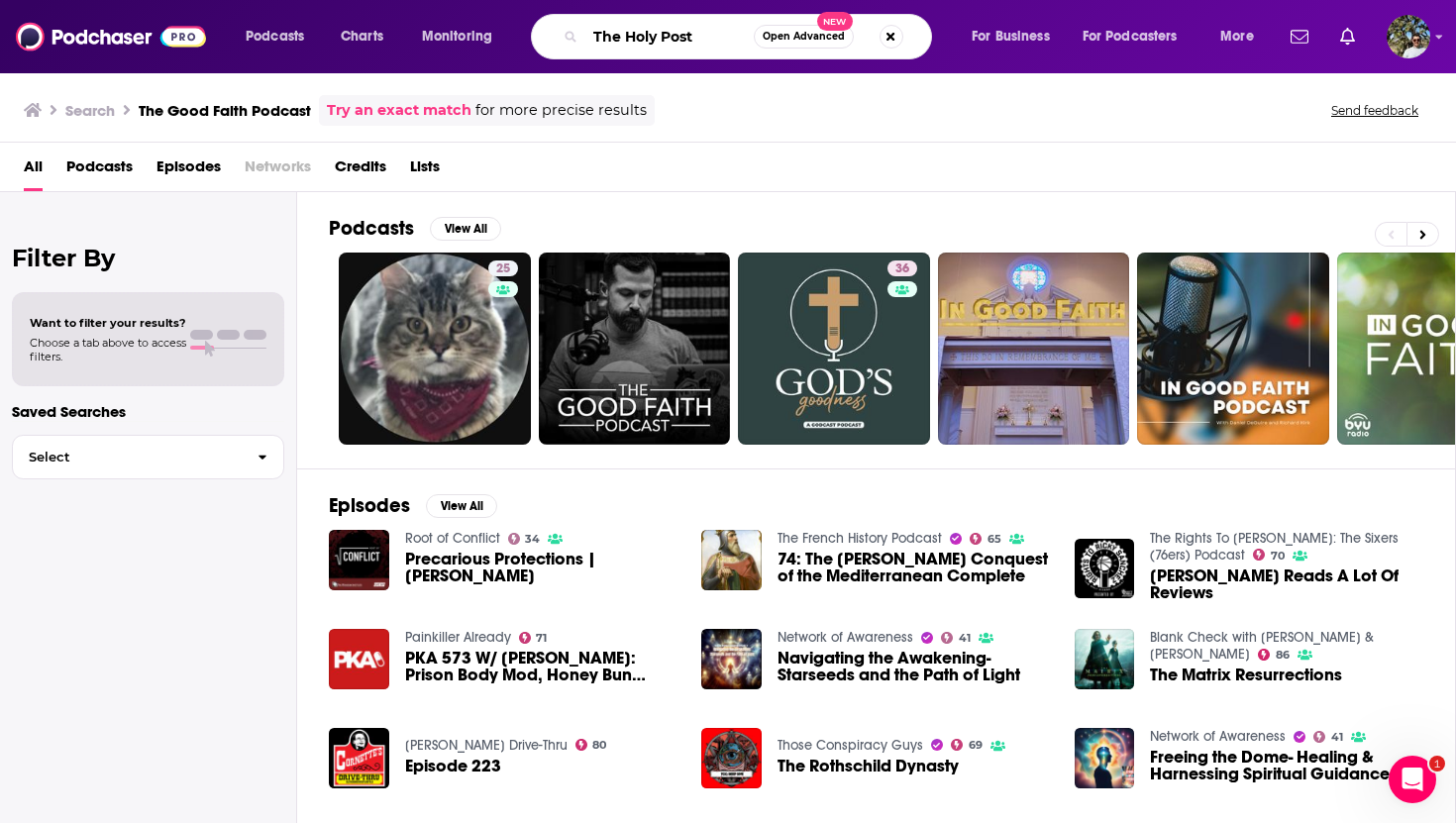 type on "The Holy Post" 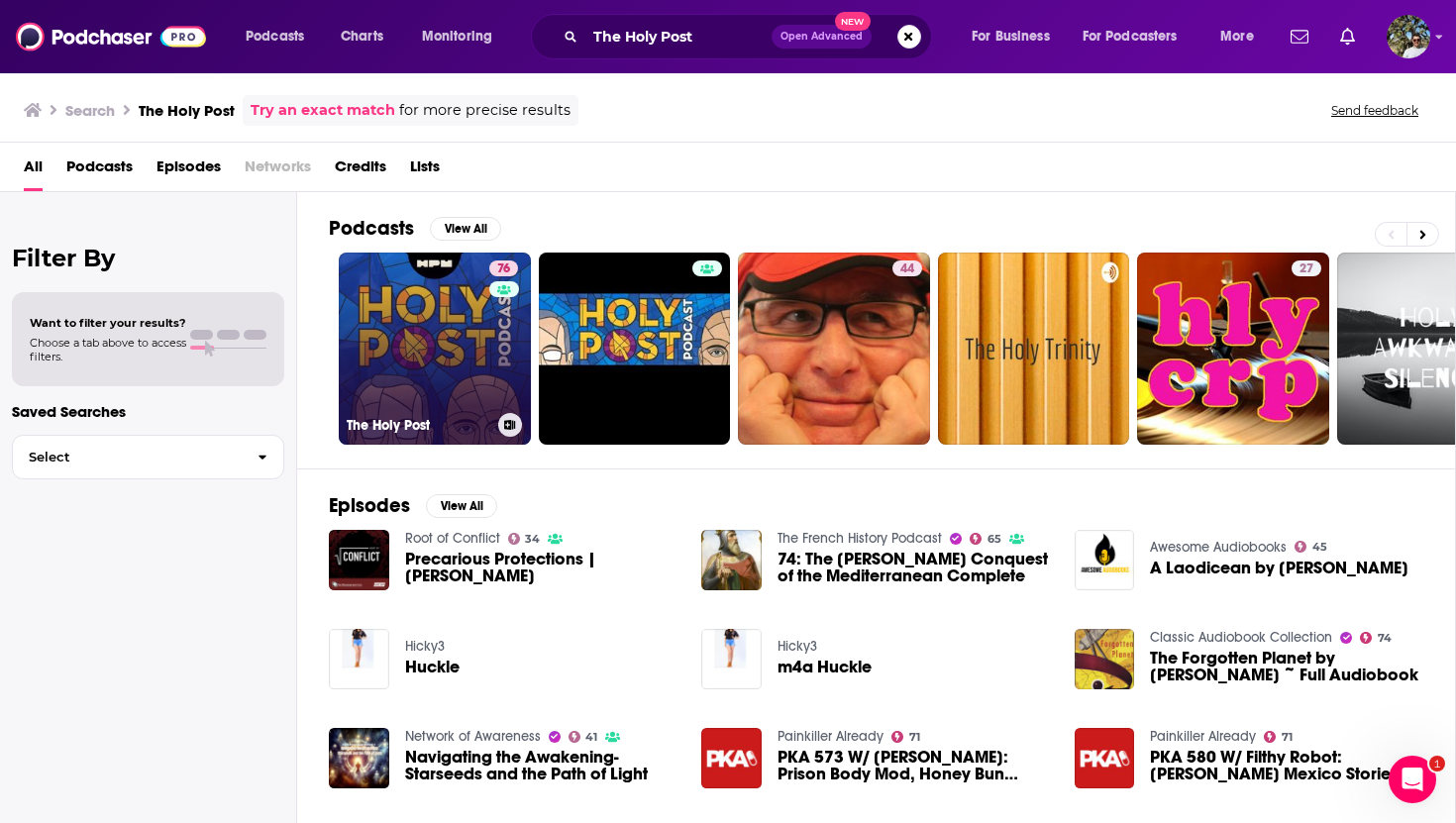 click on "76 The Holy Post" at bounding box center (435, 349) 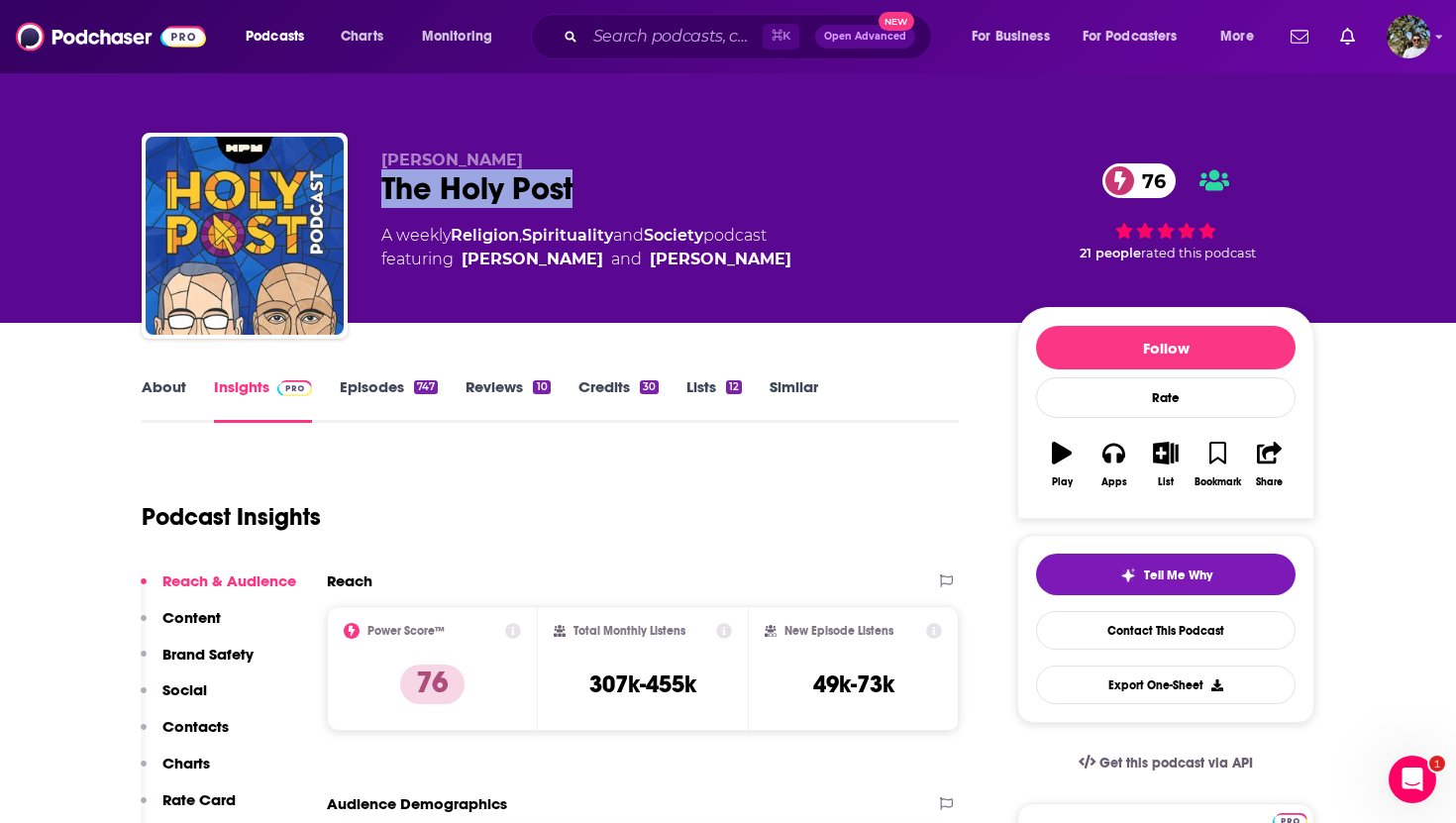 drag, startPoint x: 600, startPoint y: 196, endPoint x: 375, endPoint y: 191, distance: 225.05555 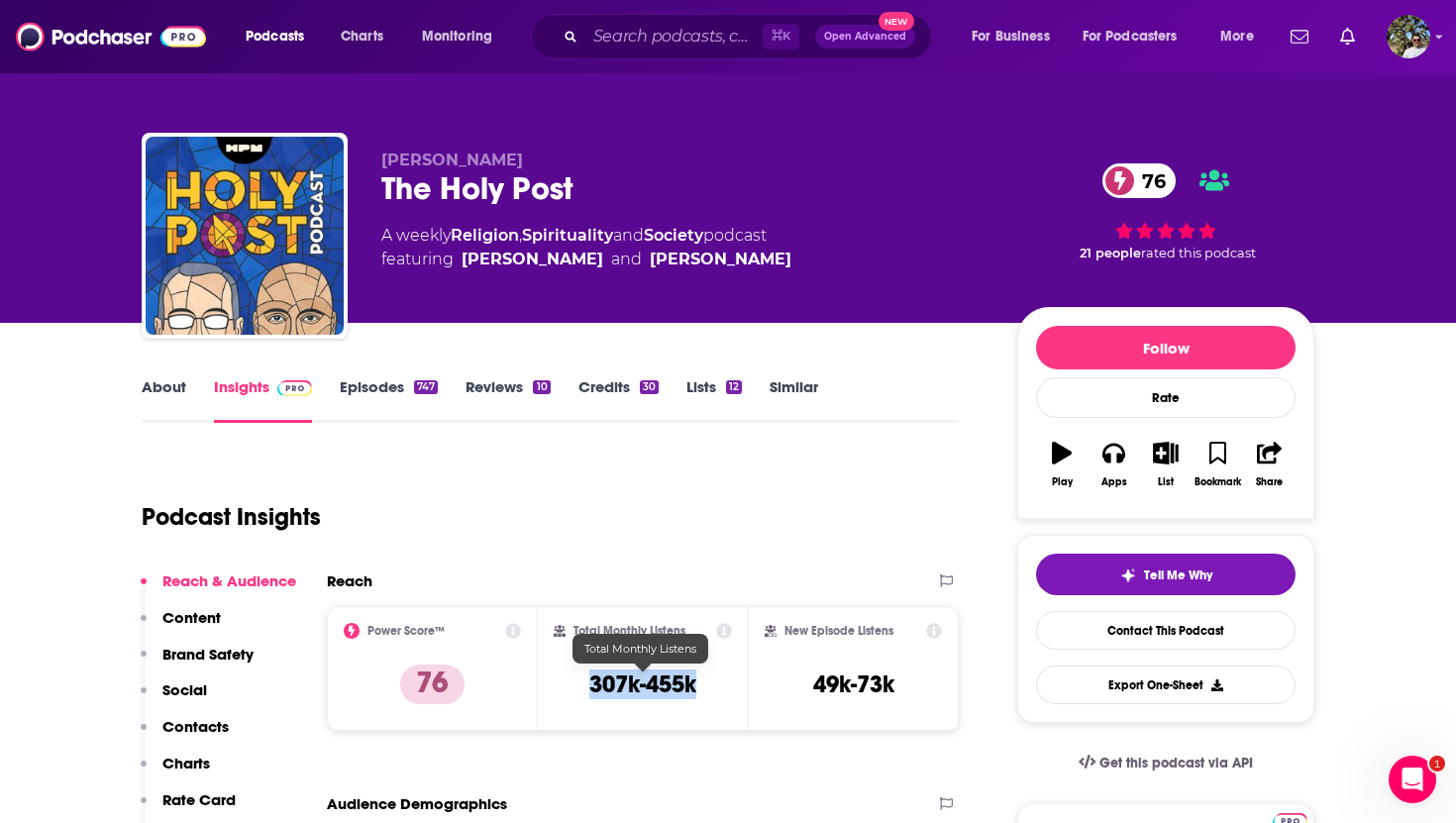 drag, startPoint x: 708, startPoint y: 681, endPoint x: 554, endPoint y: 681, distance: 154 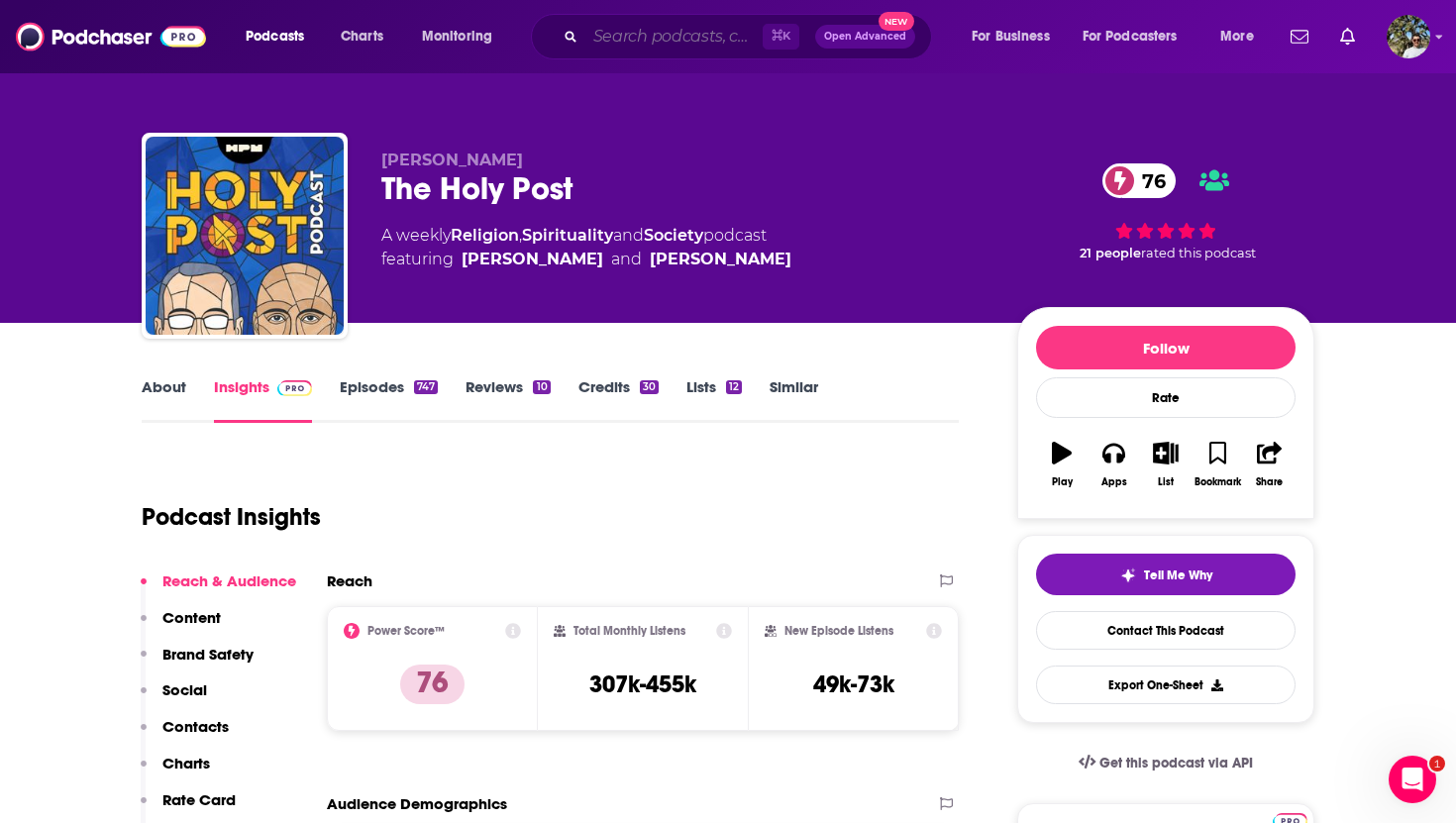 click at bounding box center [674, 37] 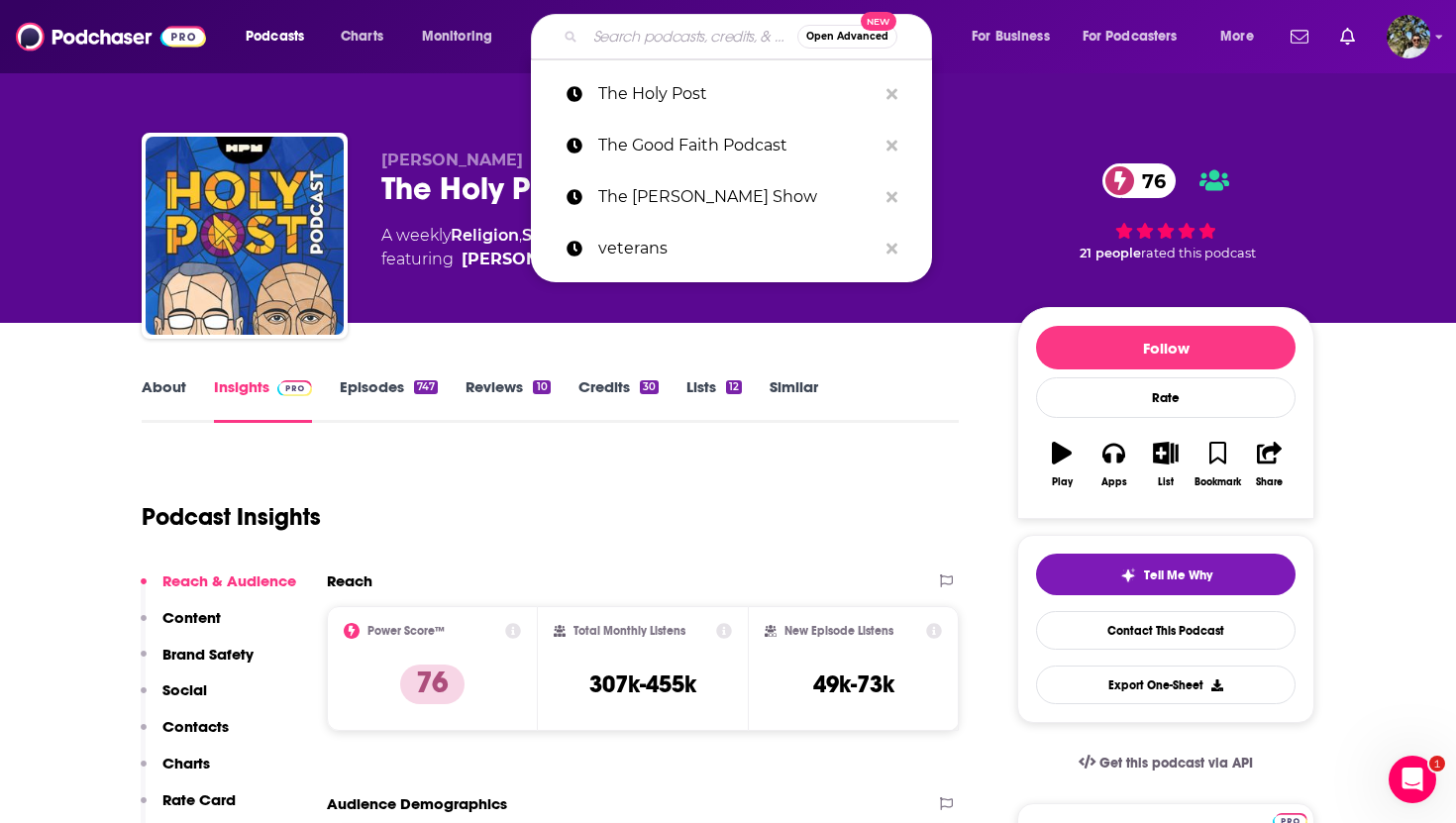 paste on "Good Inside with Dr. [PERSON_NAME]" 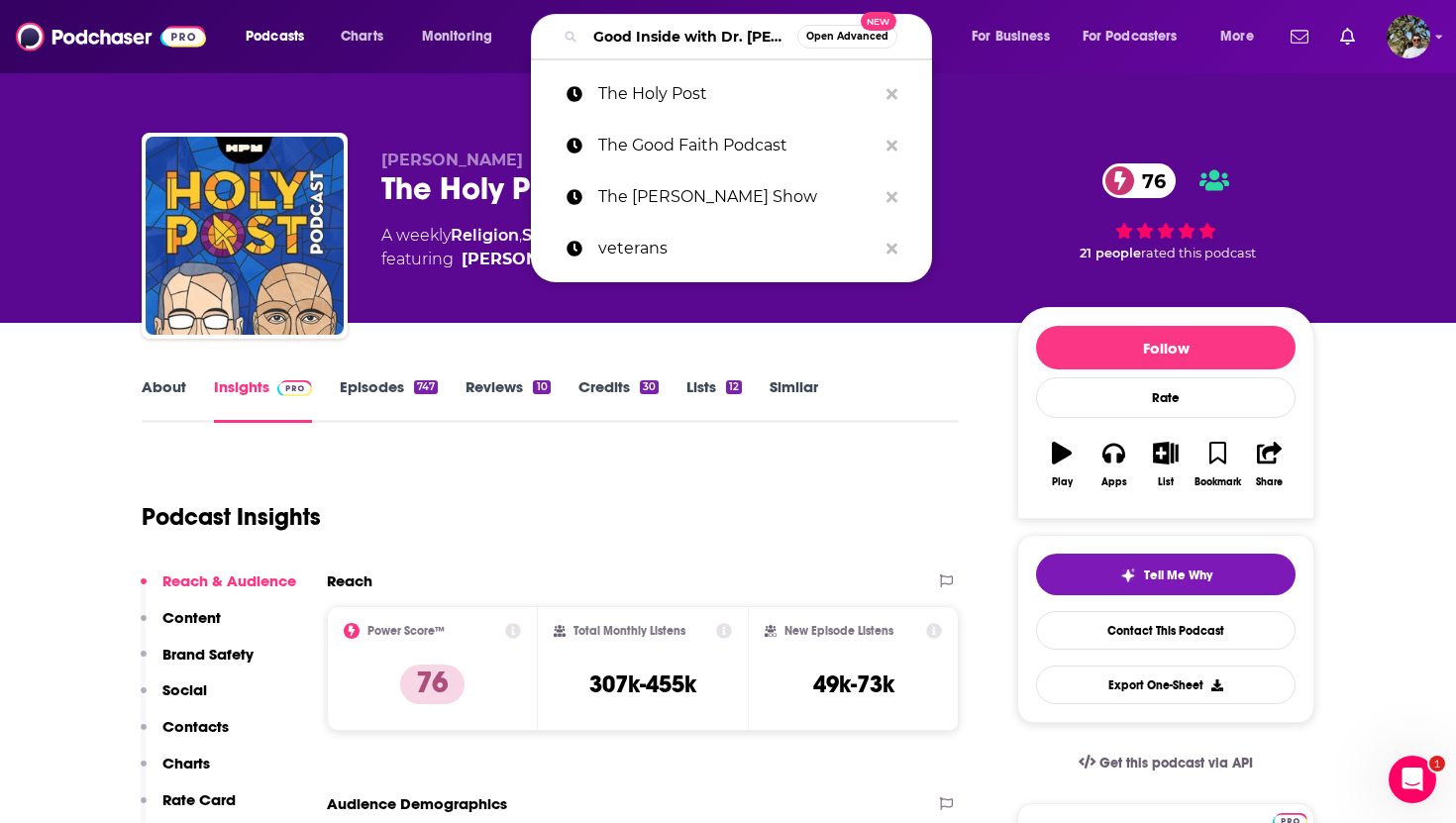 scroll, scrollTop: 0, scrollLeft: 46, axis: horizontal 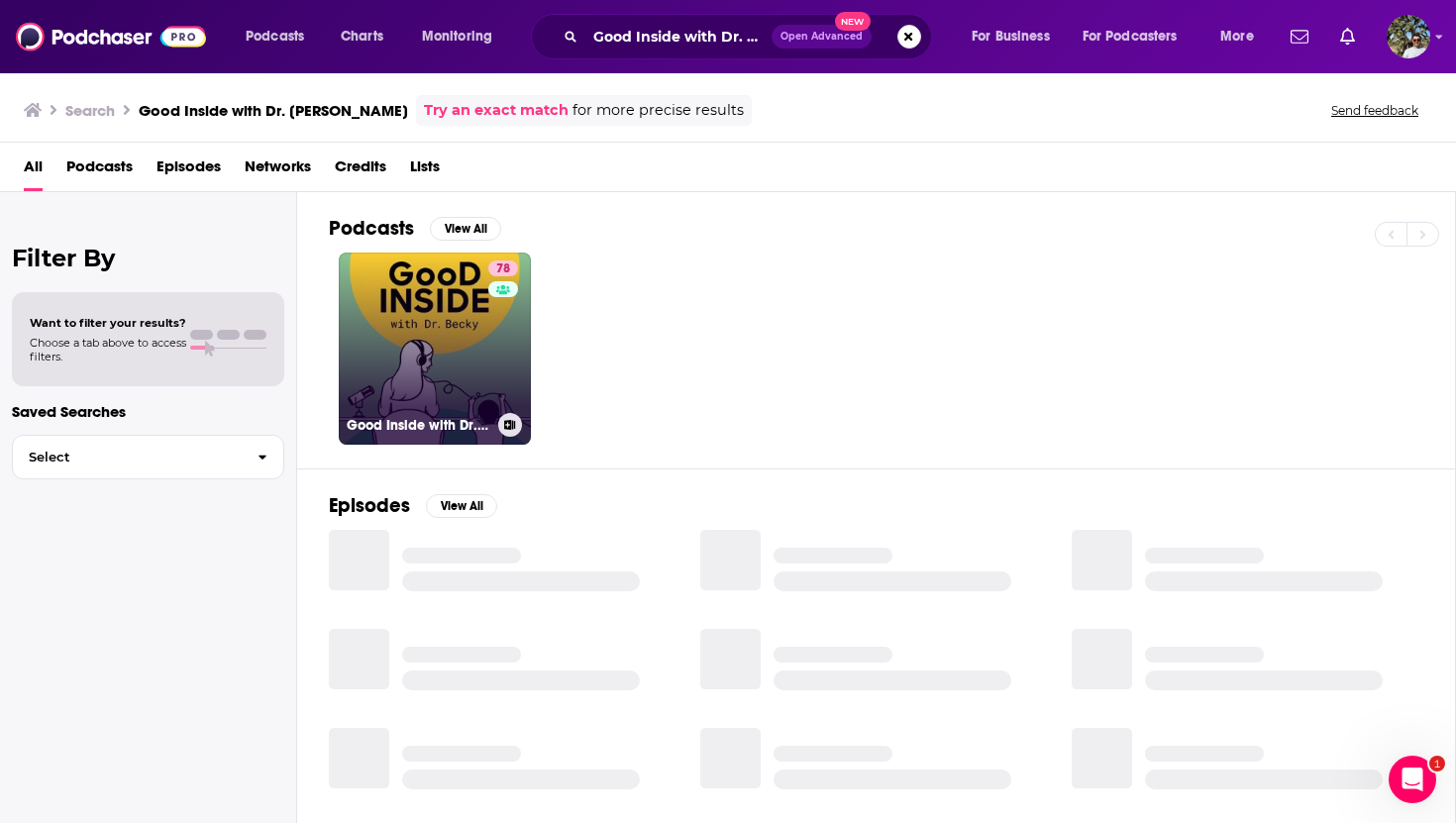 click on "78" at bounding box center [505, 337] 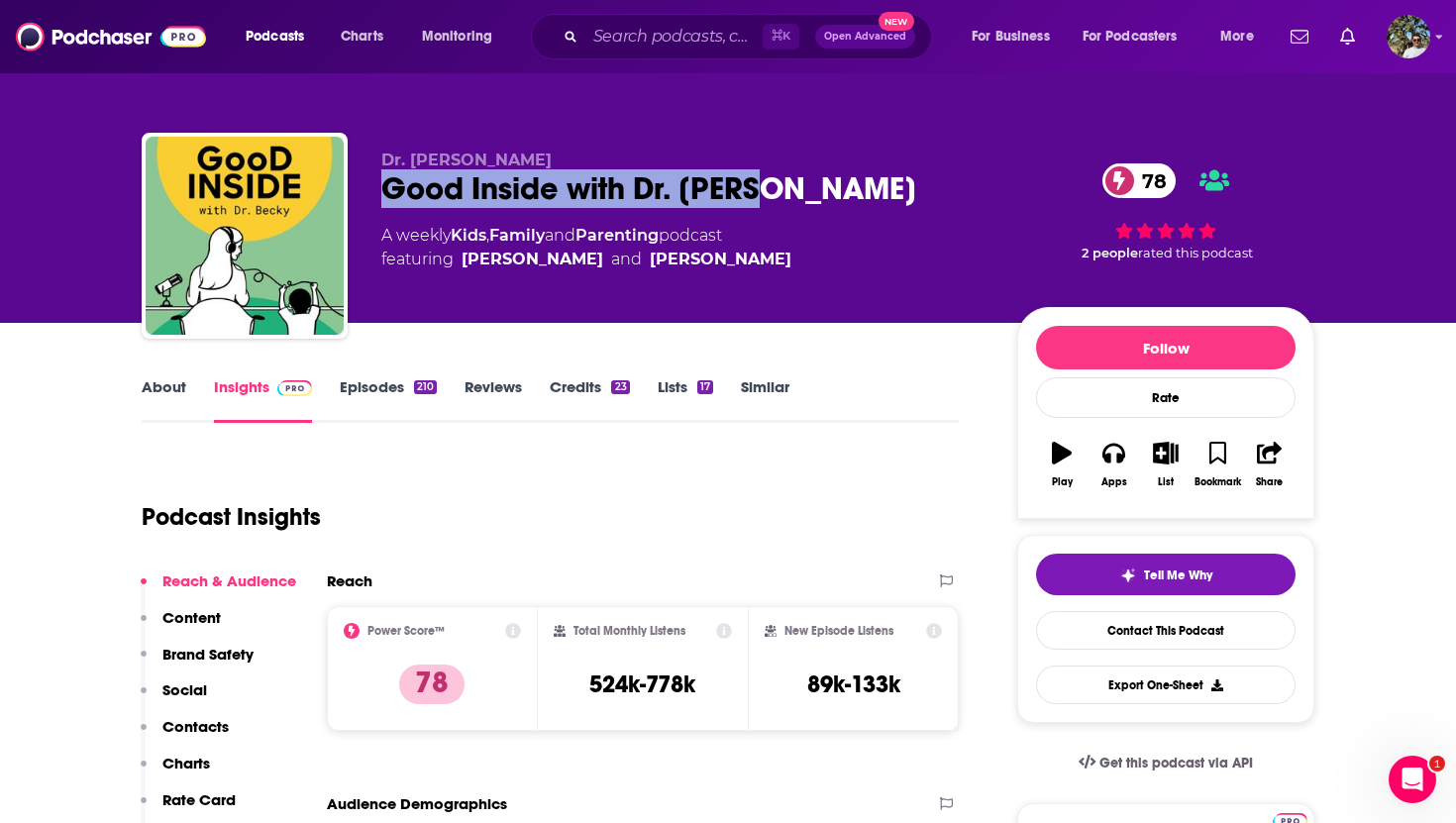 drag, startPoint x: 782, startPoint y: 191, endPoint x: 365, endPoint y: 190, distance: 417.0012 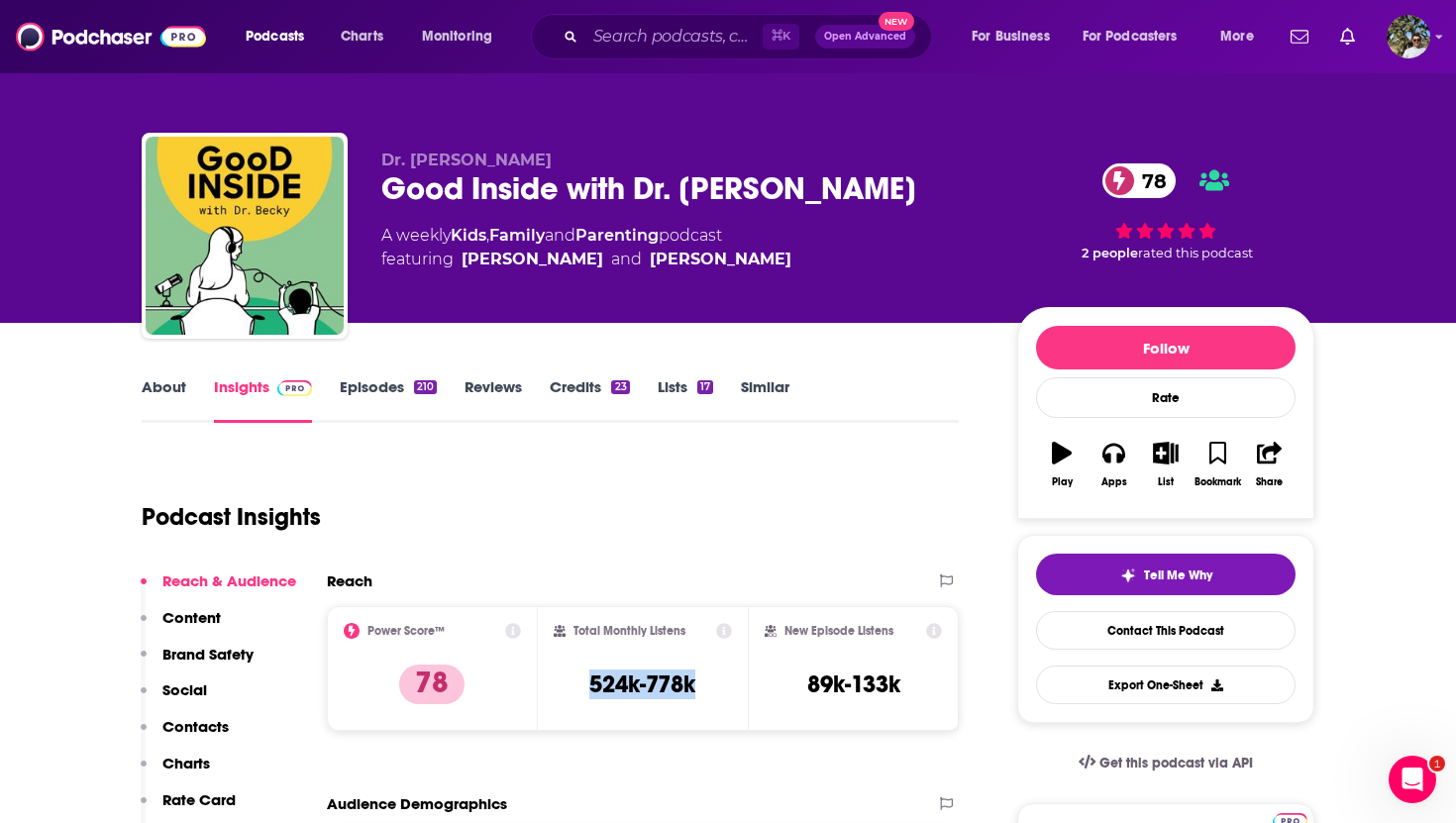 drag, startPoint x: 711, startPoint y: 680, endPoint x: 573, endPoint y: 680, distance: 138 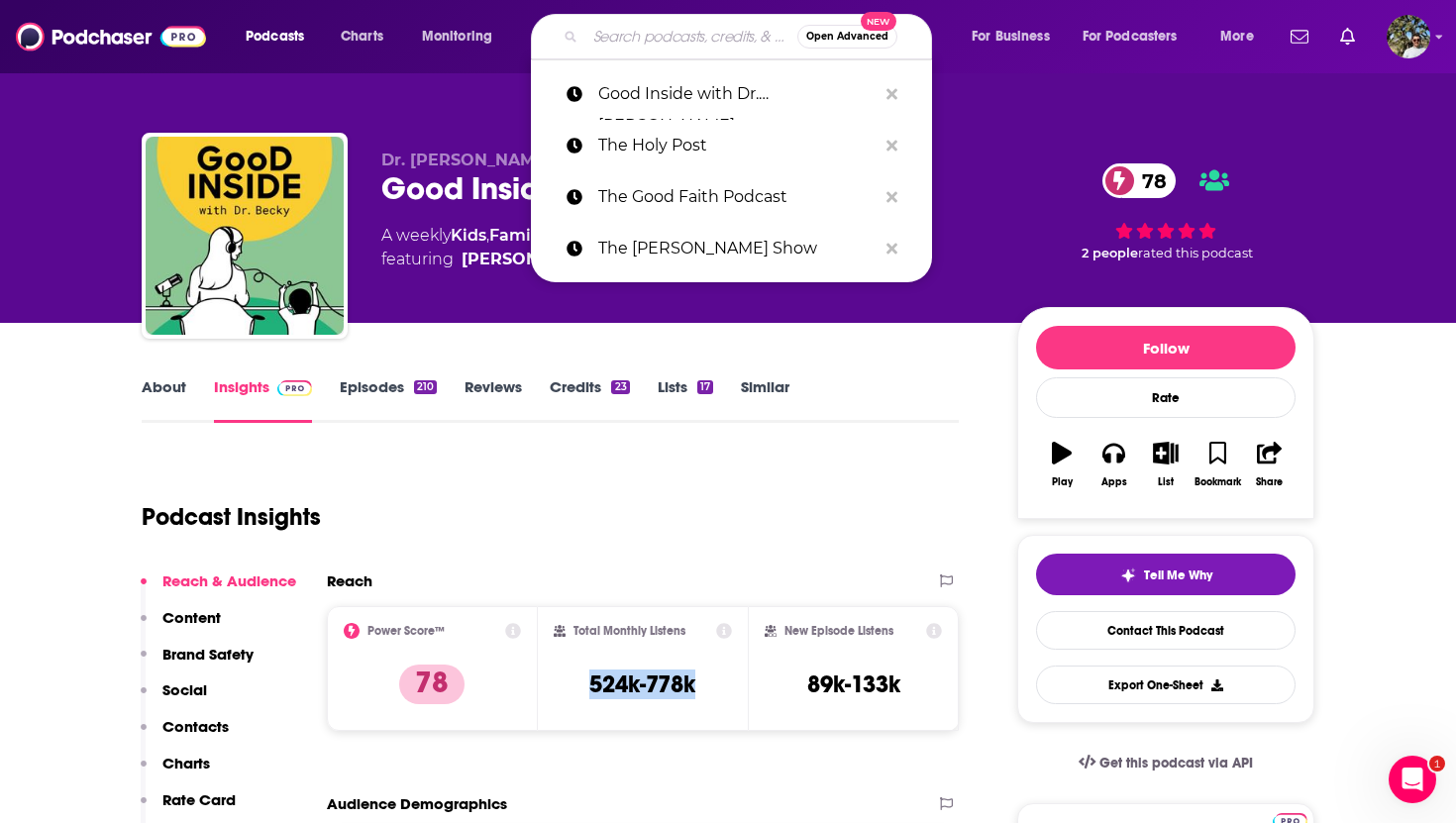 click at bounding box center (691, 37) 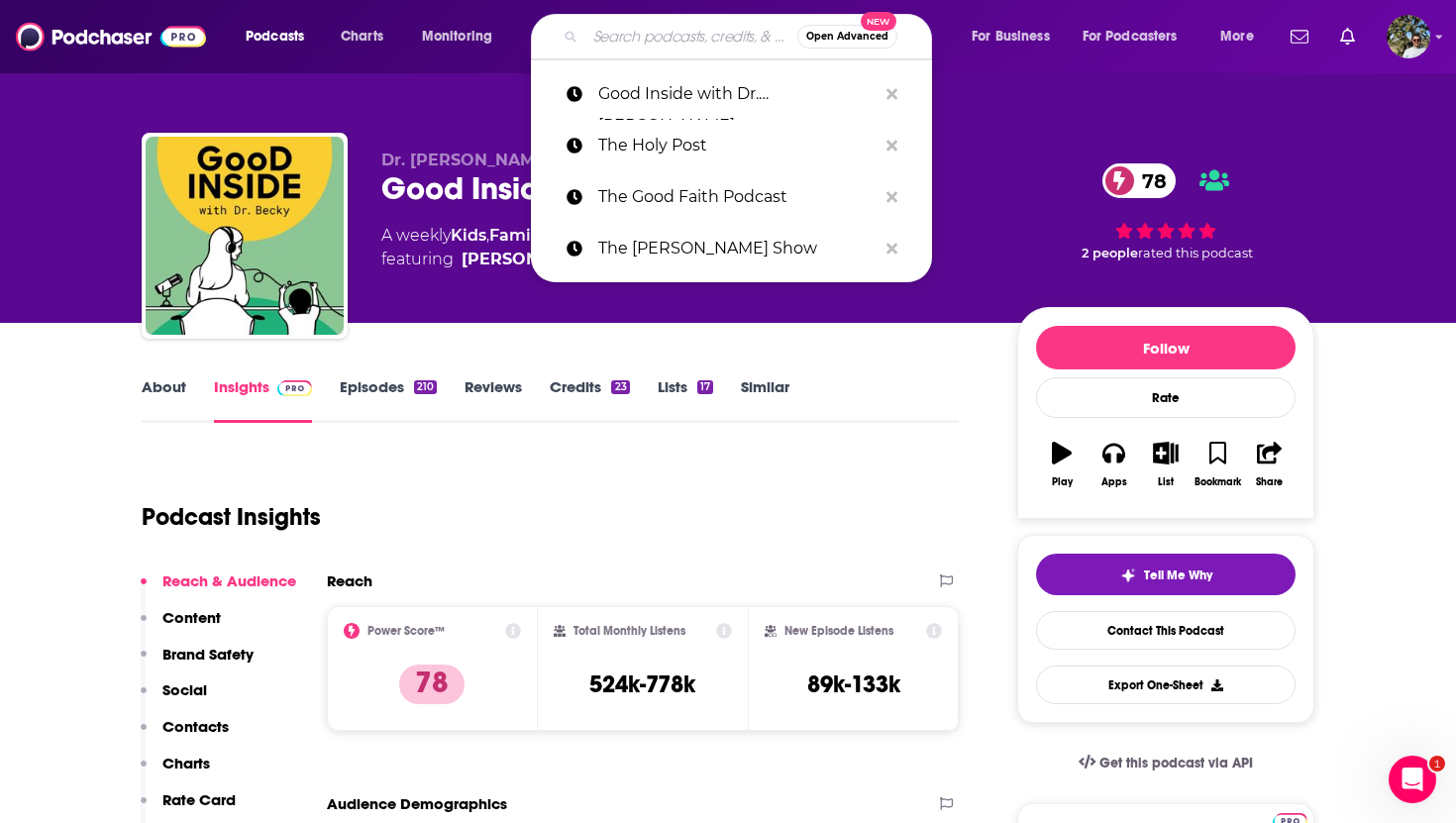 paste on "On Being" 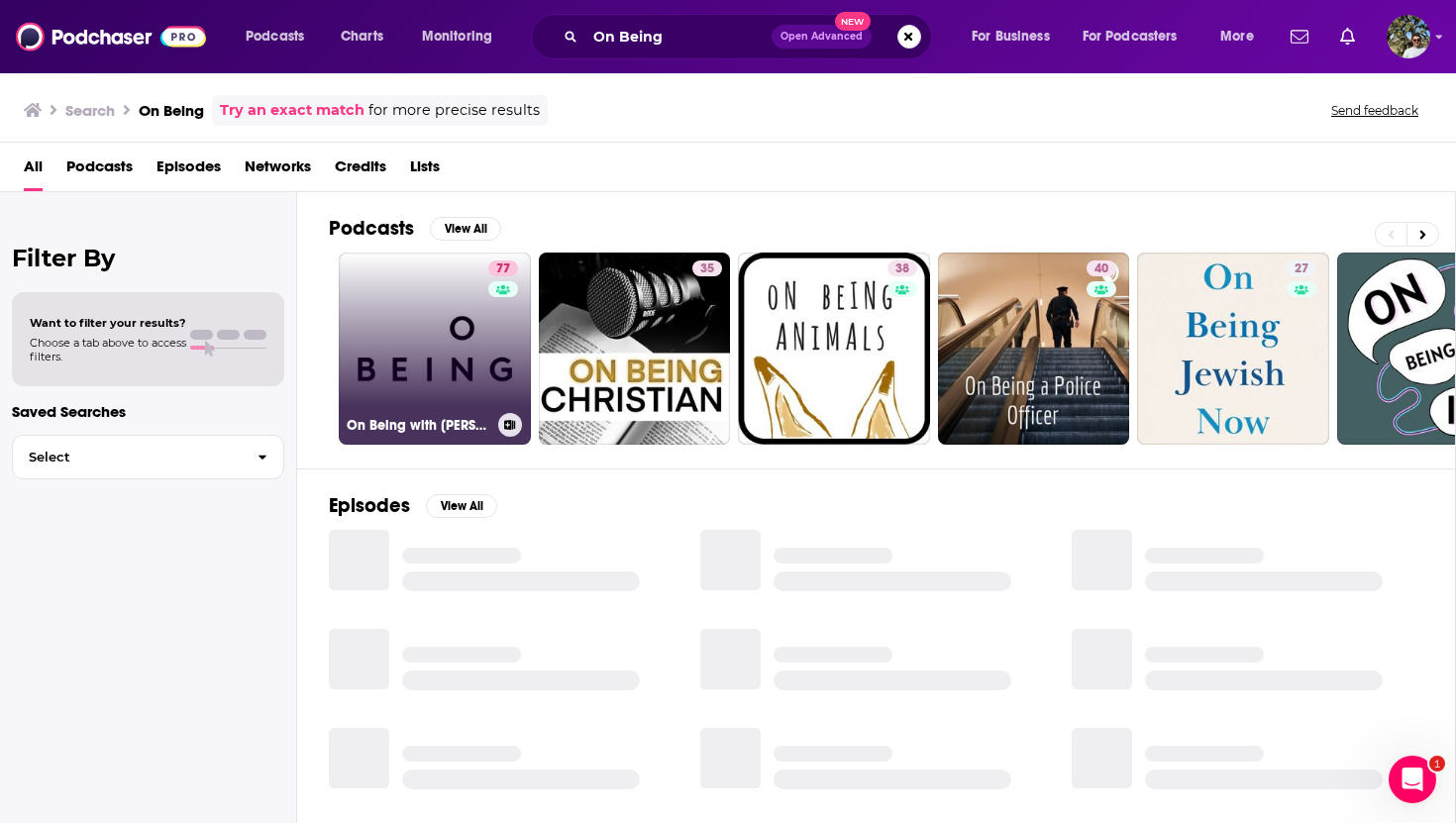 click on "77 On Being with [PERSON_NAME]" at bounding box center (435, 349) 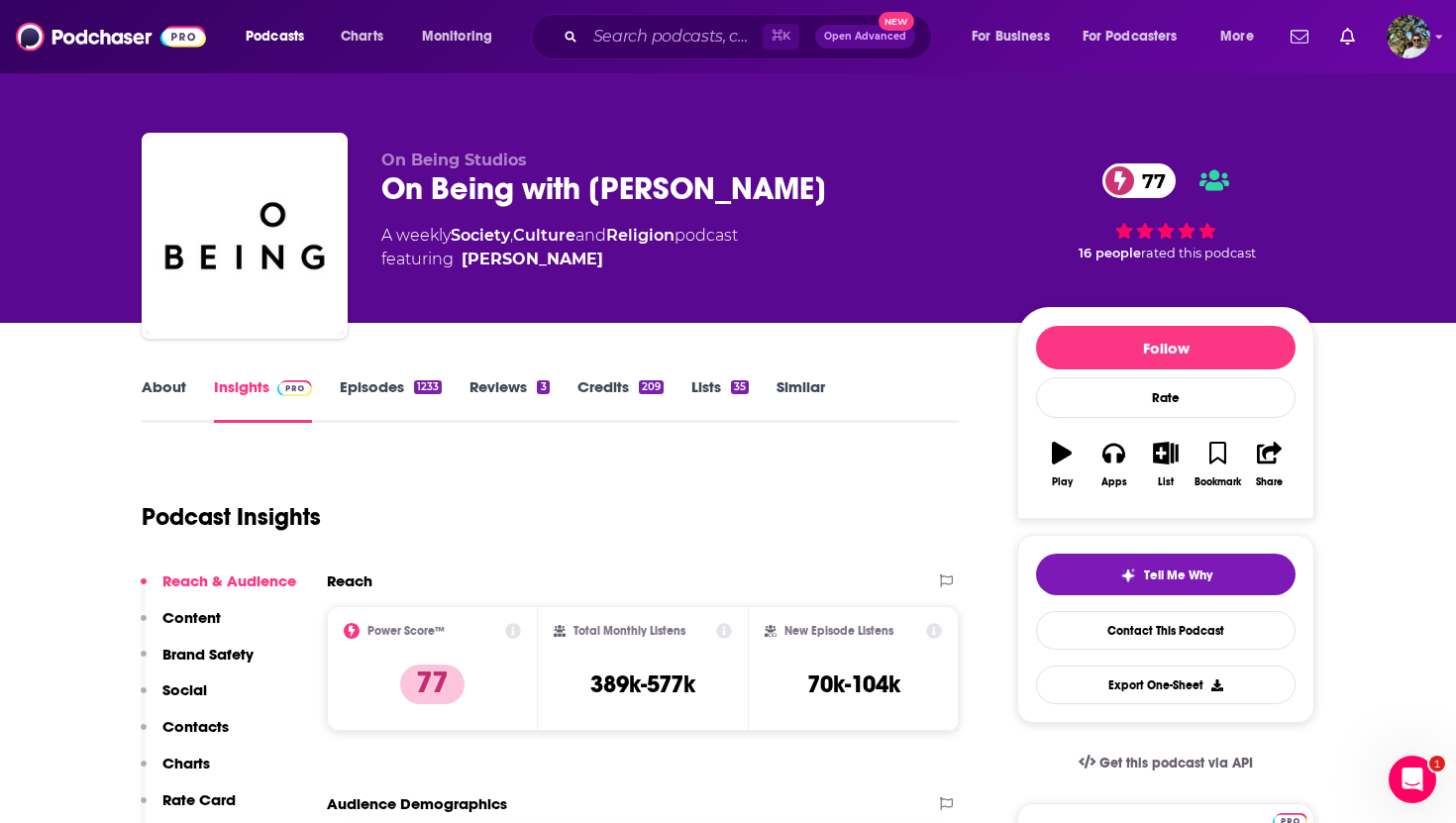 drag, startPoint x: 801, startPoint y: 193, endPoint x: 373, endPoint y: 187, distance: 428.04205 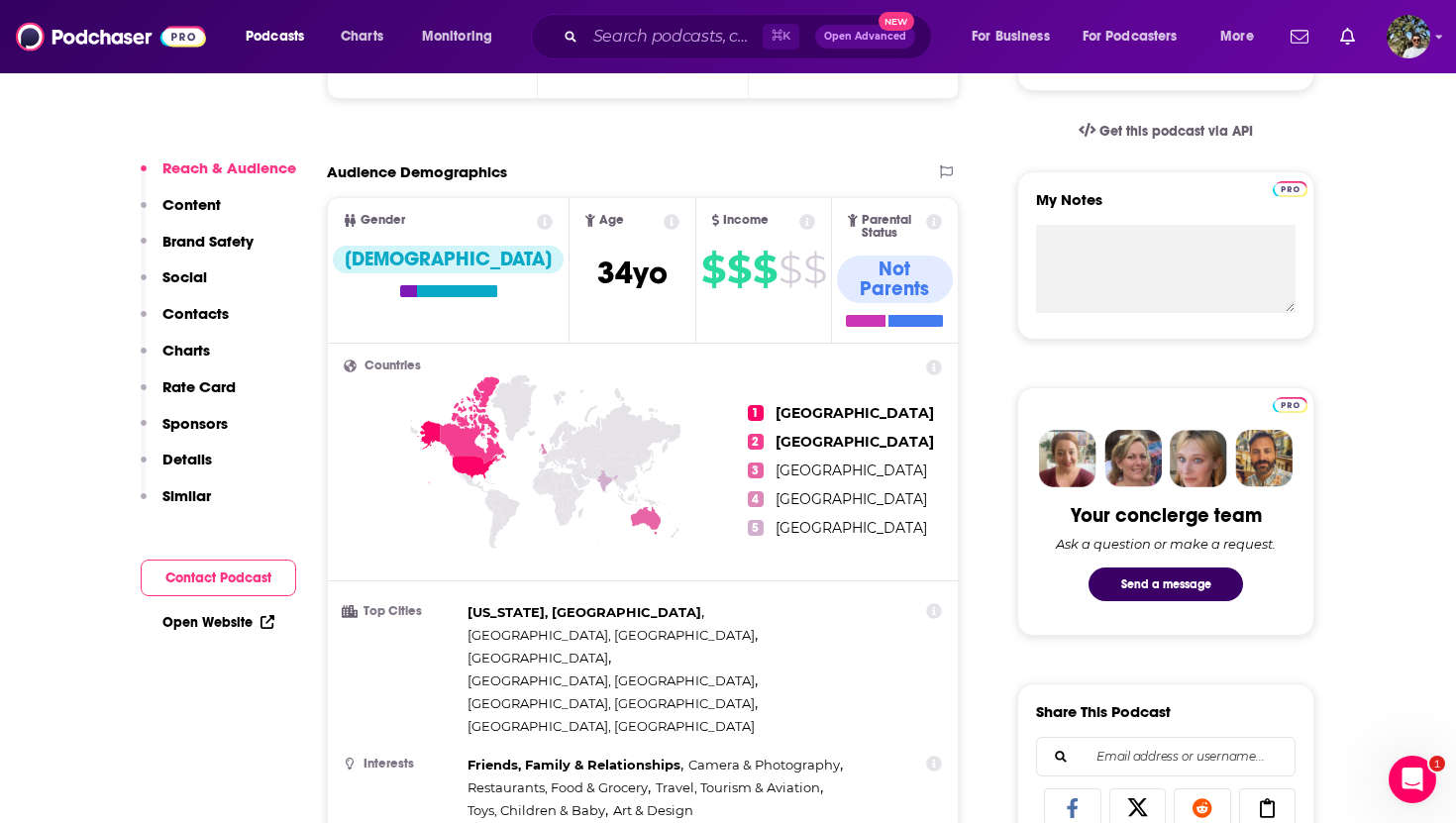 scroll, scrollTop: 859, scrollLeft: 0, axis: vertical 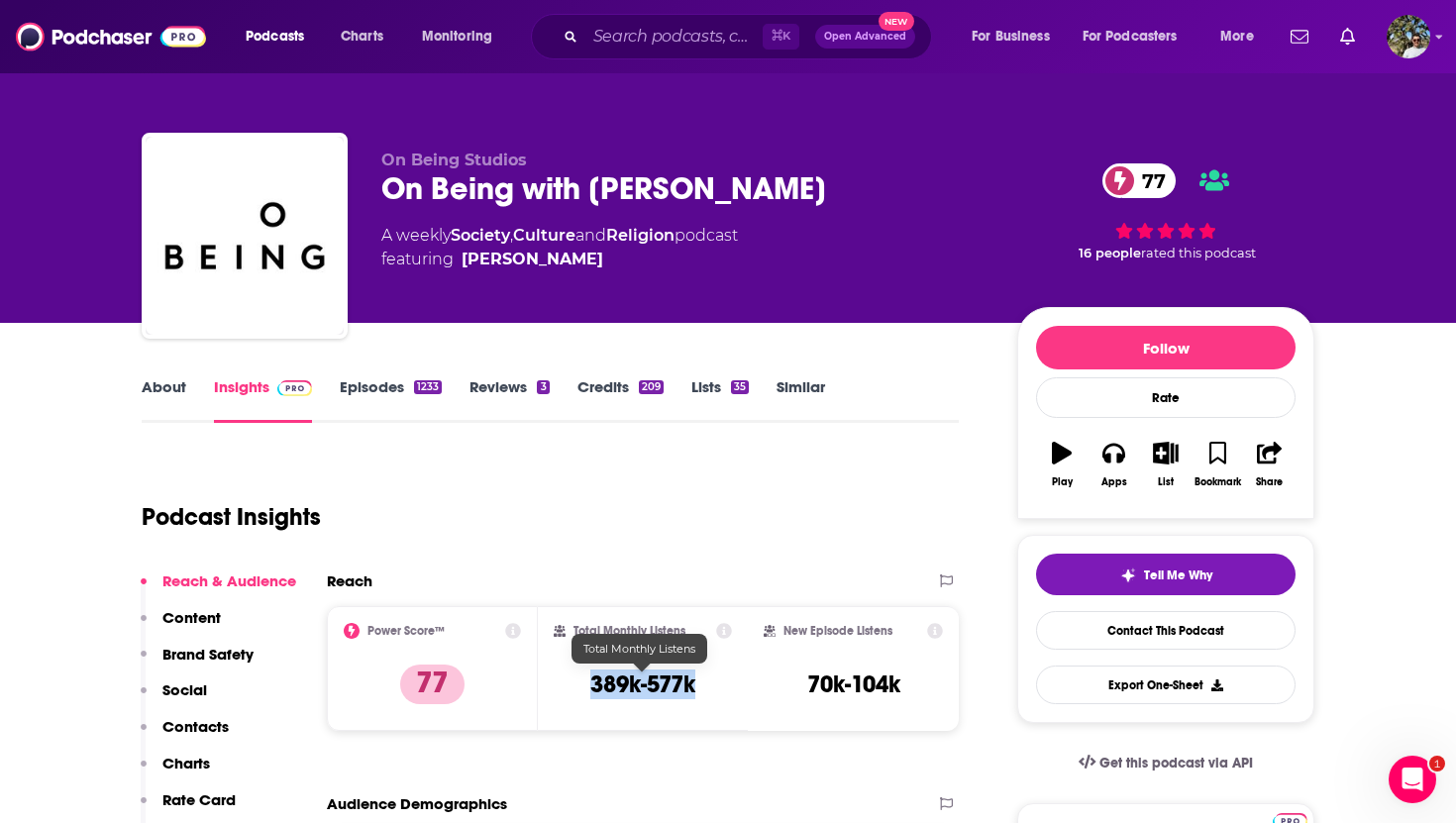 drag, startPoint x: 713, startPoint y: 688, endPoint x: 582, endPoint y: 687, distance: 131.00382 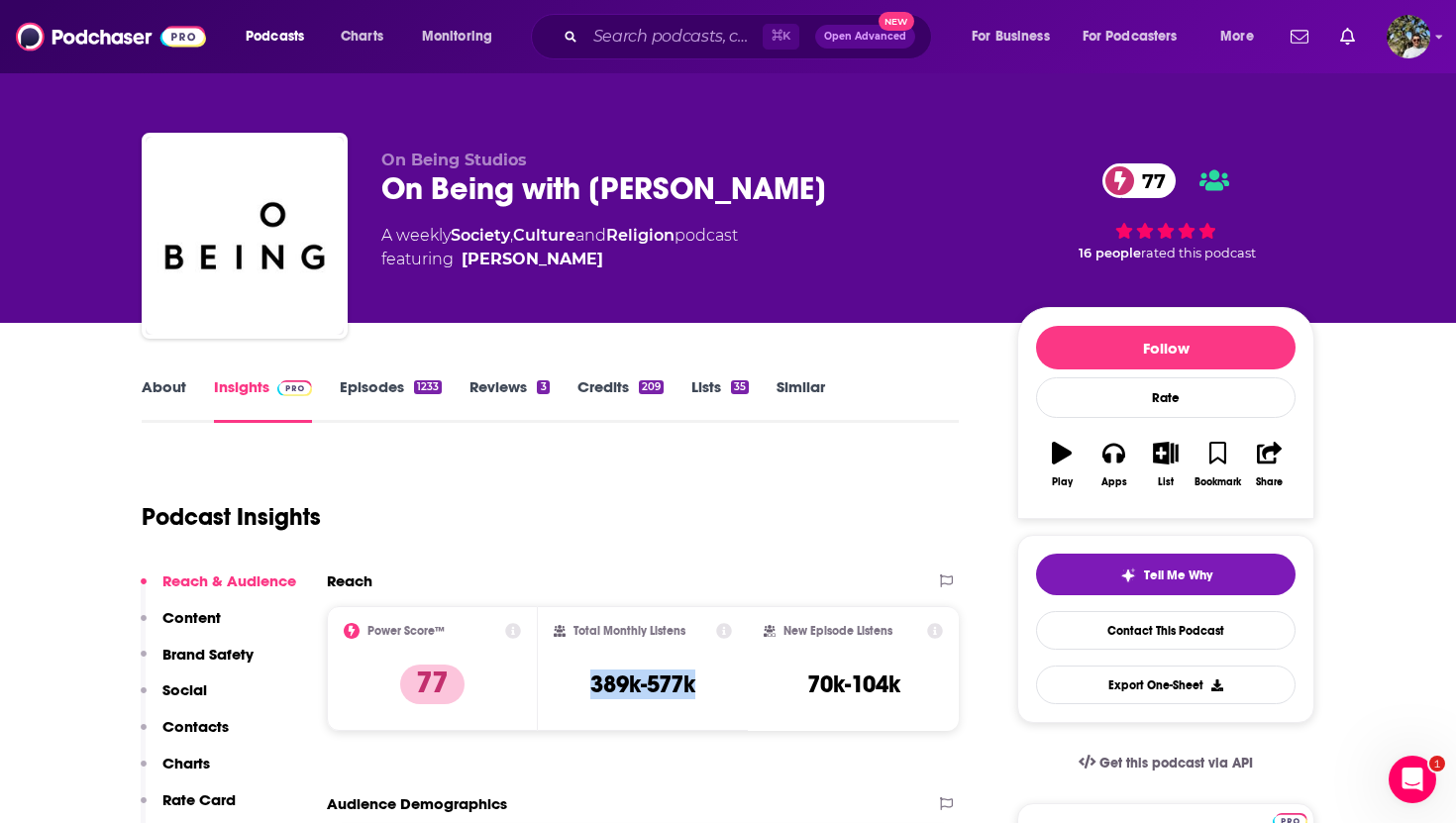 copy on "389k-577k" 